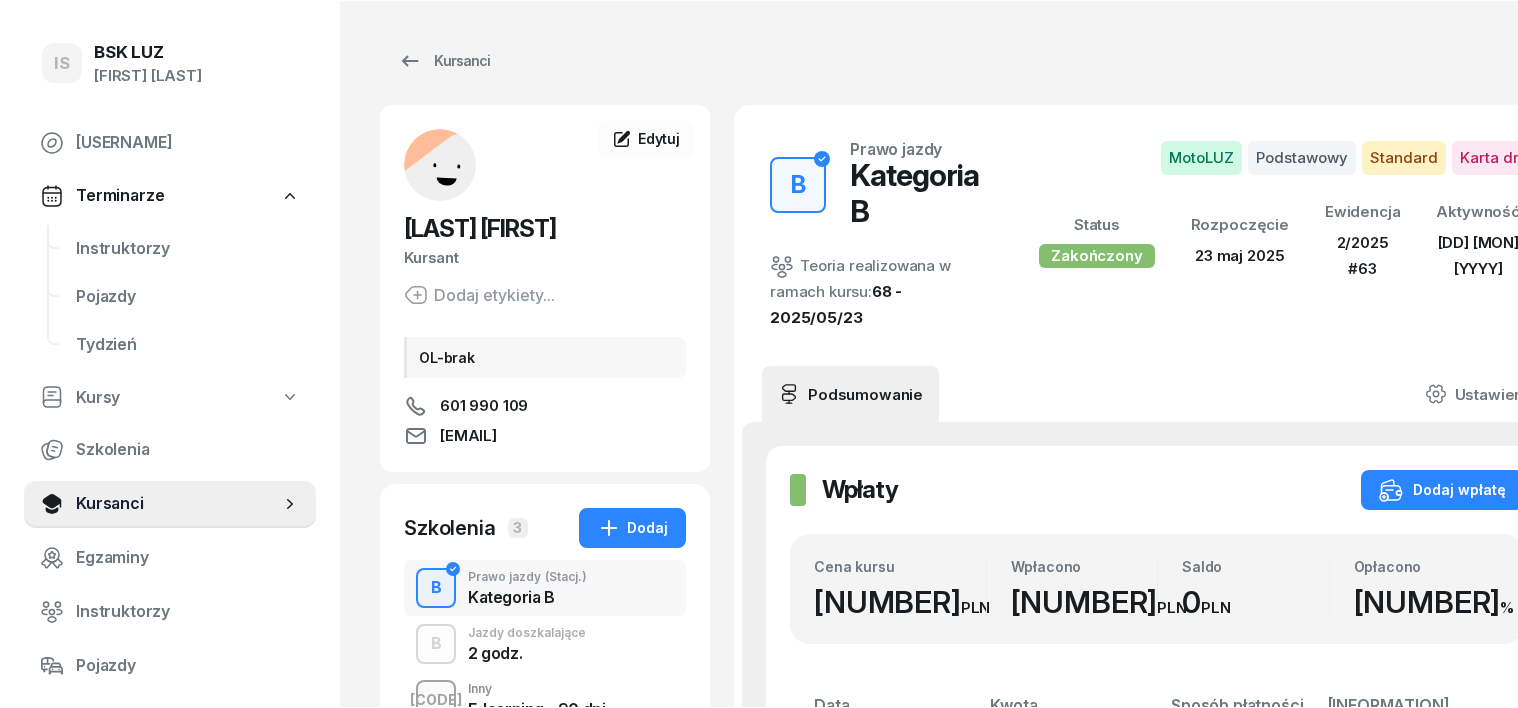 scroll, scrollTop: 0, scrollLeft: 0, axis: both 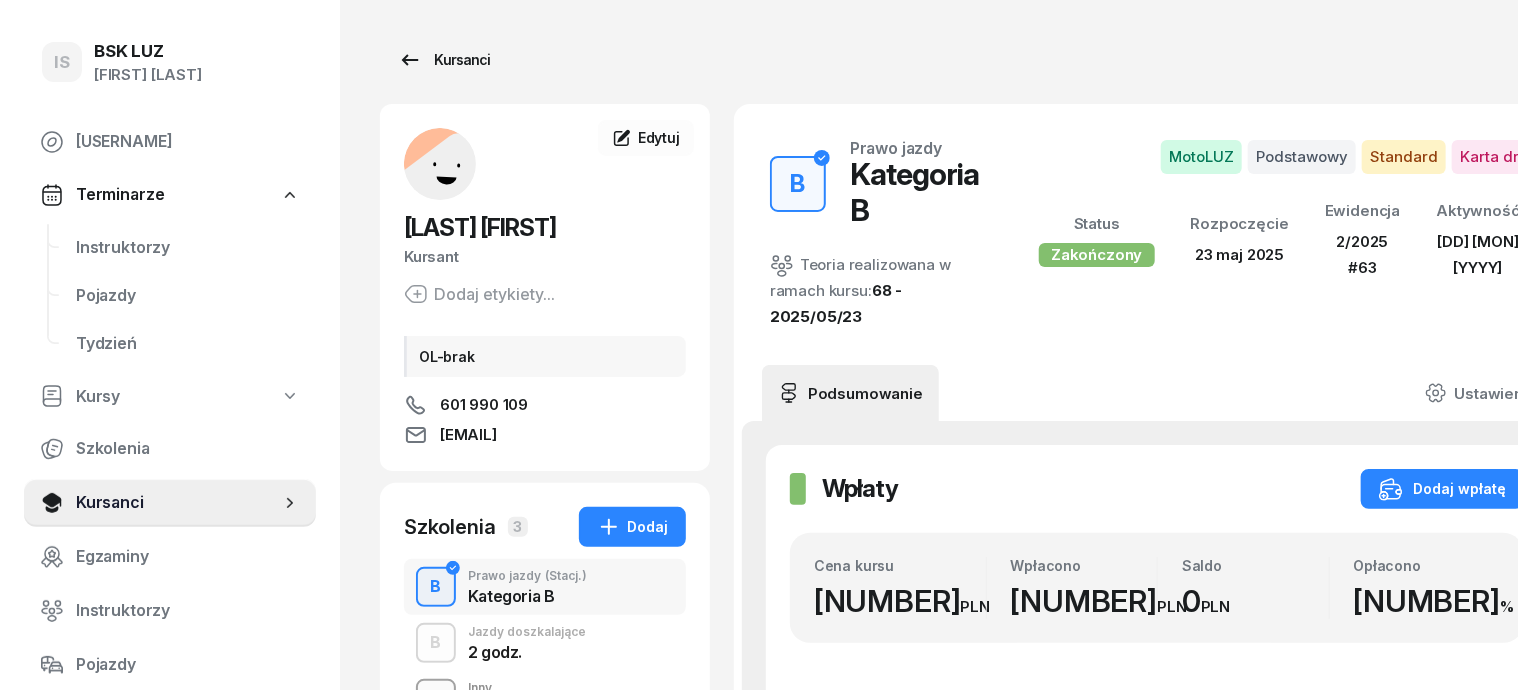 click on "Kursanci" at bounding box center [444, 60] 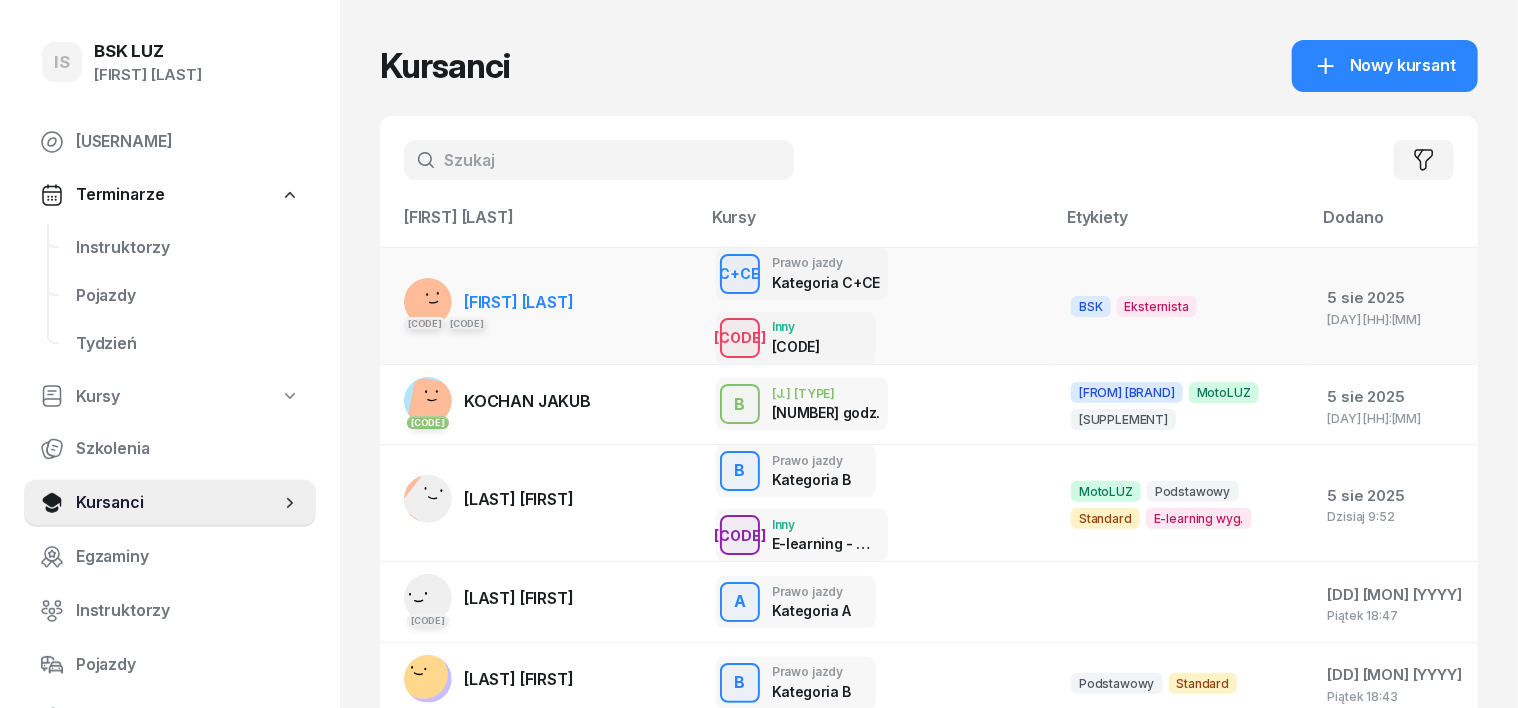 click 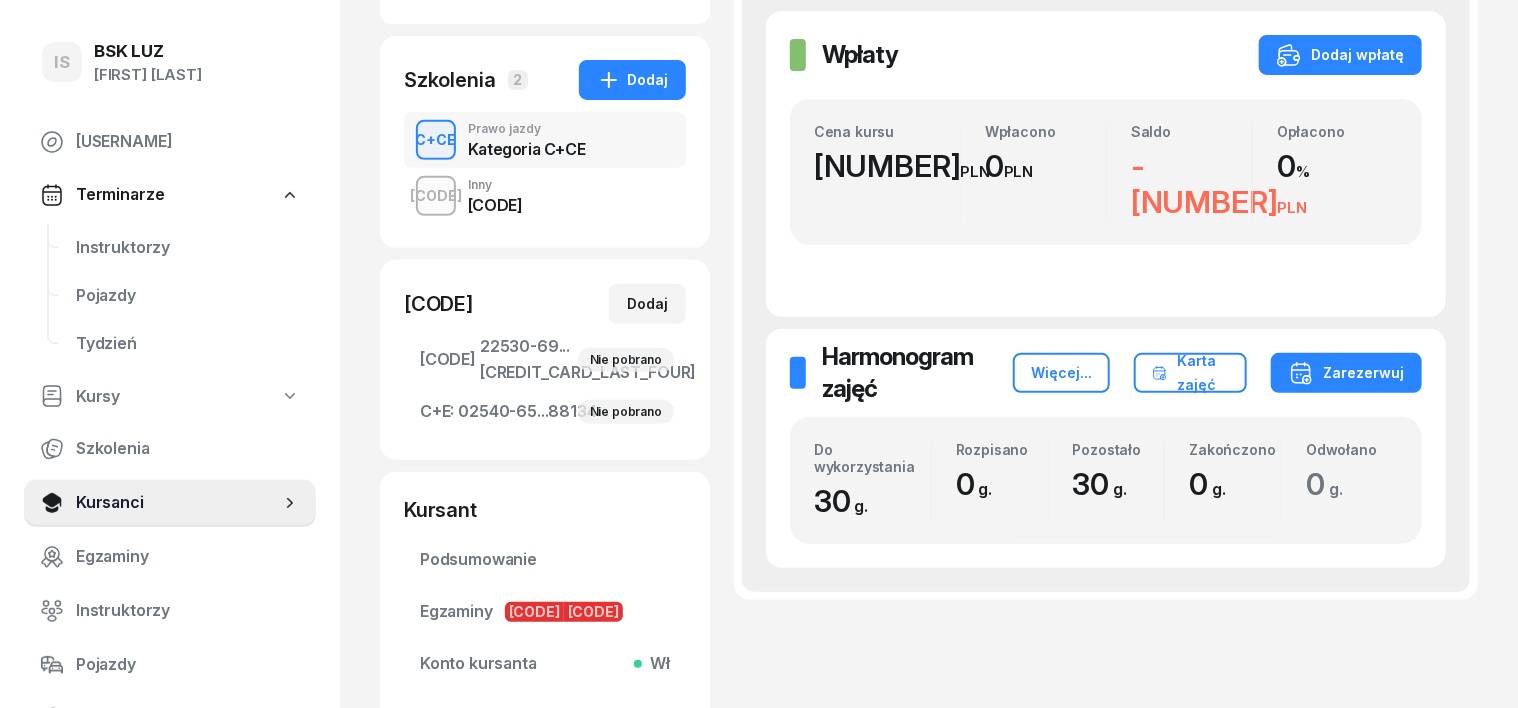 scroll, scrollTop: 375, scrollLeft: 0, axis: vertical 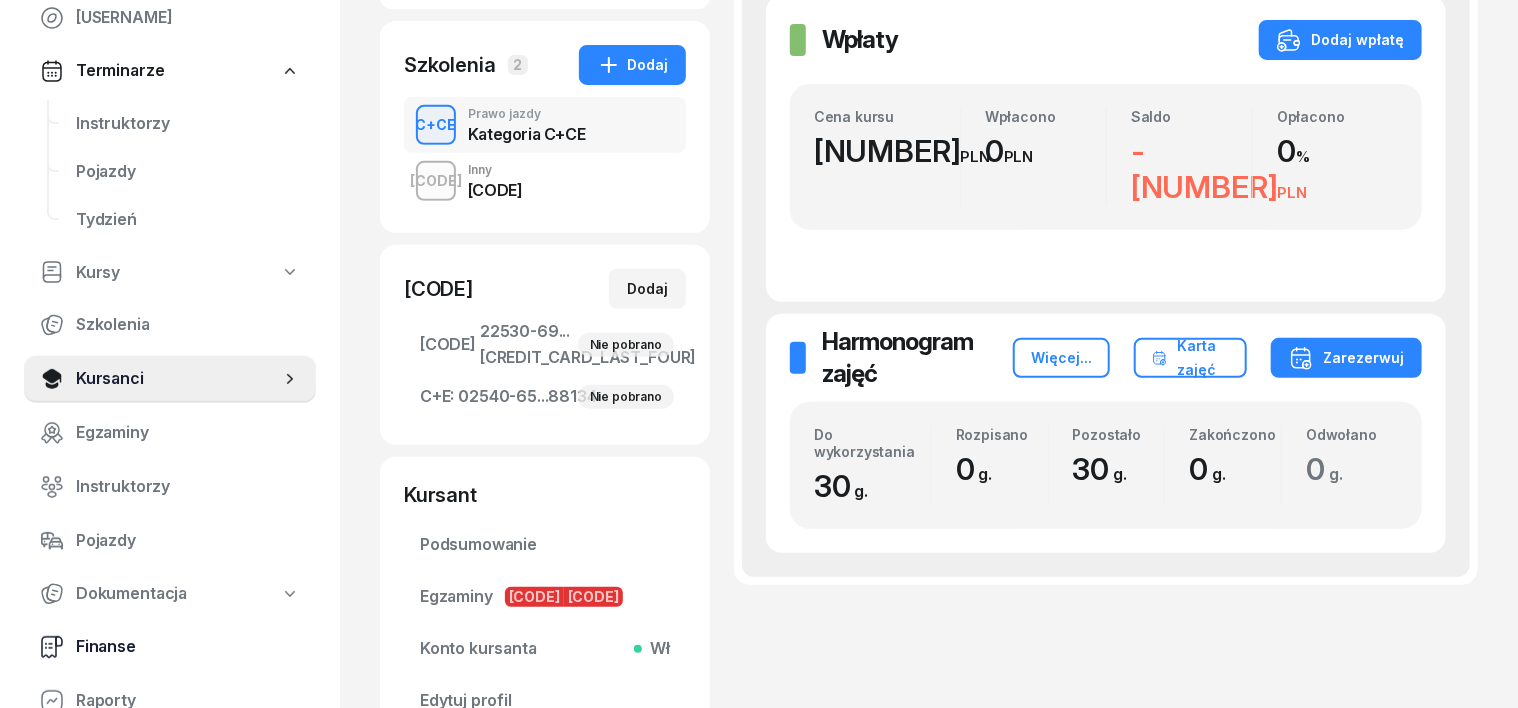 click on "Finanse" at bounding box center [188, 647] 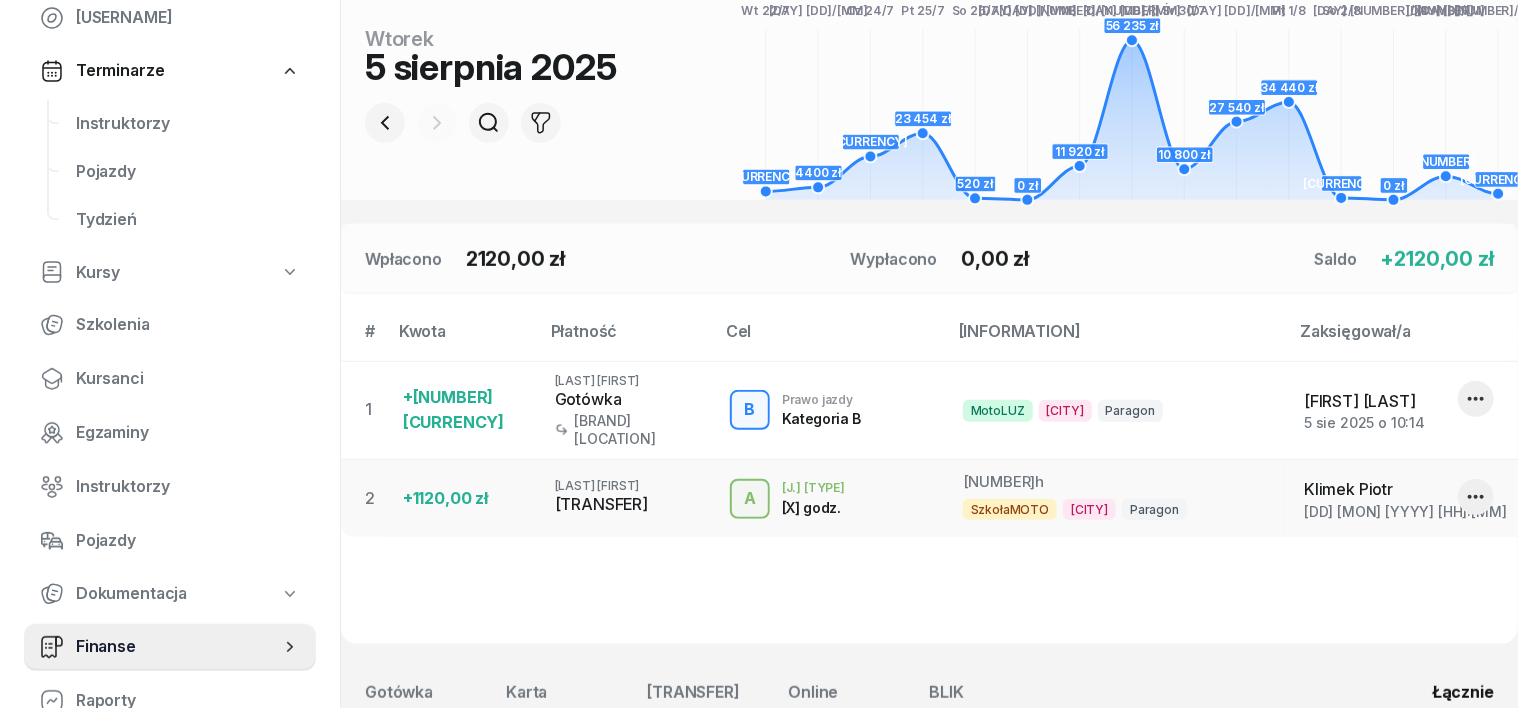 scroll, scrollTop: 375, scrollLeft: 0, axis: vertical 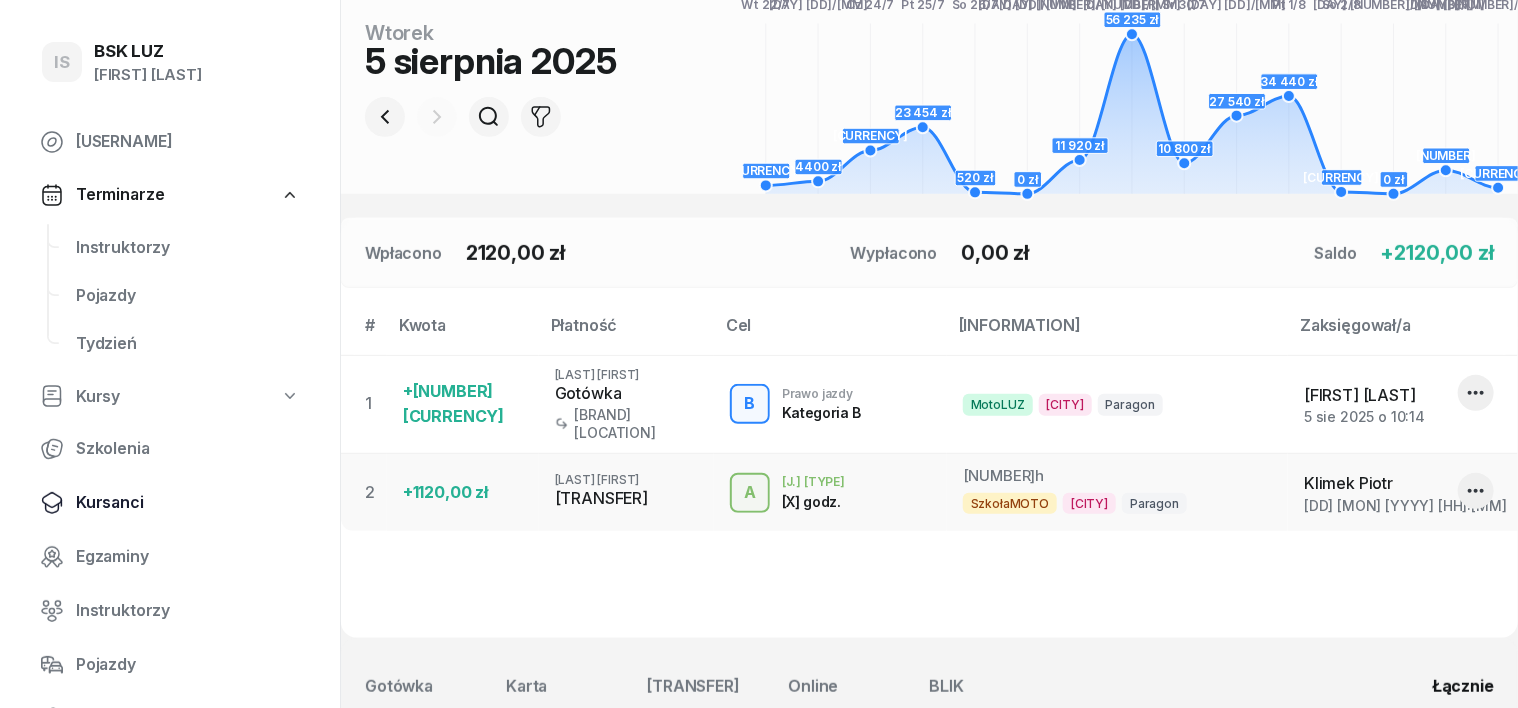 click on "Kursanci" at bounding box center (188, 503) 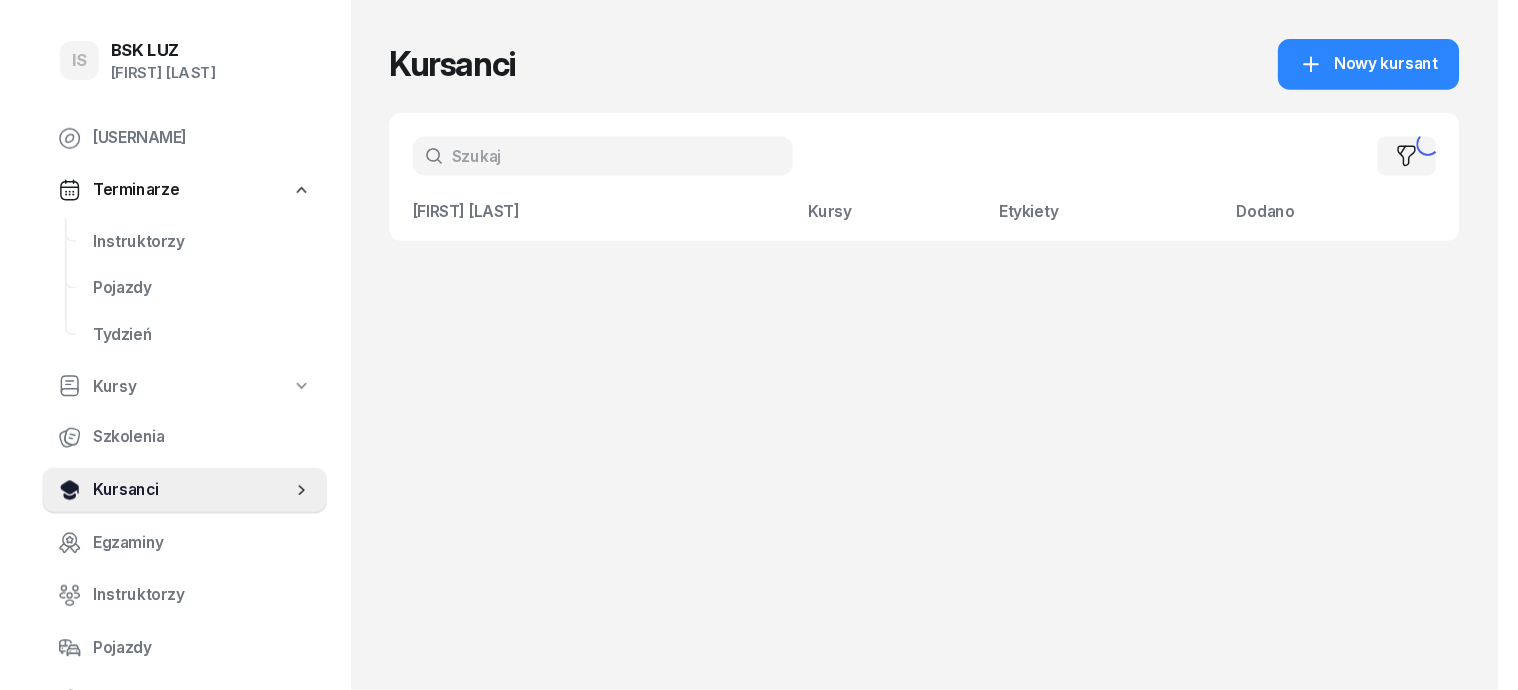 scroll, scrollTop: 0, scrollLeft: 0, axis: both 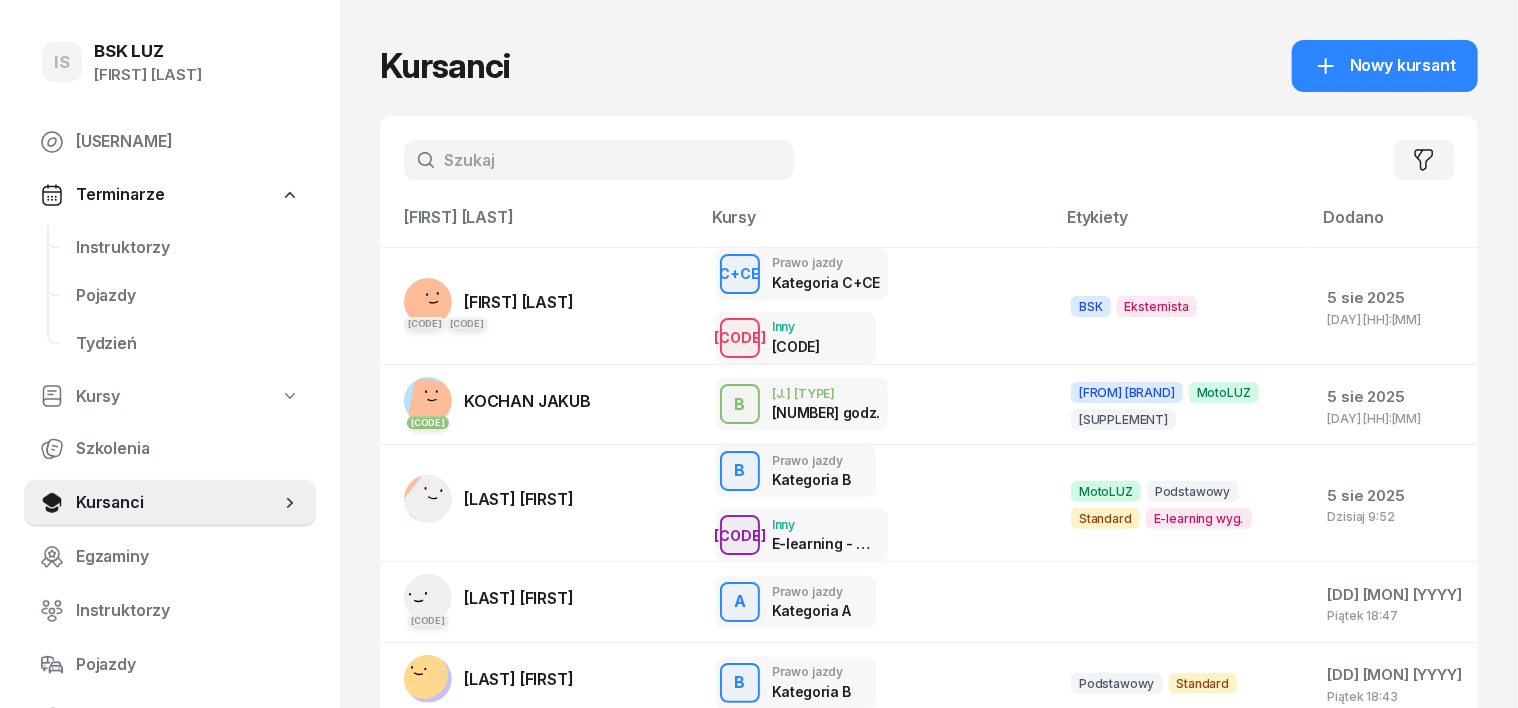 click at bounding box center [599, 160] 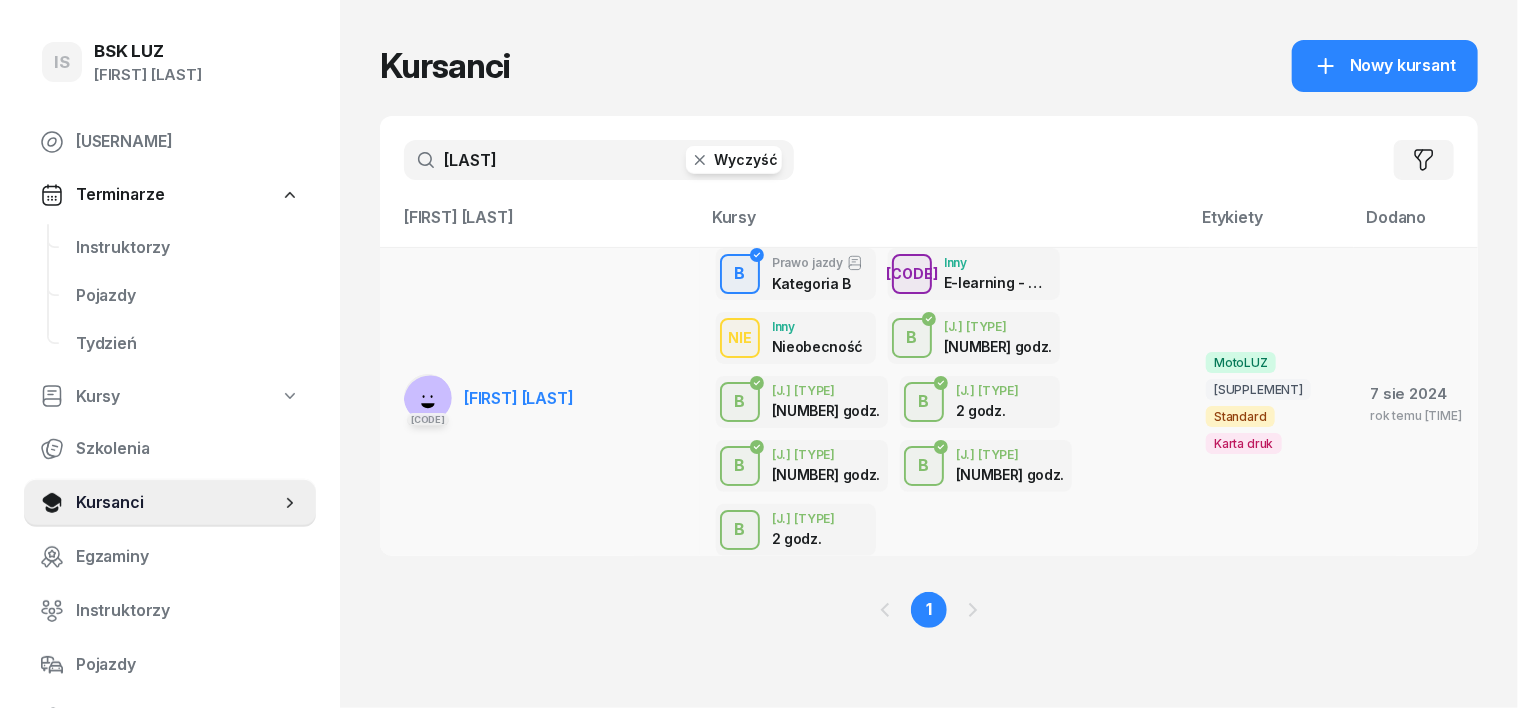 type on "[LAST]" 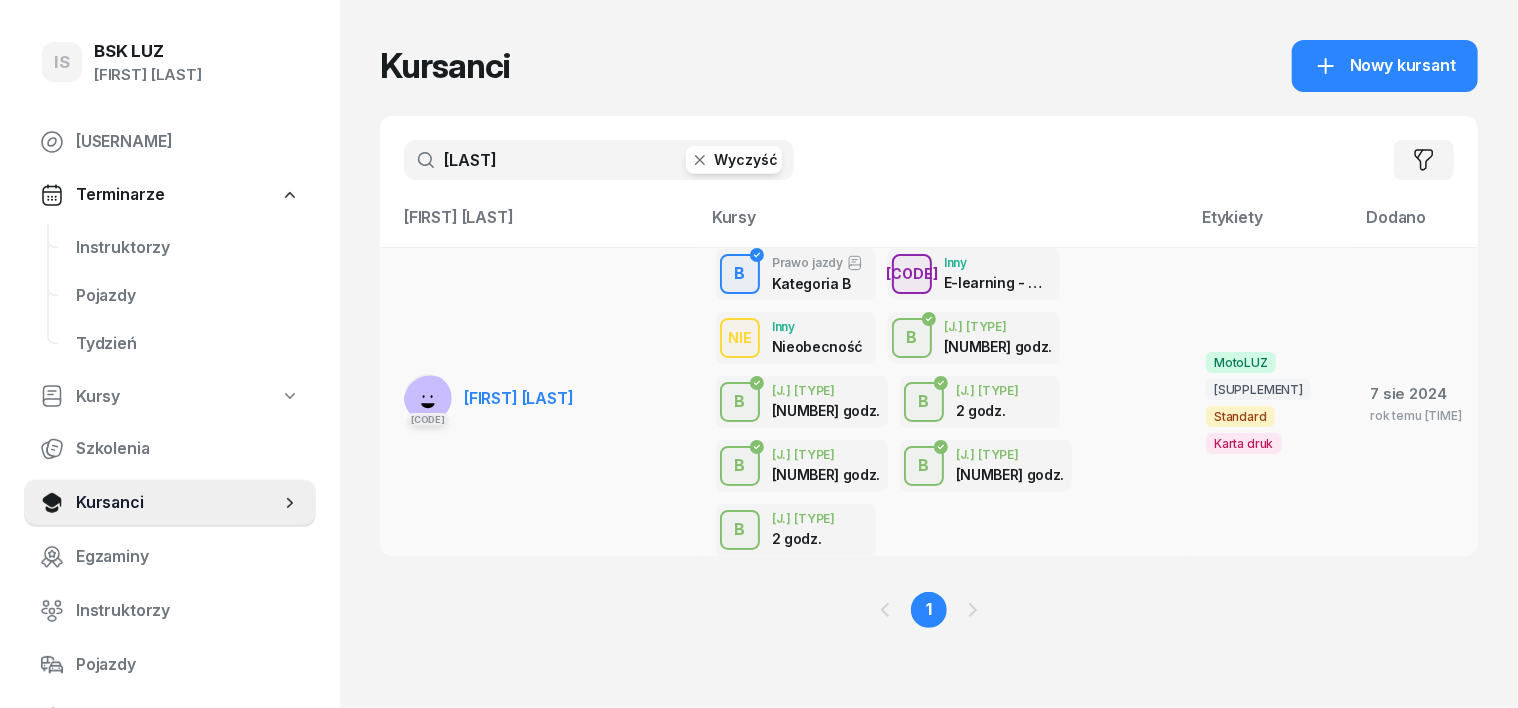 drag, startPoint x: 385, startPoint y: 327, endPoint x: 396, endPoint y: 331, distance: 11.7046995 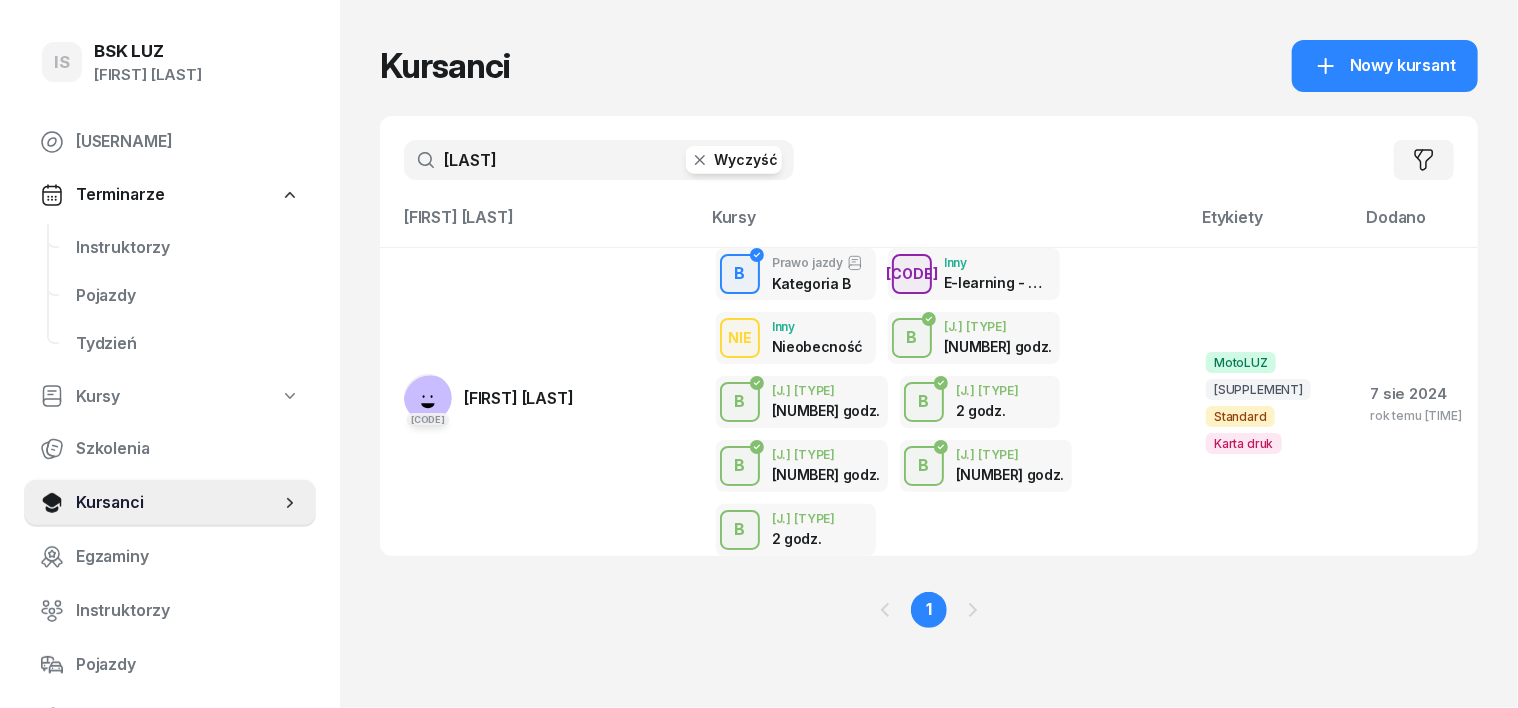 click 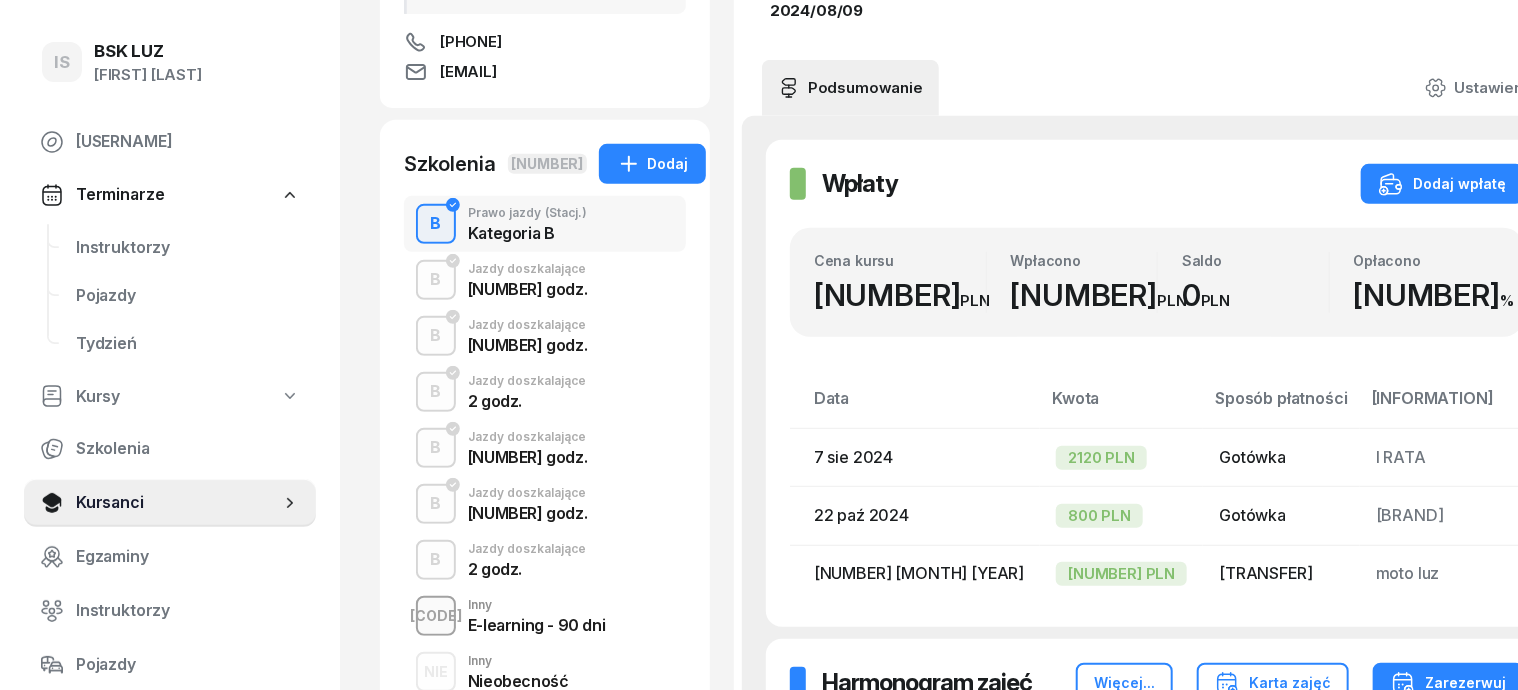 scroll, scrollTop: 500, scrollLeft: 0, axis: vertical 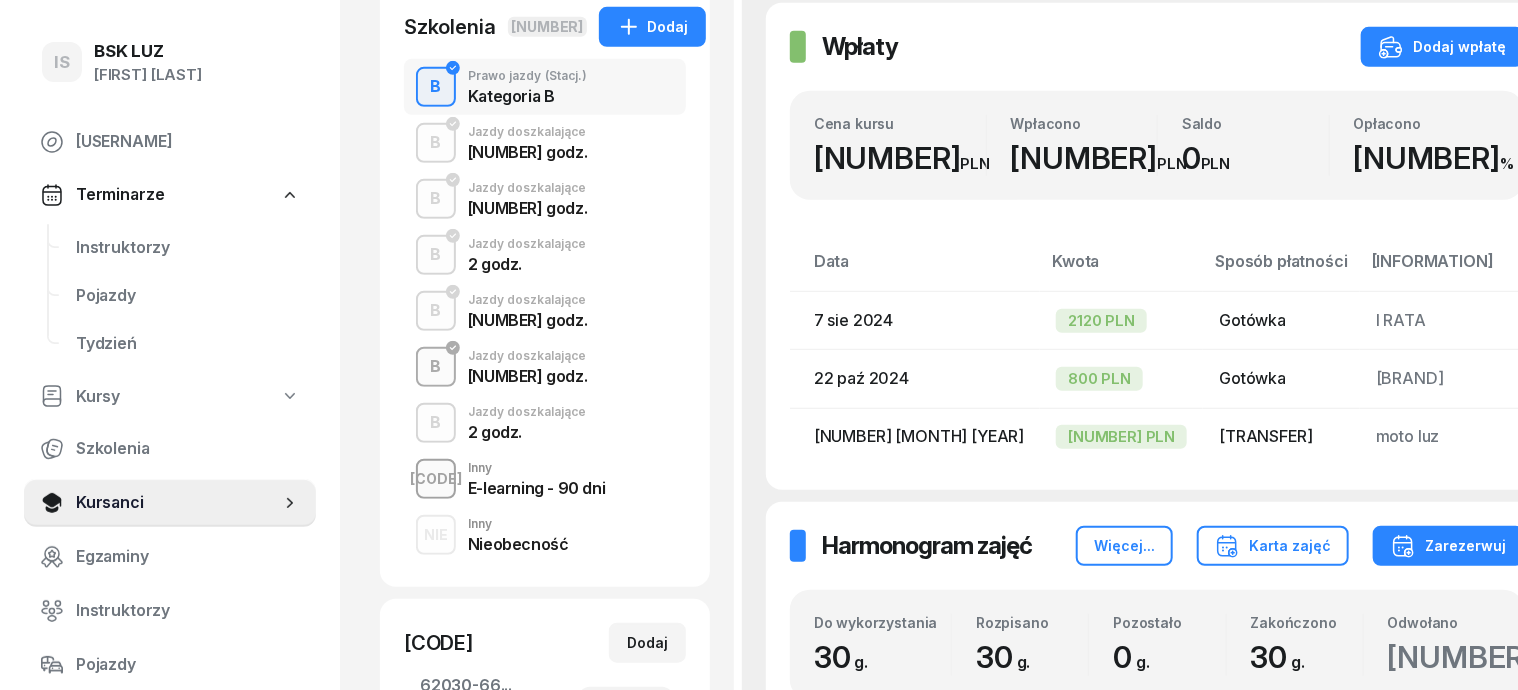 click on "B" at bounding box center (436, 367) 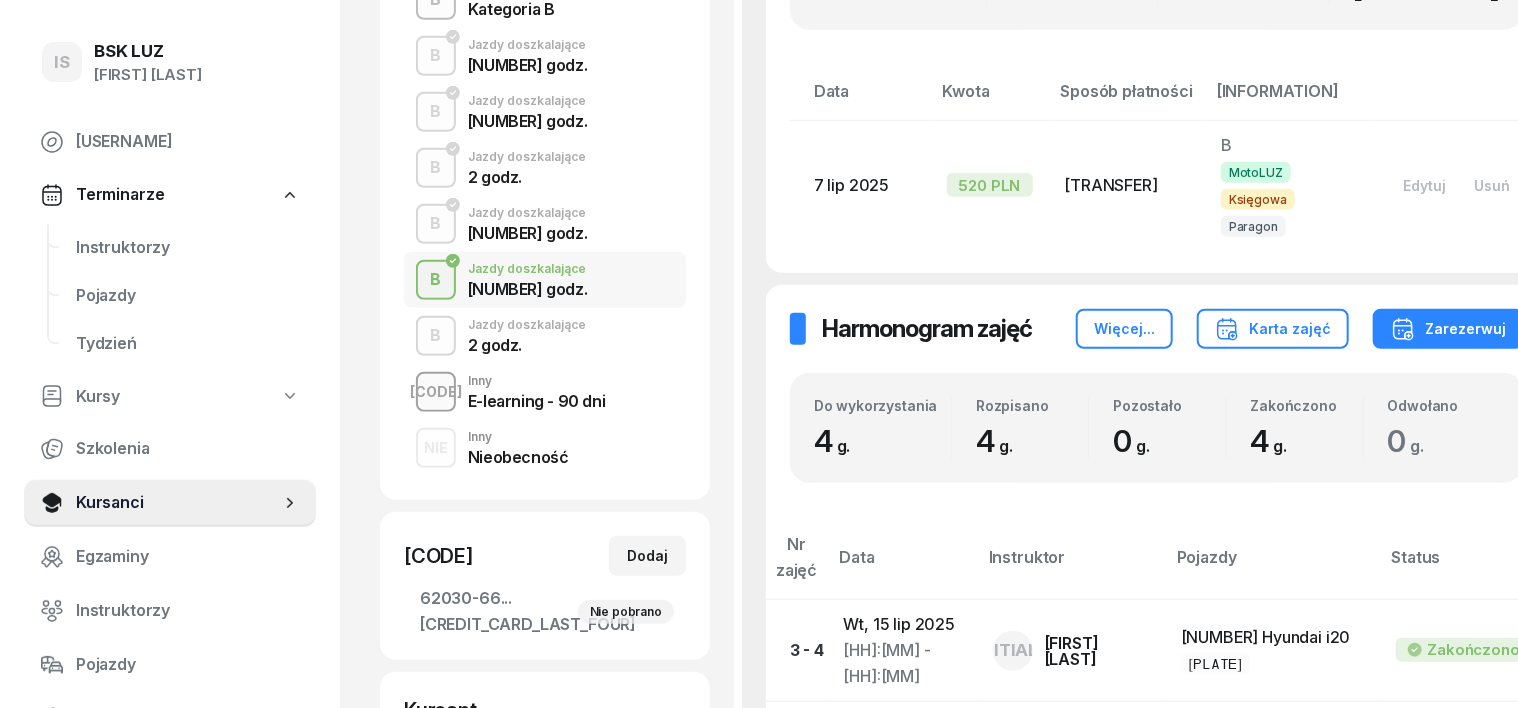 scroll, scrollTop: 624, scrollLeft: 0, axis: vertical 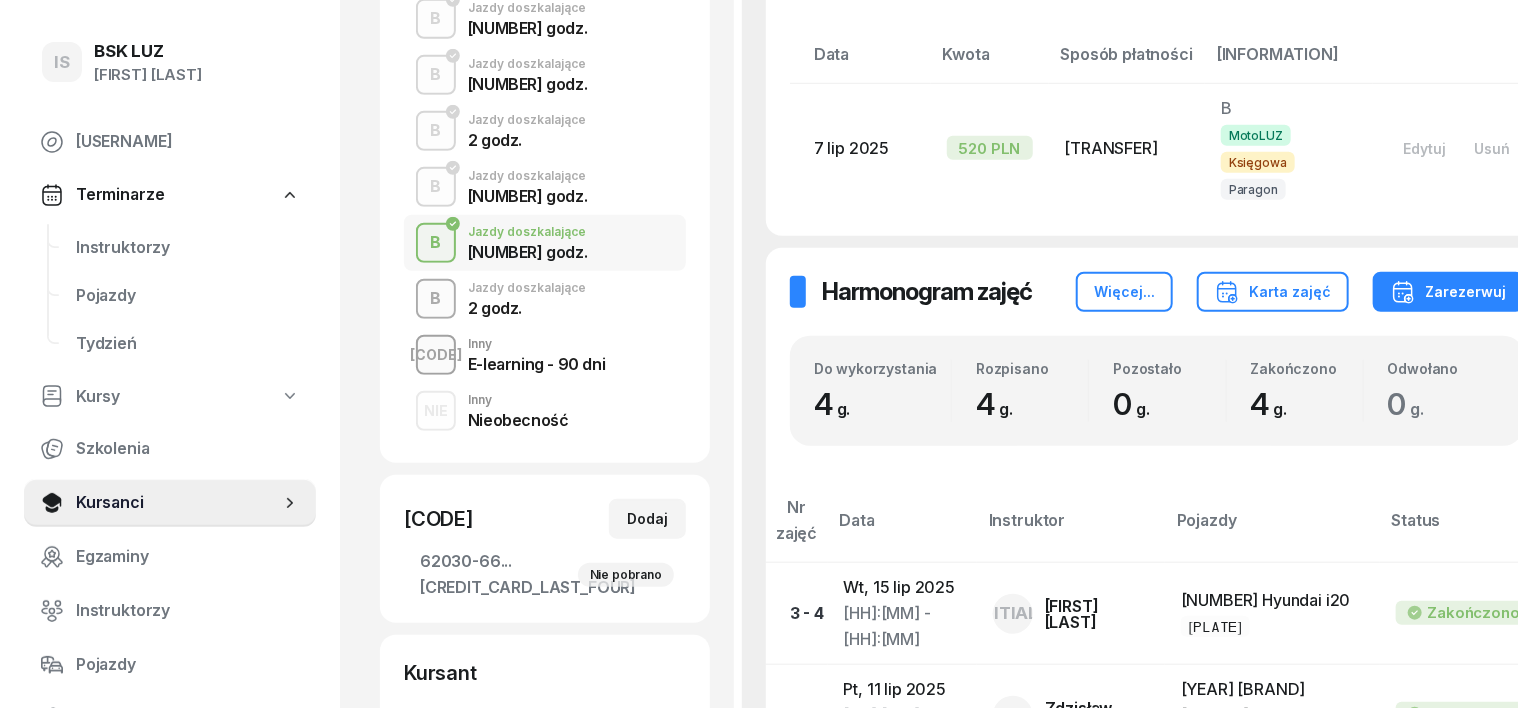 click on "B" at bounding box center (436, 299) 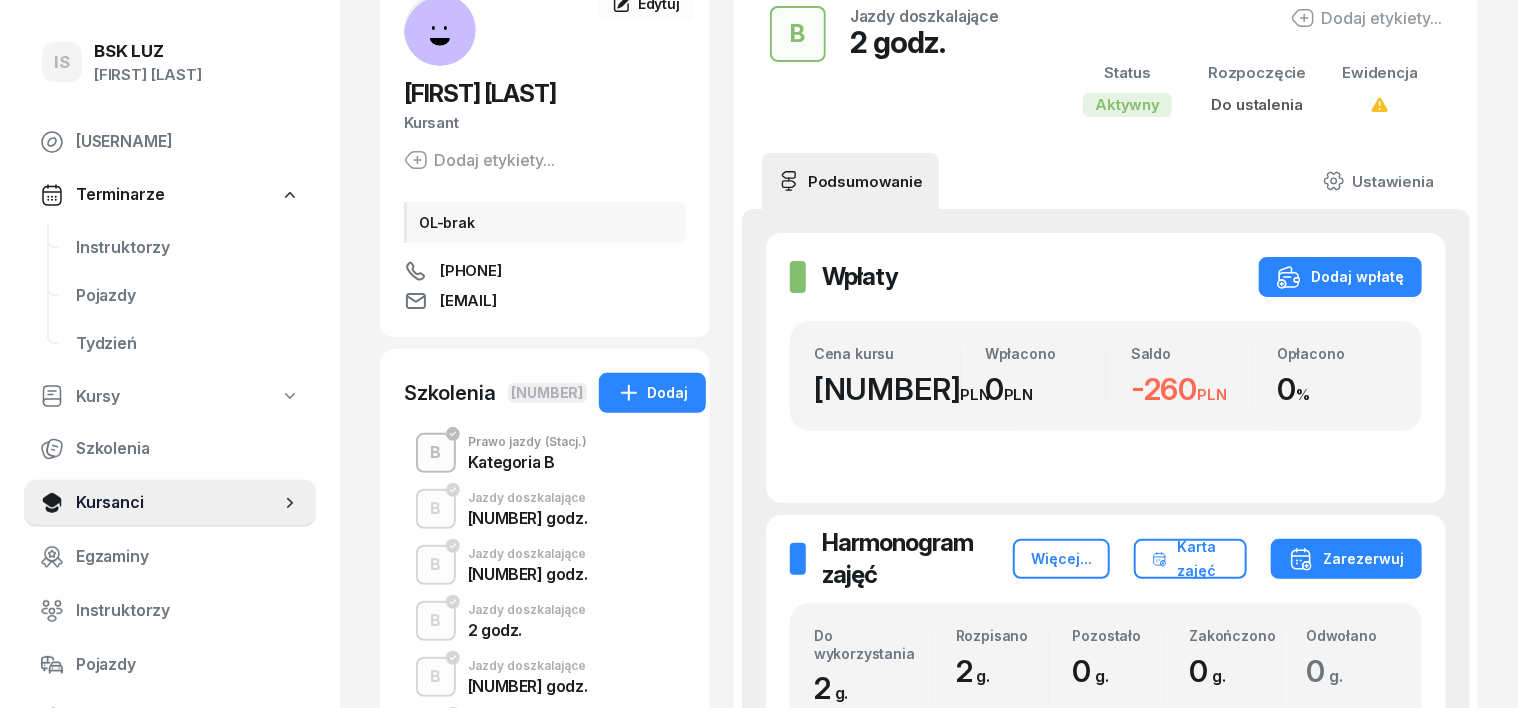 scroll, scrollTop: 375, scrollLeft: 0, axis: vertical 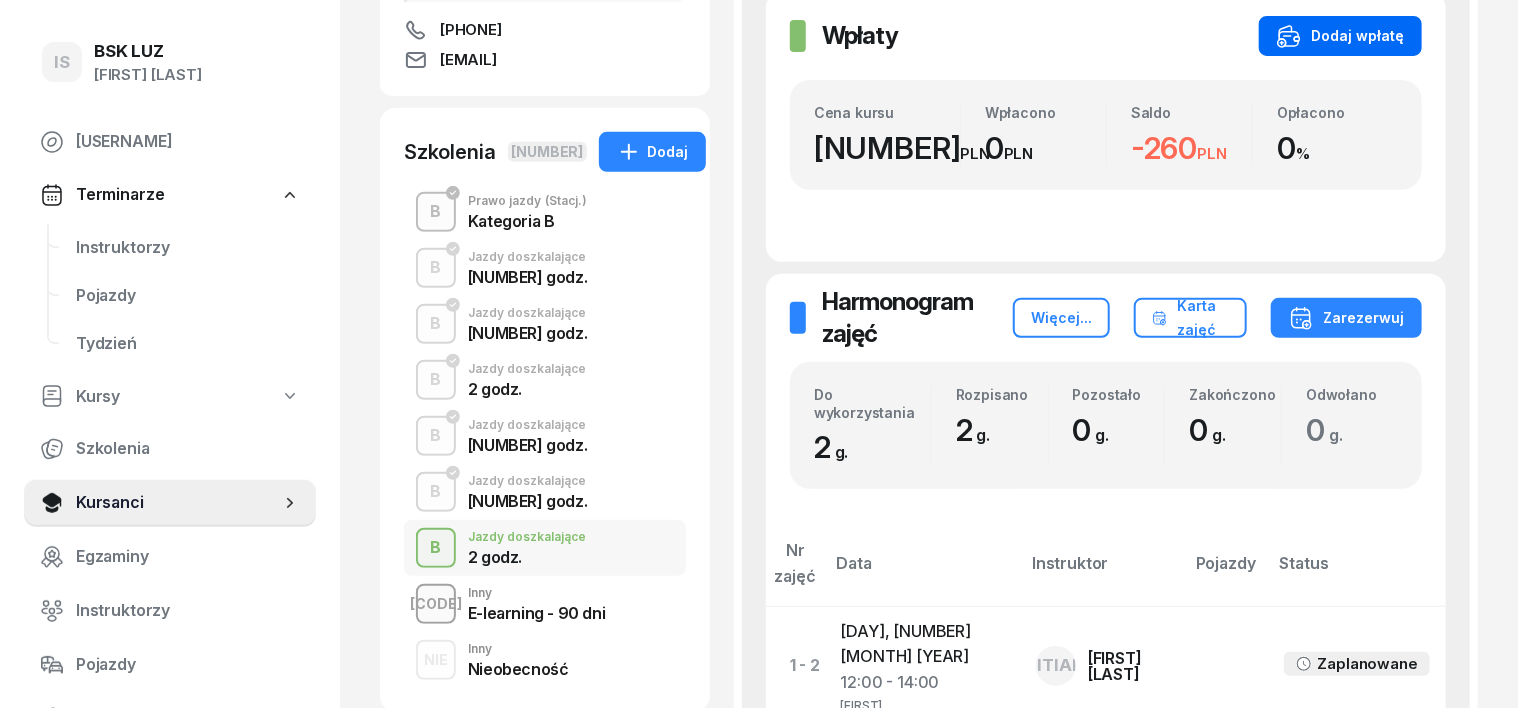 click on "Dodaj wpłatę" at bounding box center (1340, 36) 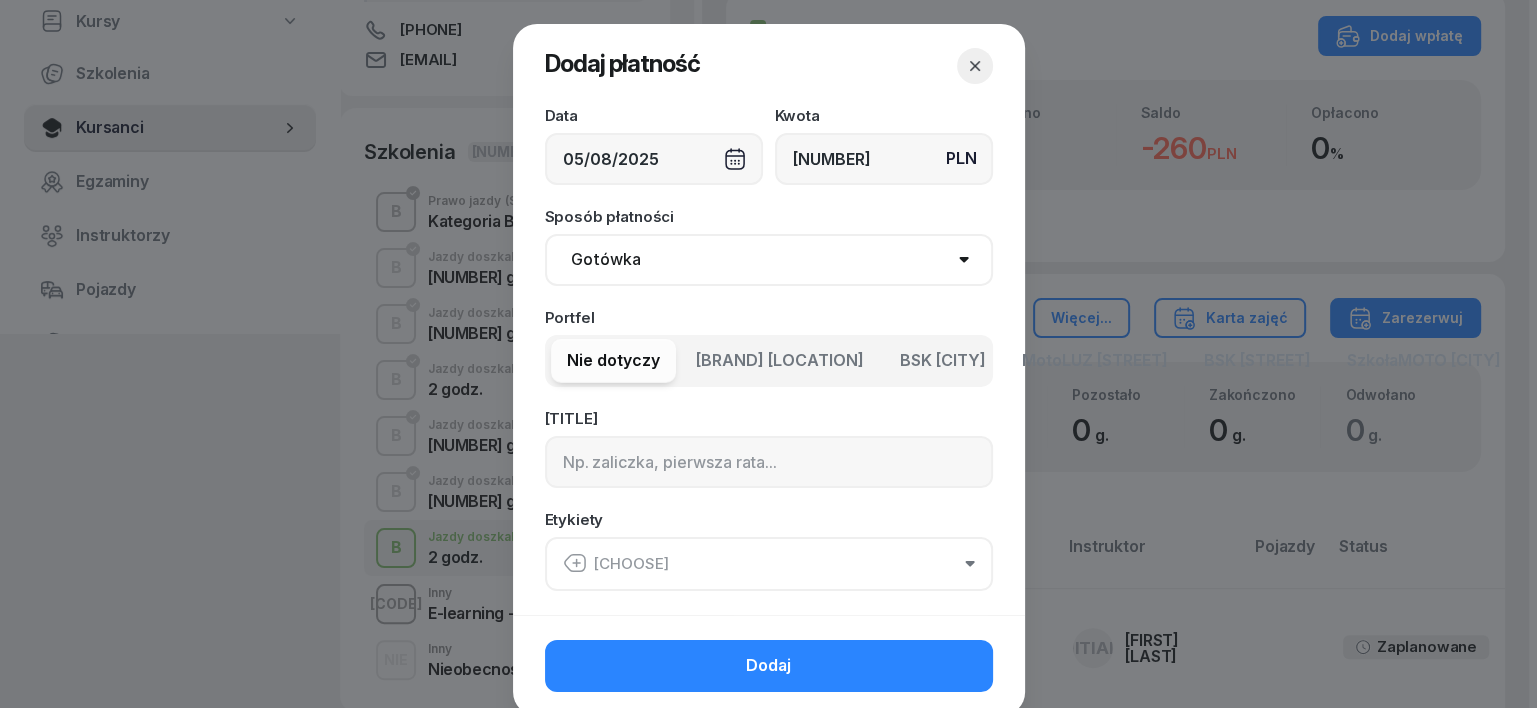 type on "[NUMBER]" 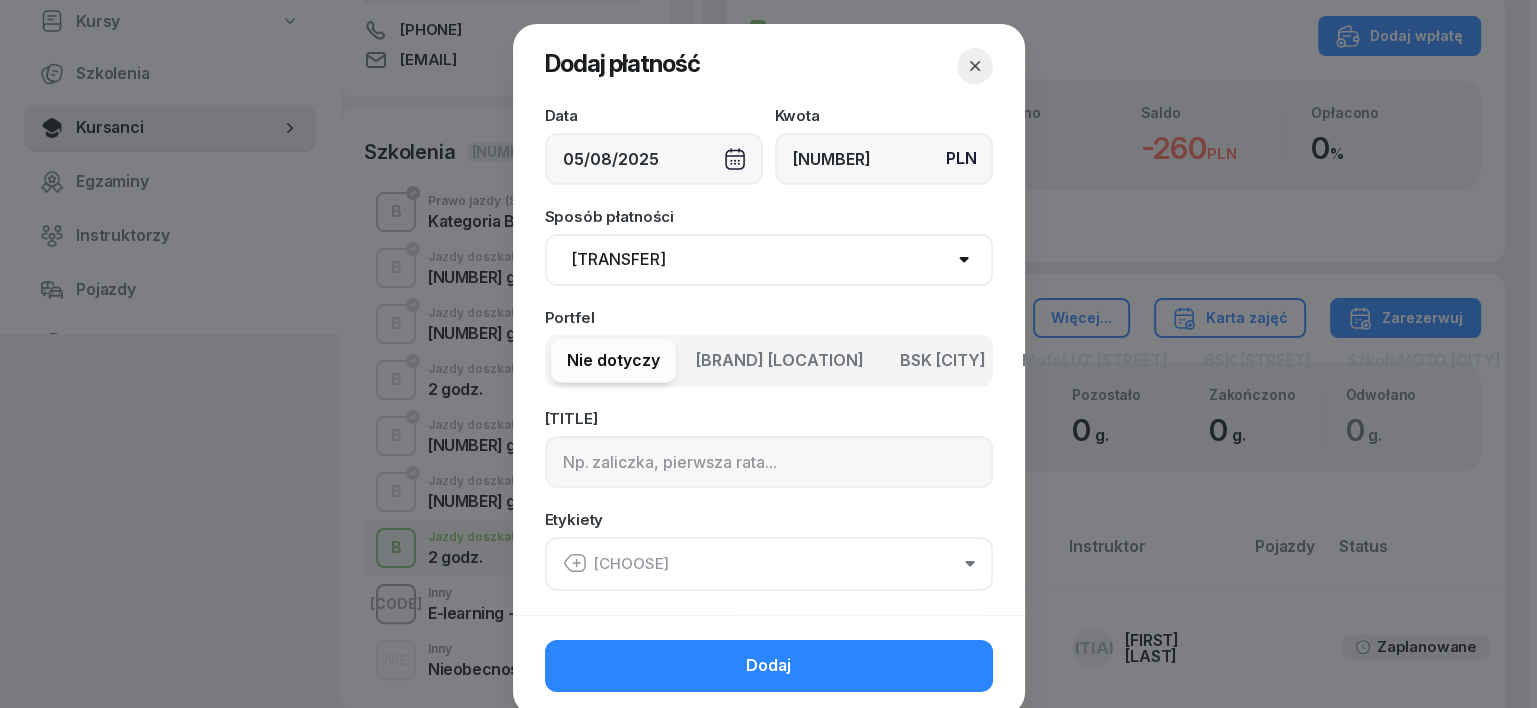 click on "Gotówka Karta Przelew Płatności online BLIK" at bounding box center (769, 260) 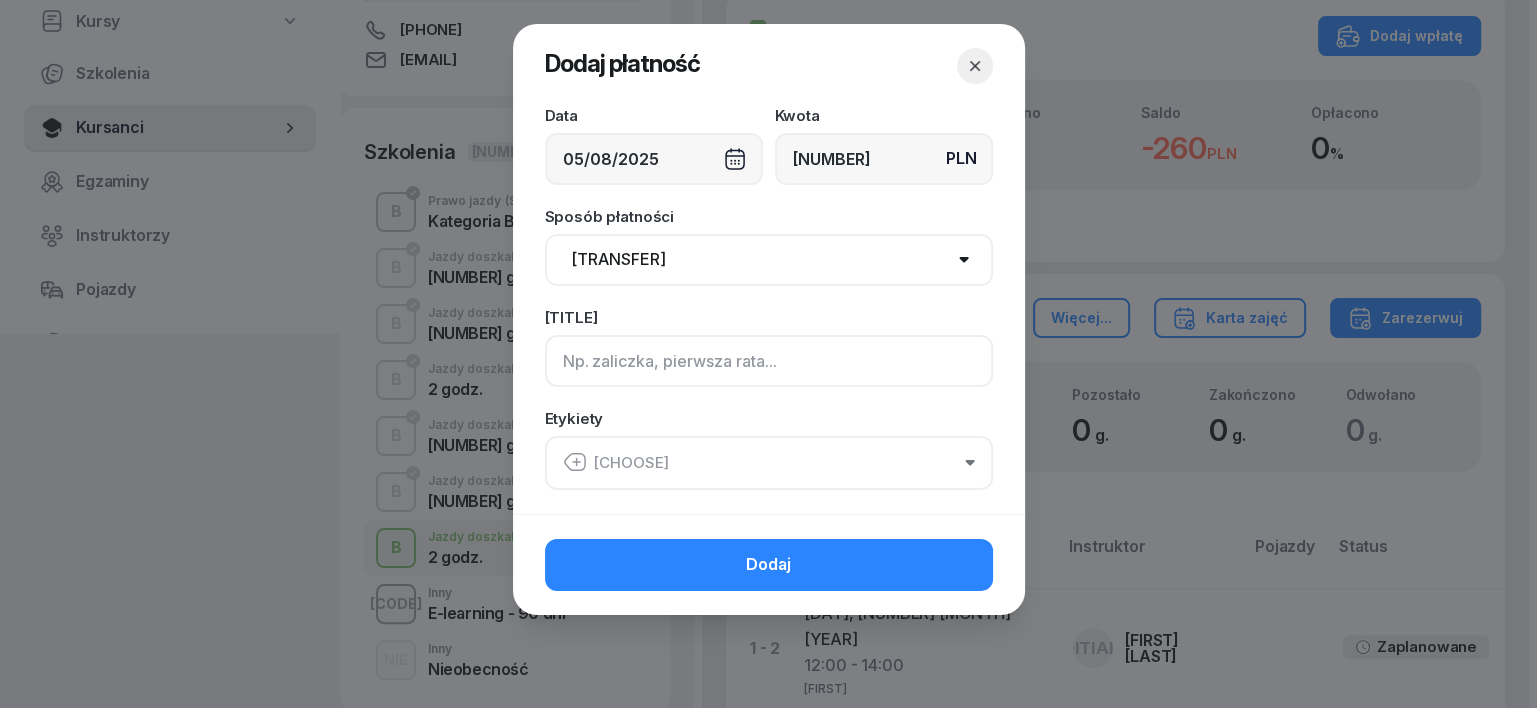 click 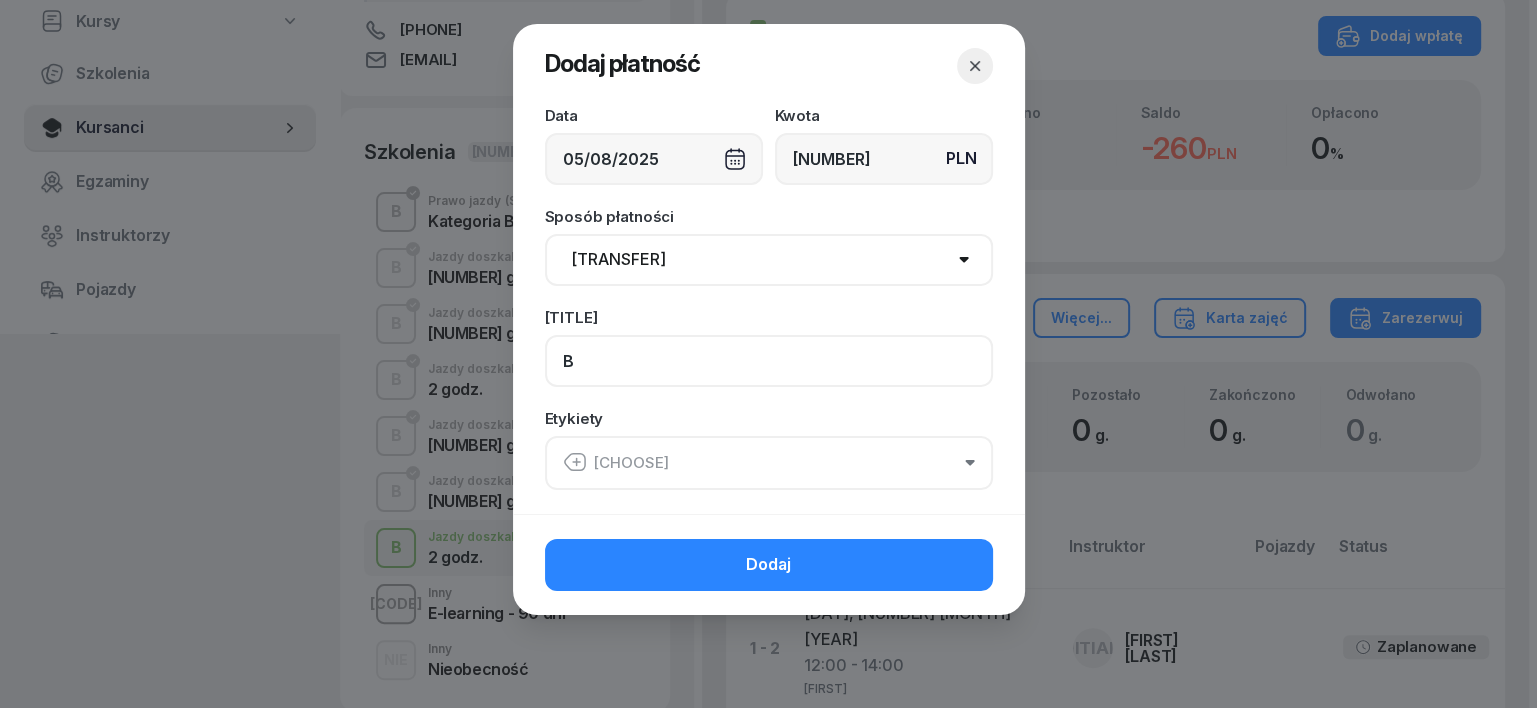 type on "B" 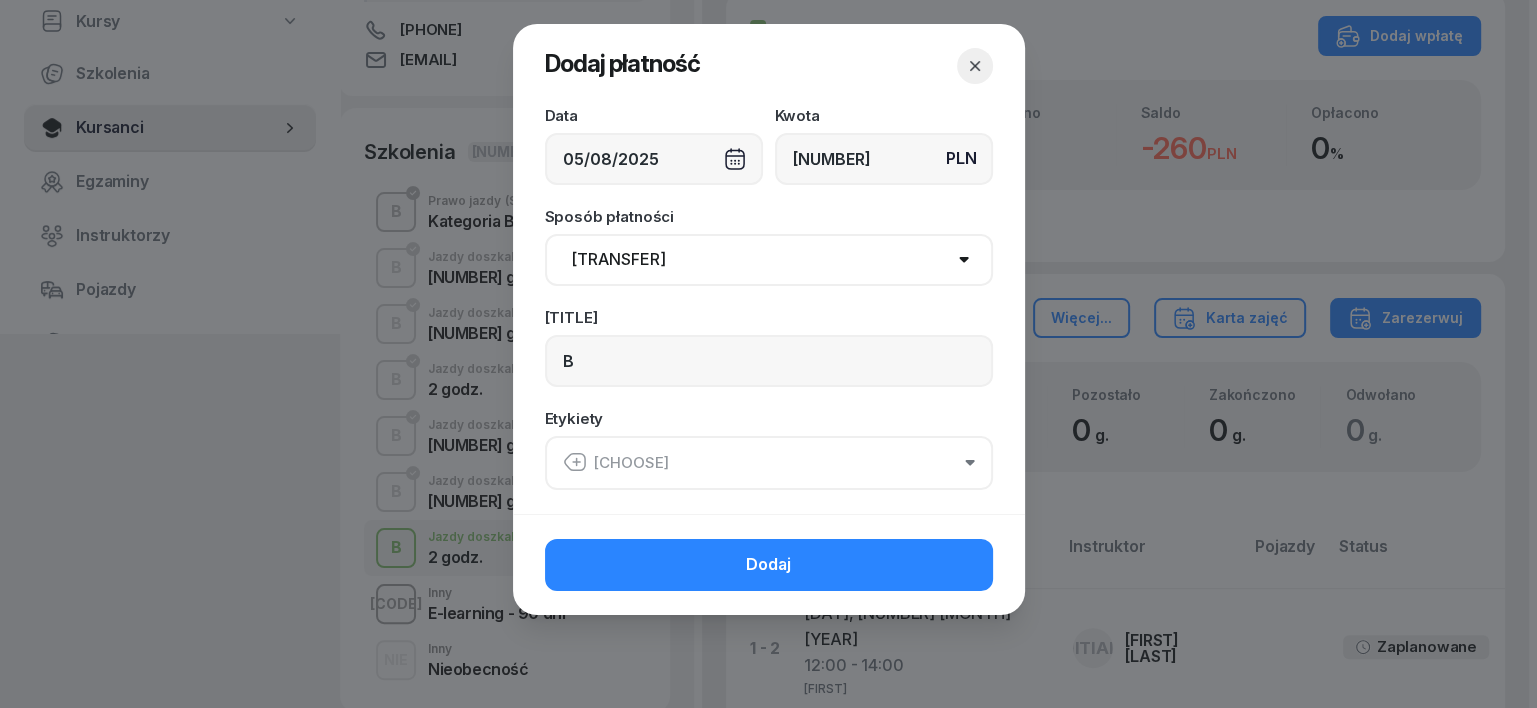 drag, startPoint x: 568, startPoint y: 448, endPoint x: 596, endPoint y: 464, distance: 32.24903 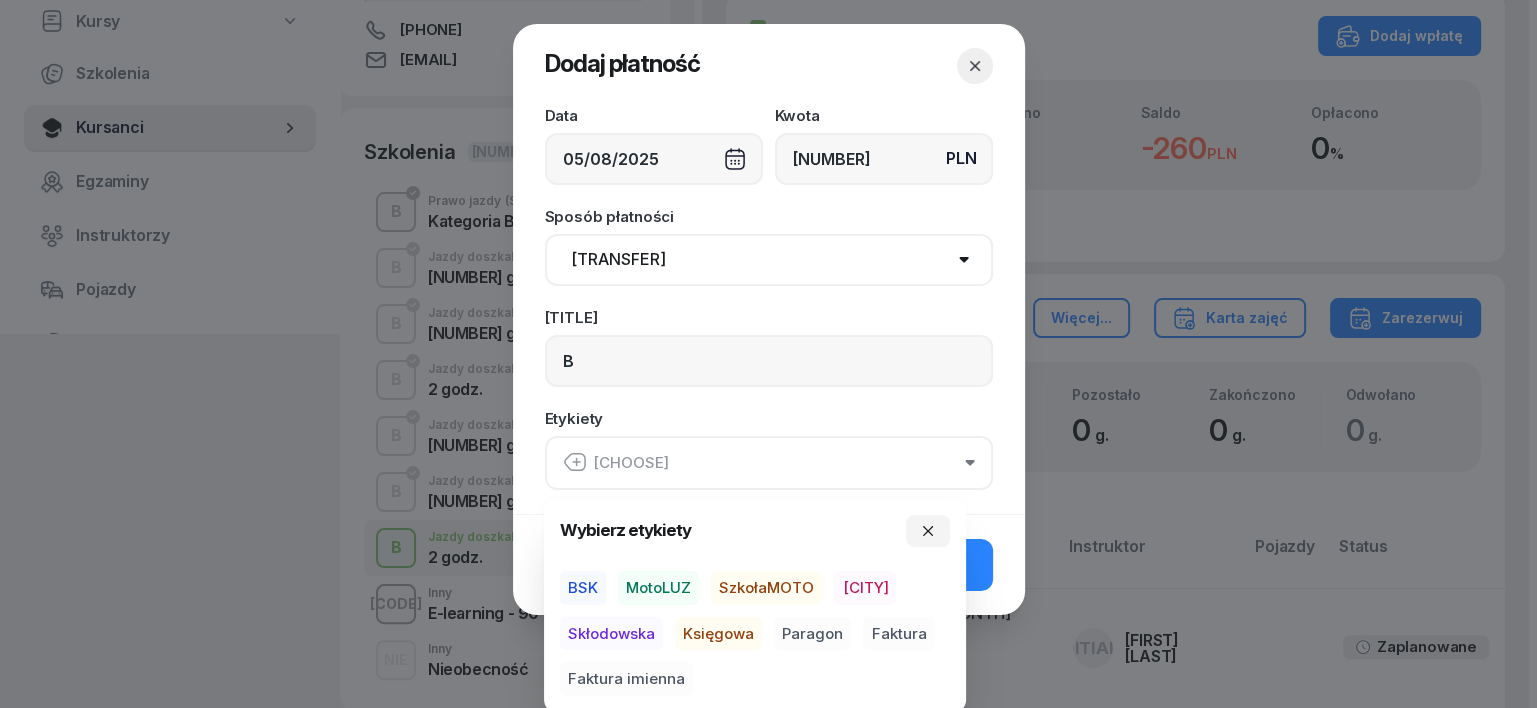 drag, startPoint x: 664, startPoint y: 587, endPoint x: 647, endPoint y: 608, distance: 27.018513 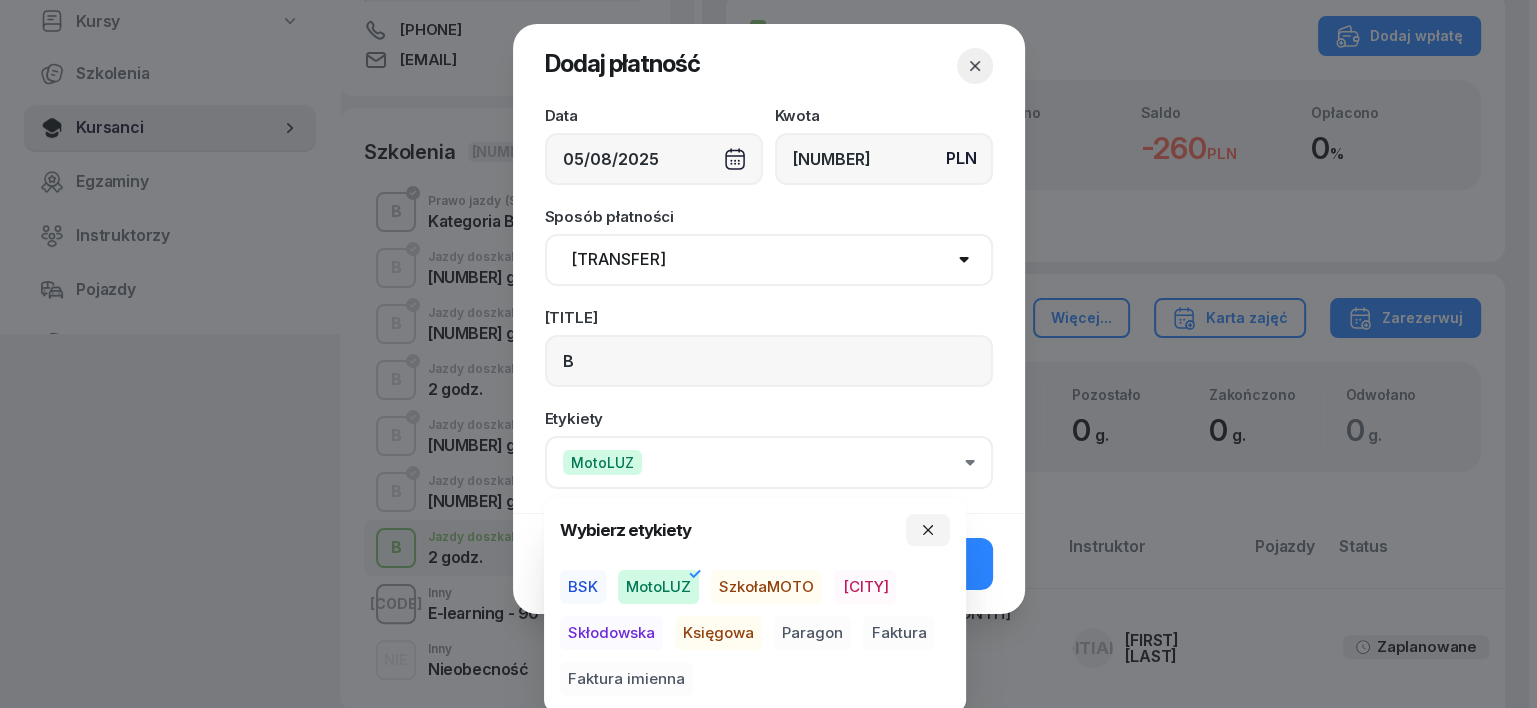 drag, startPoint x: 700, startPoint y: 638, endPoint x: 795, endPoint y: 650, distance: 95.7549 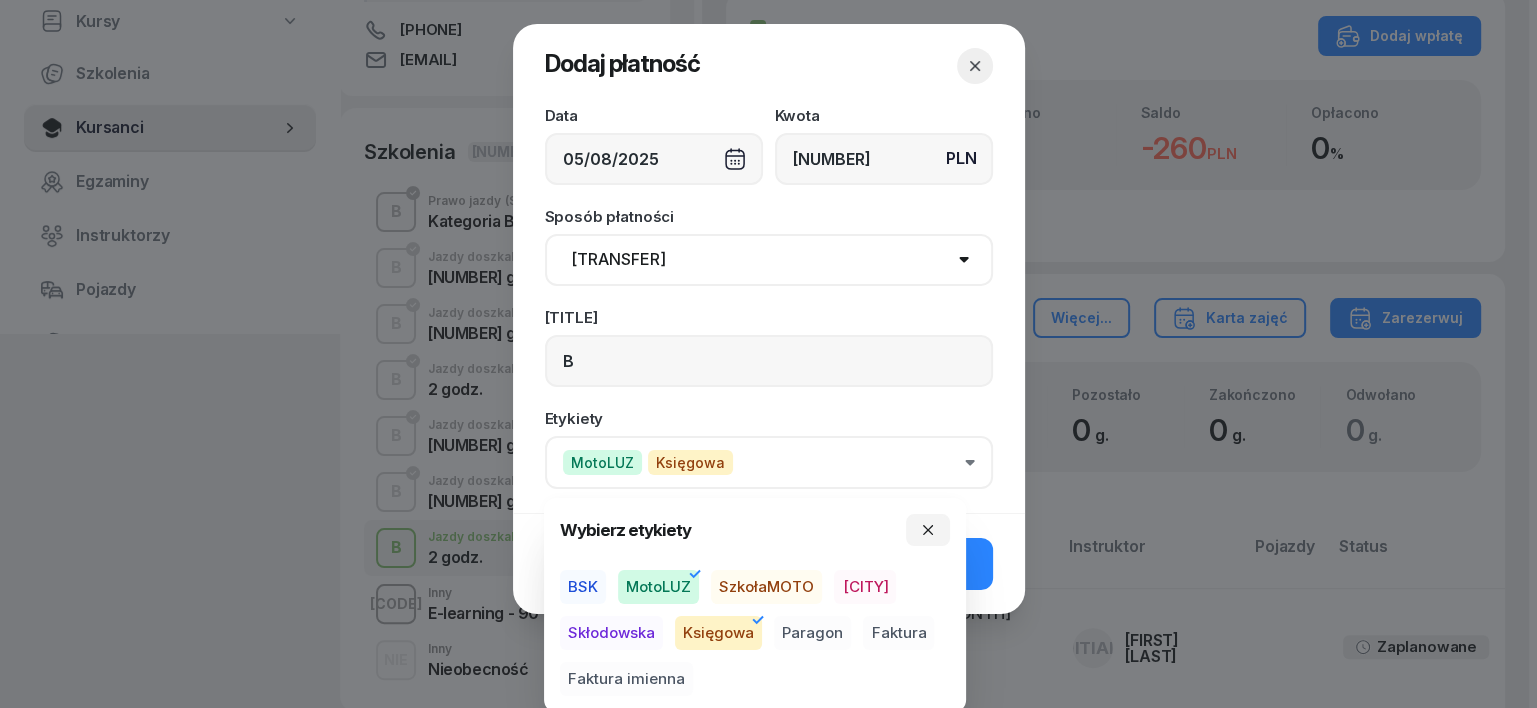 drag, startPoint x: 801, startPoint y: 626, endPoint x: 858, endPoint y: 622, distance: 57.14018 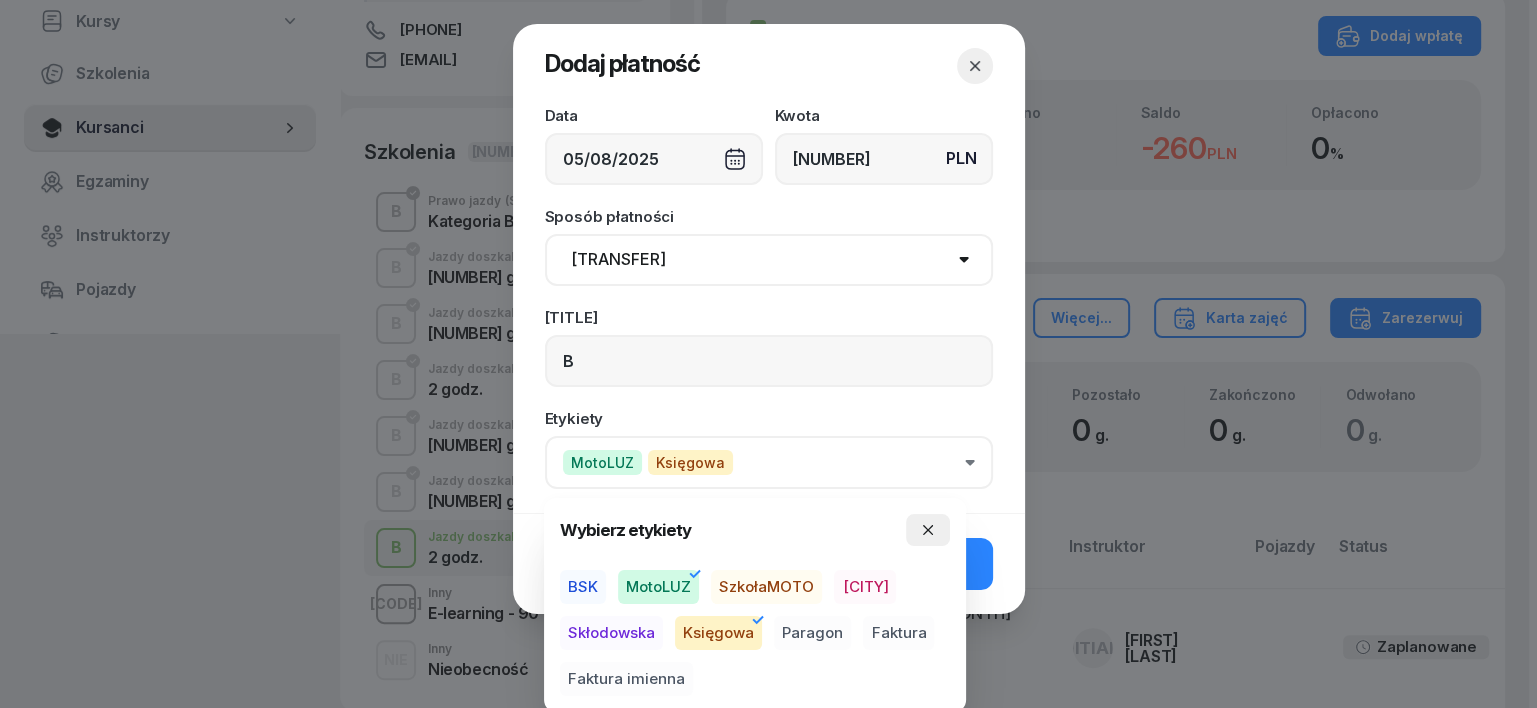 click at bounding box center [928, 530] 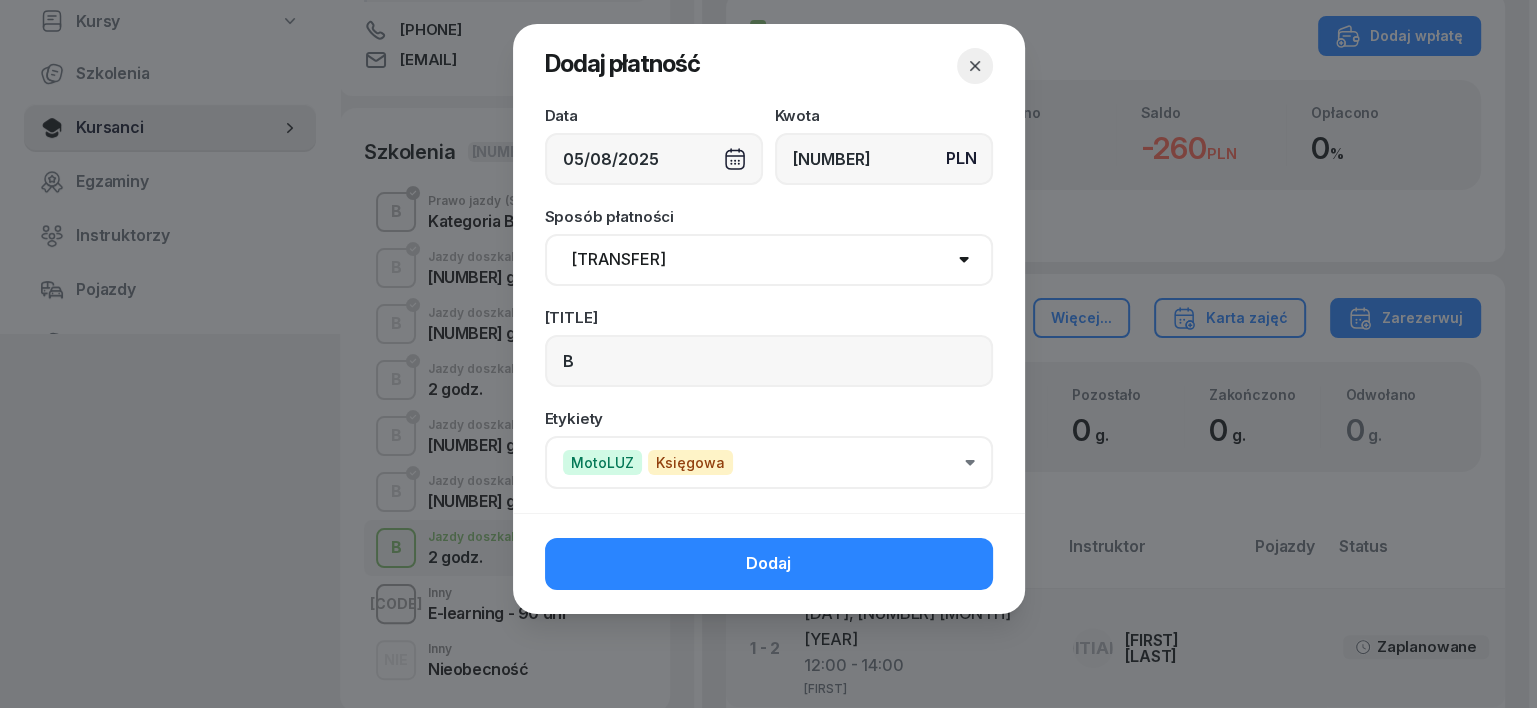 click on "Dodaj" 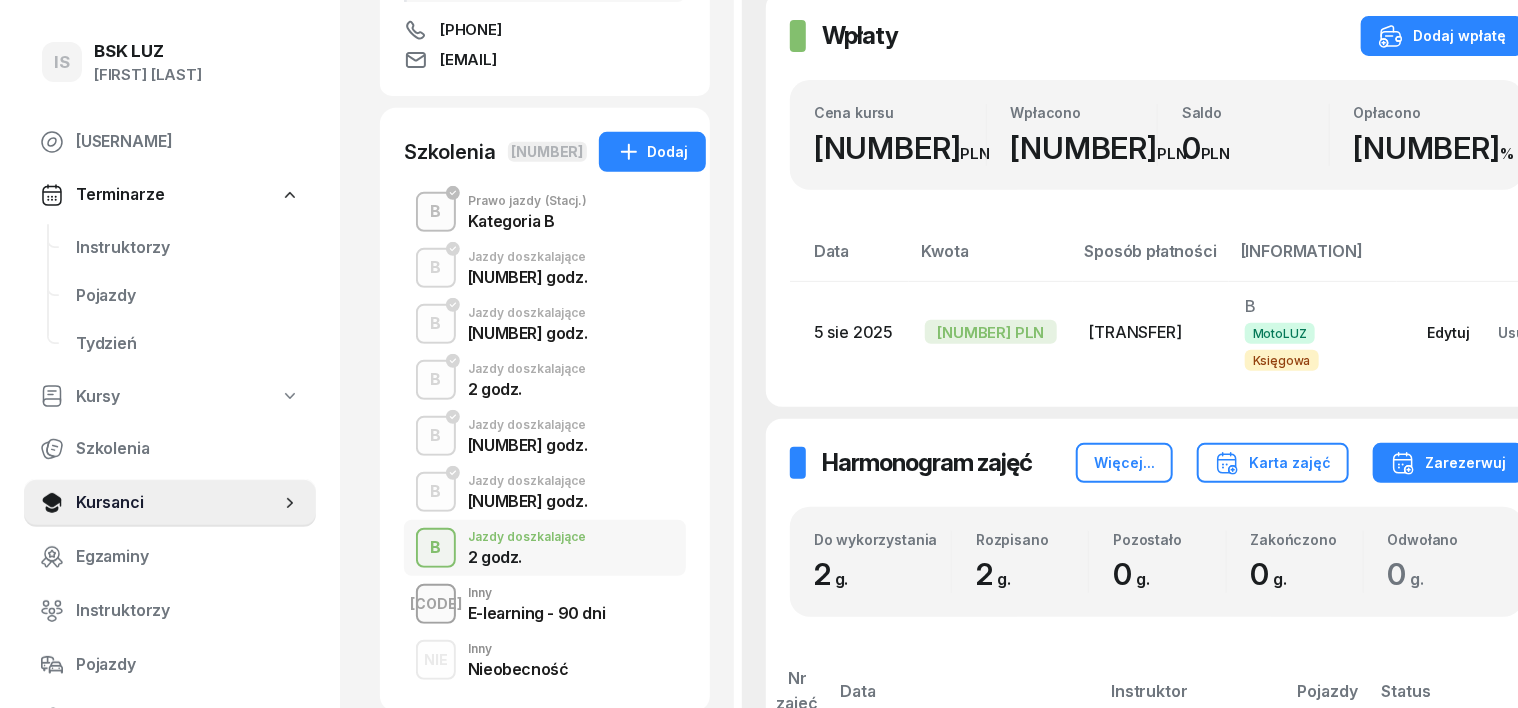 click on "Edytuj" at bounding box center (1448, 332) 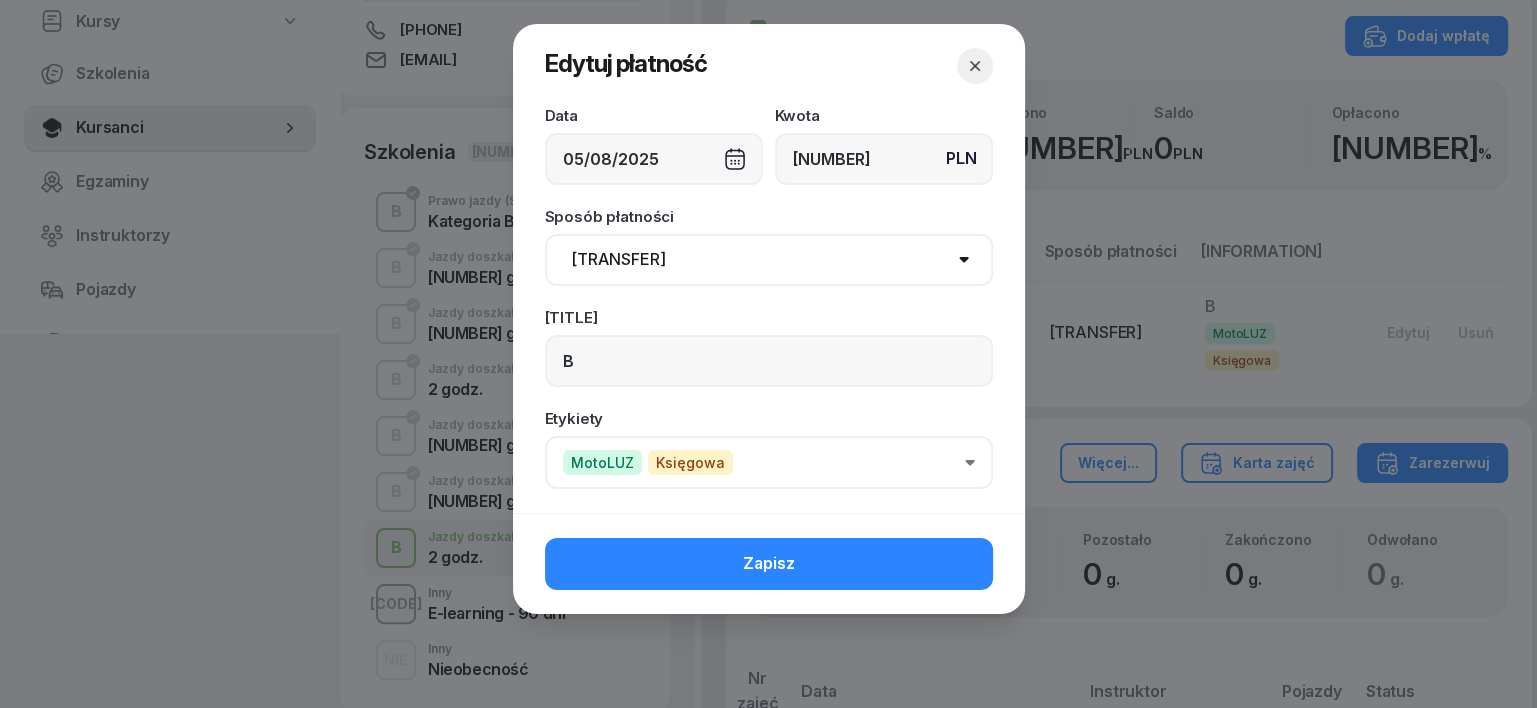 click 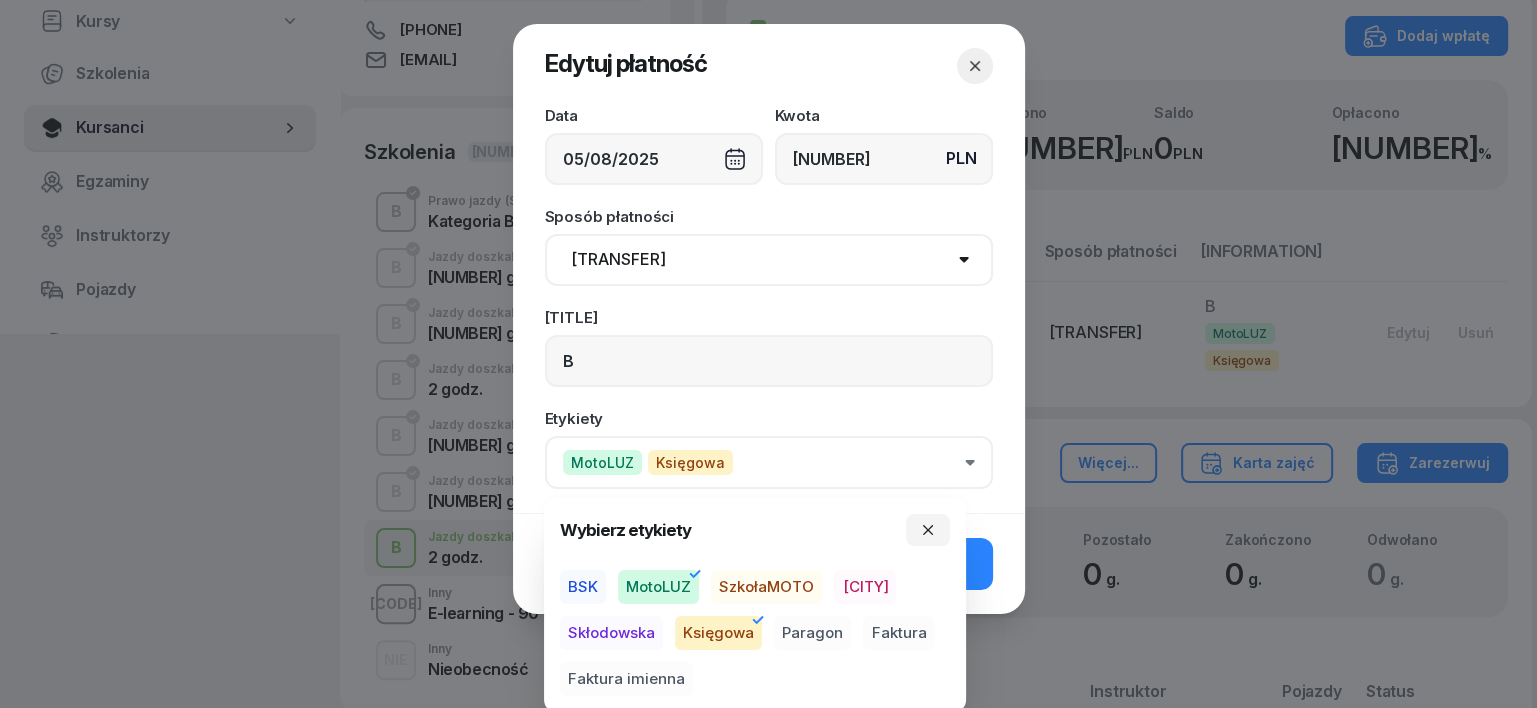 click on "Paragon" at bounding box center [812, 633] 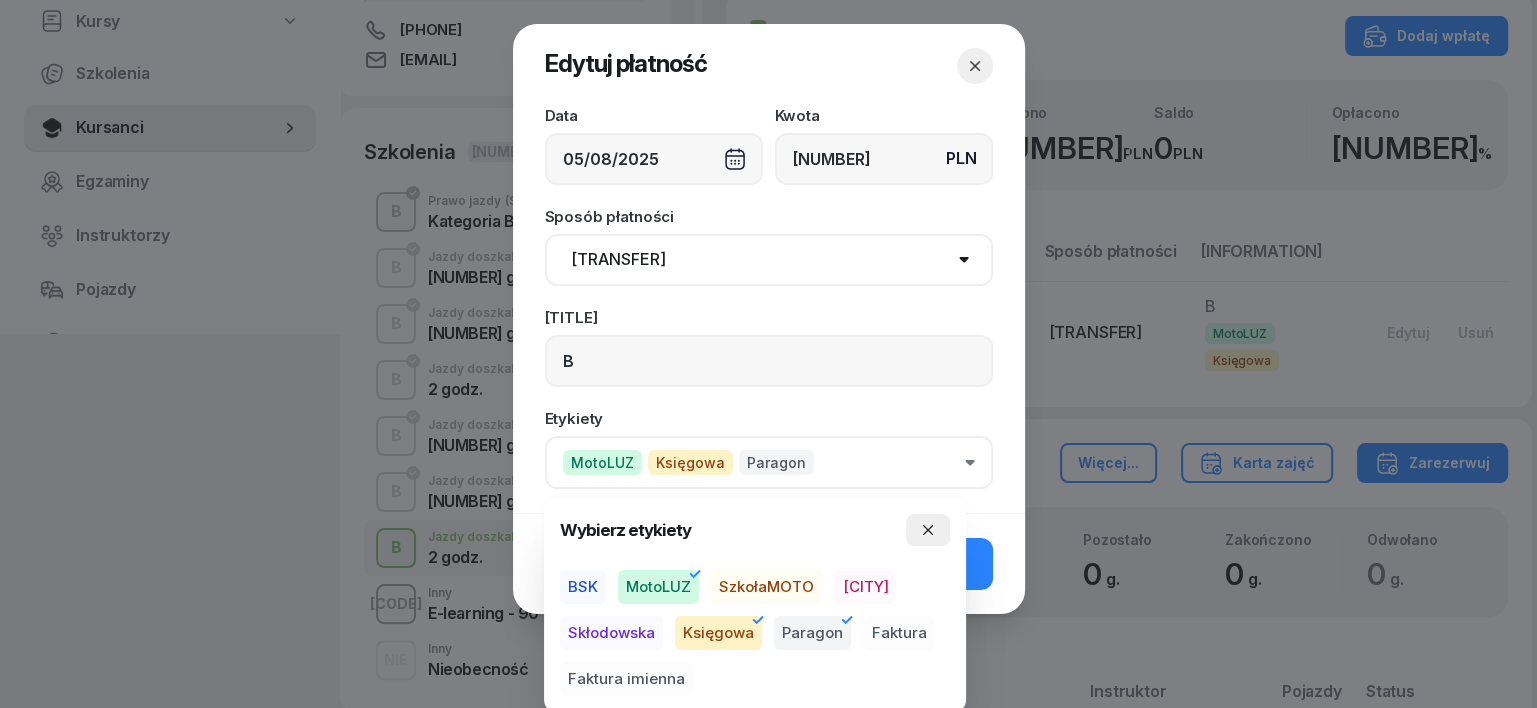 click 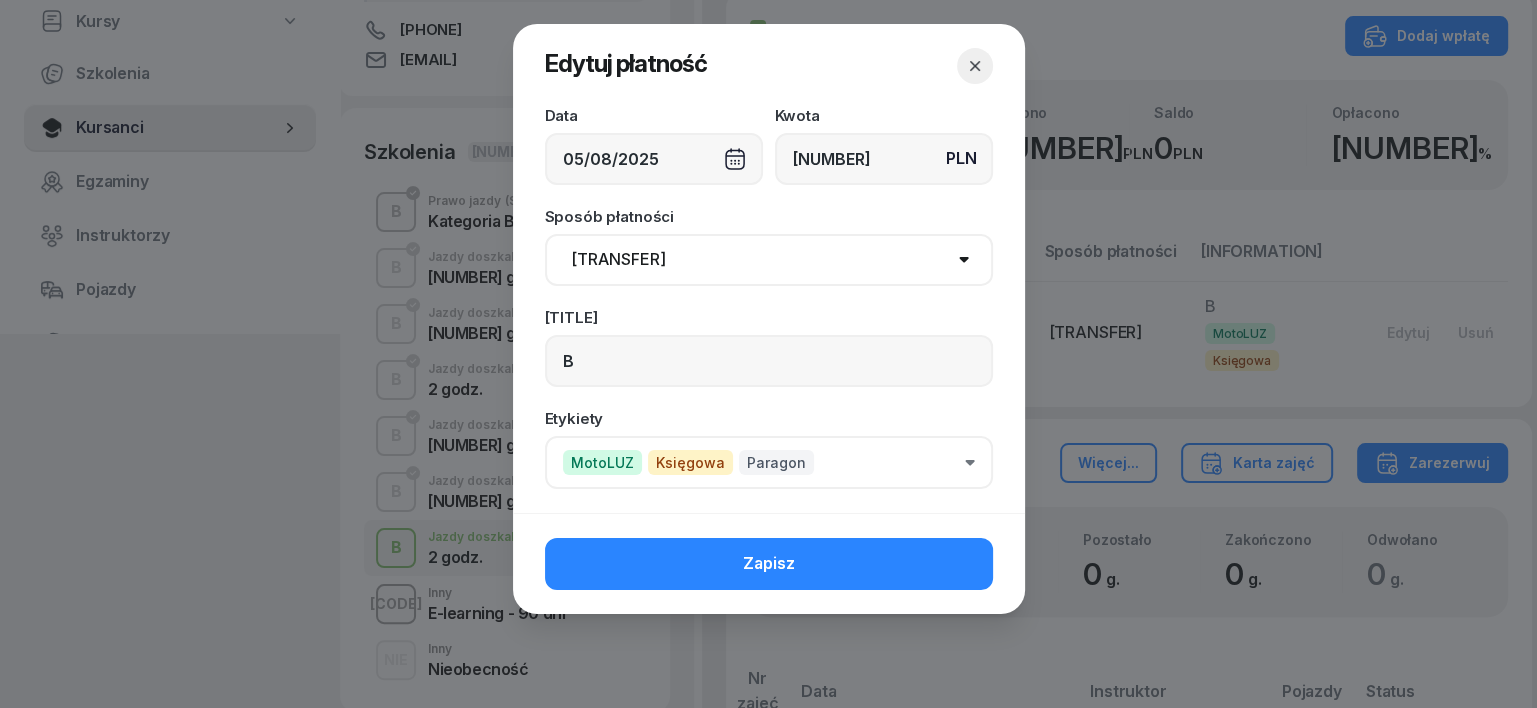 drag, startPoint x: 880, startPoint y: 580, endPoint x: 896, endPoint y: 564, distance: 22.627417 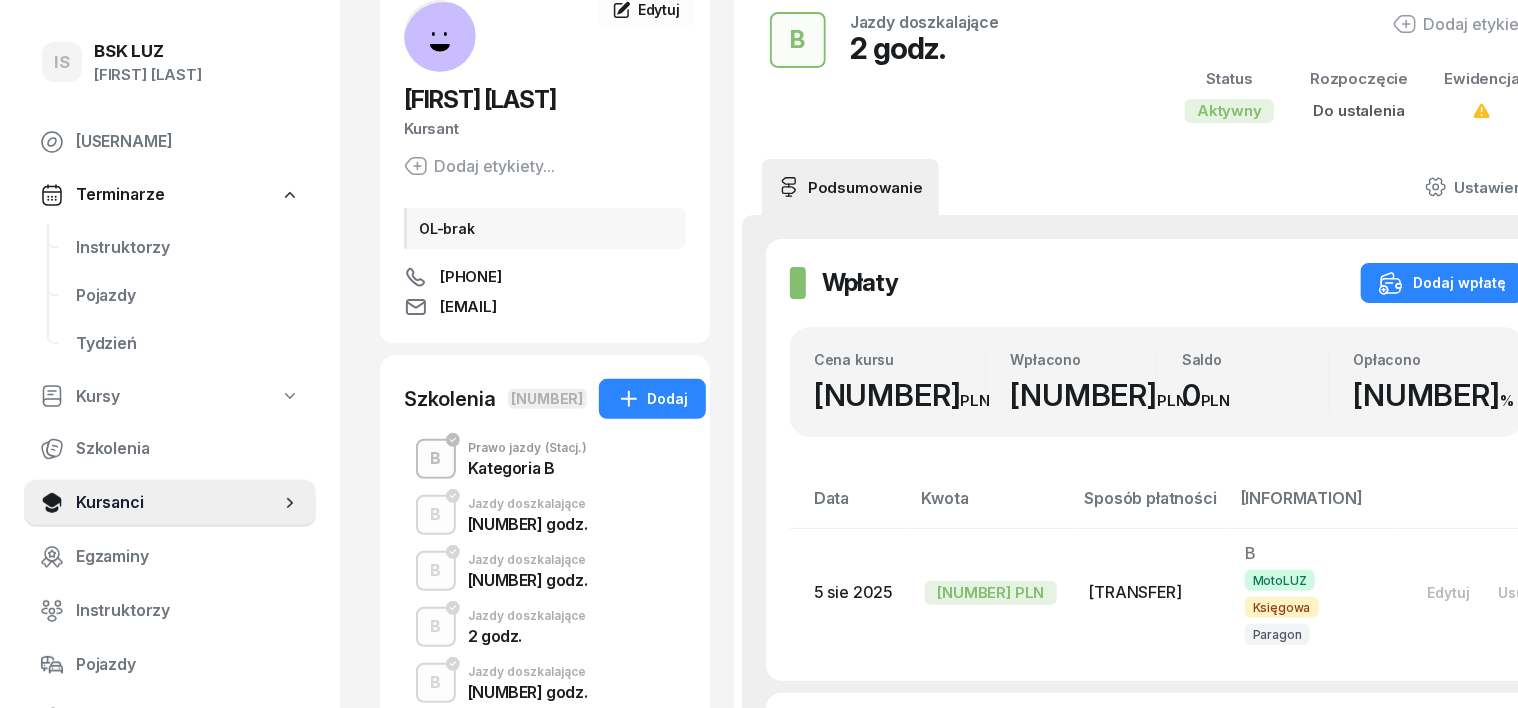 scroll, scrollTop: 0, scrollLeft: 0, axis: both 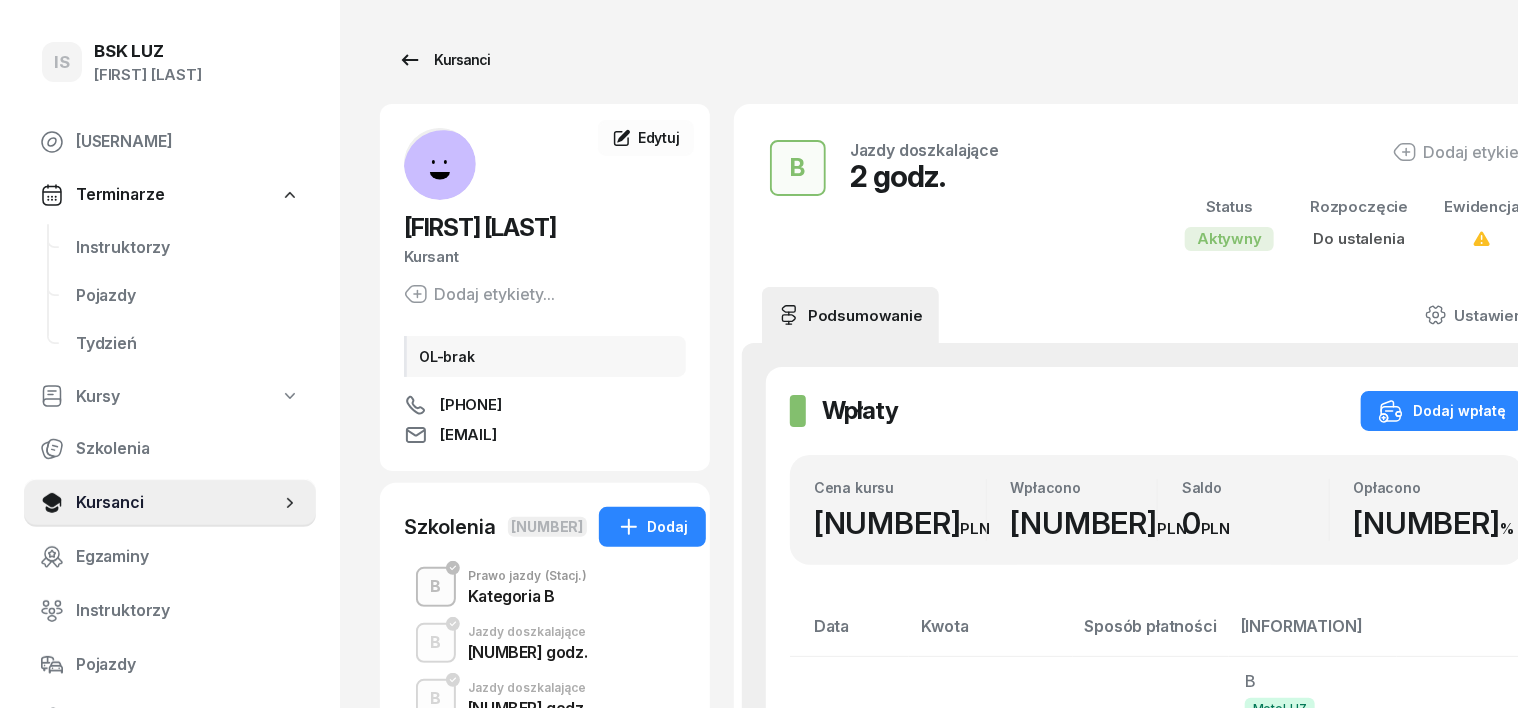 click on "Kursanci" at bounding box center (444, 60) 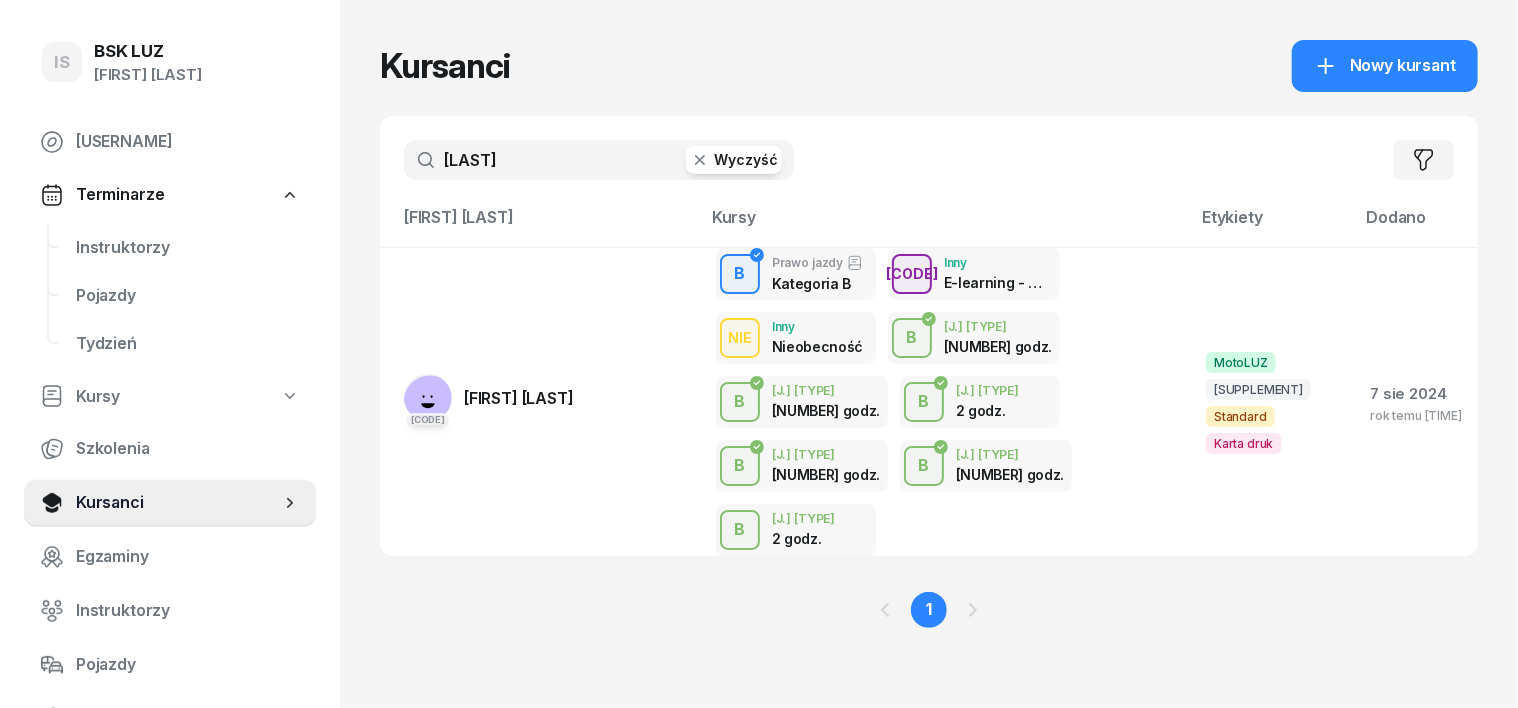 drag, startPoint x: 668, startPoint y: 160, endPoint x: 641, endPoint y: 153, distance: 27.89265 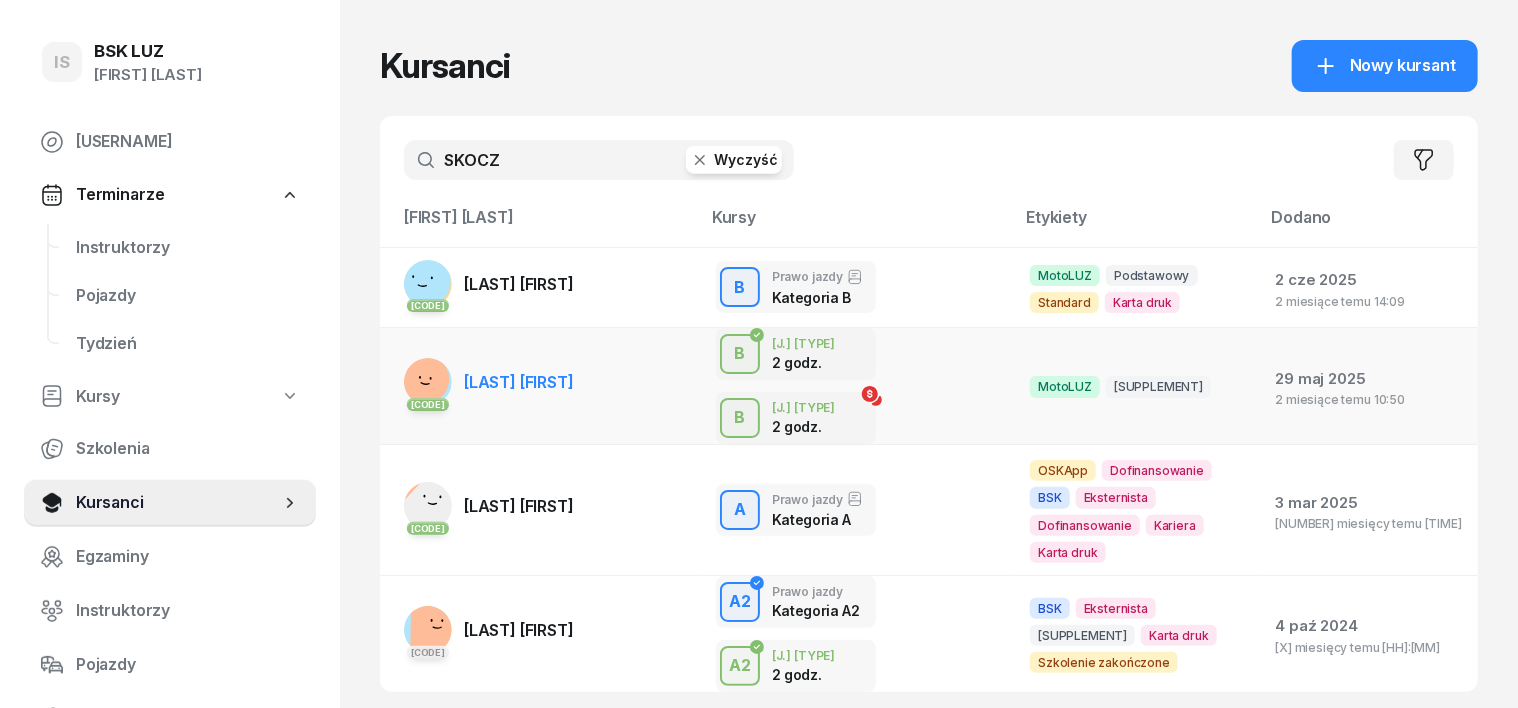type on "SKOCZ" 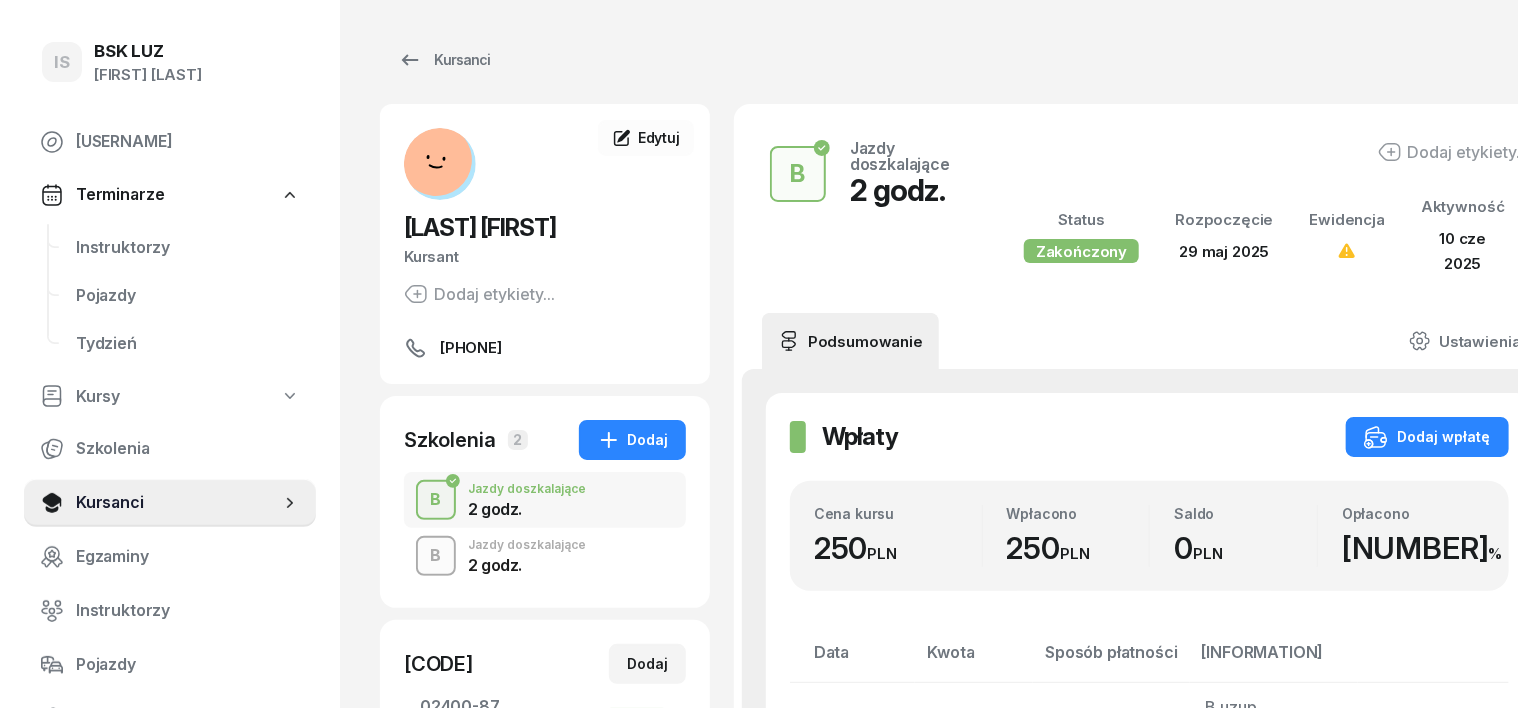click on "B" at bounding box center [436, 556] 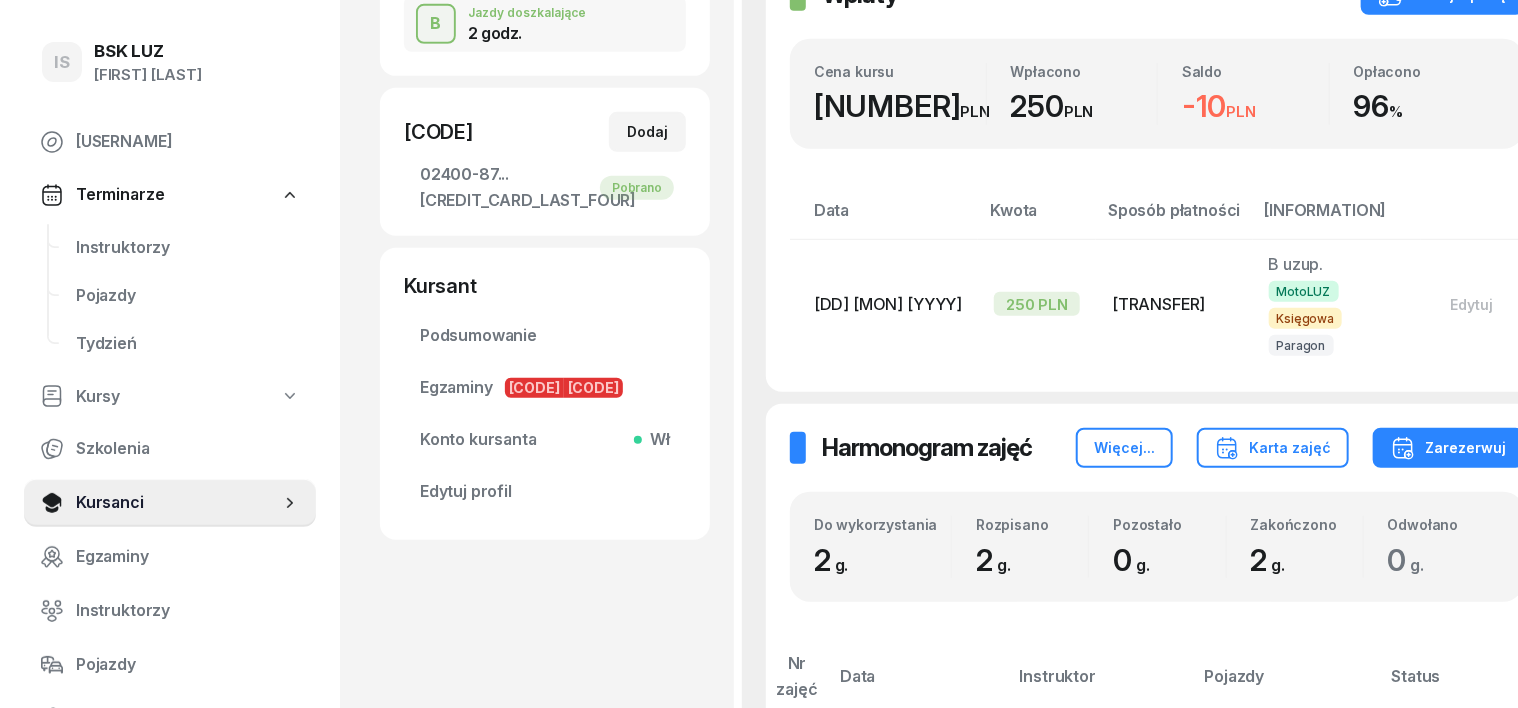 scroll, scrollTop: 375, scrollLeft: 0, axis: vertical 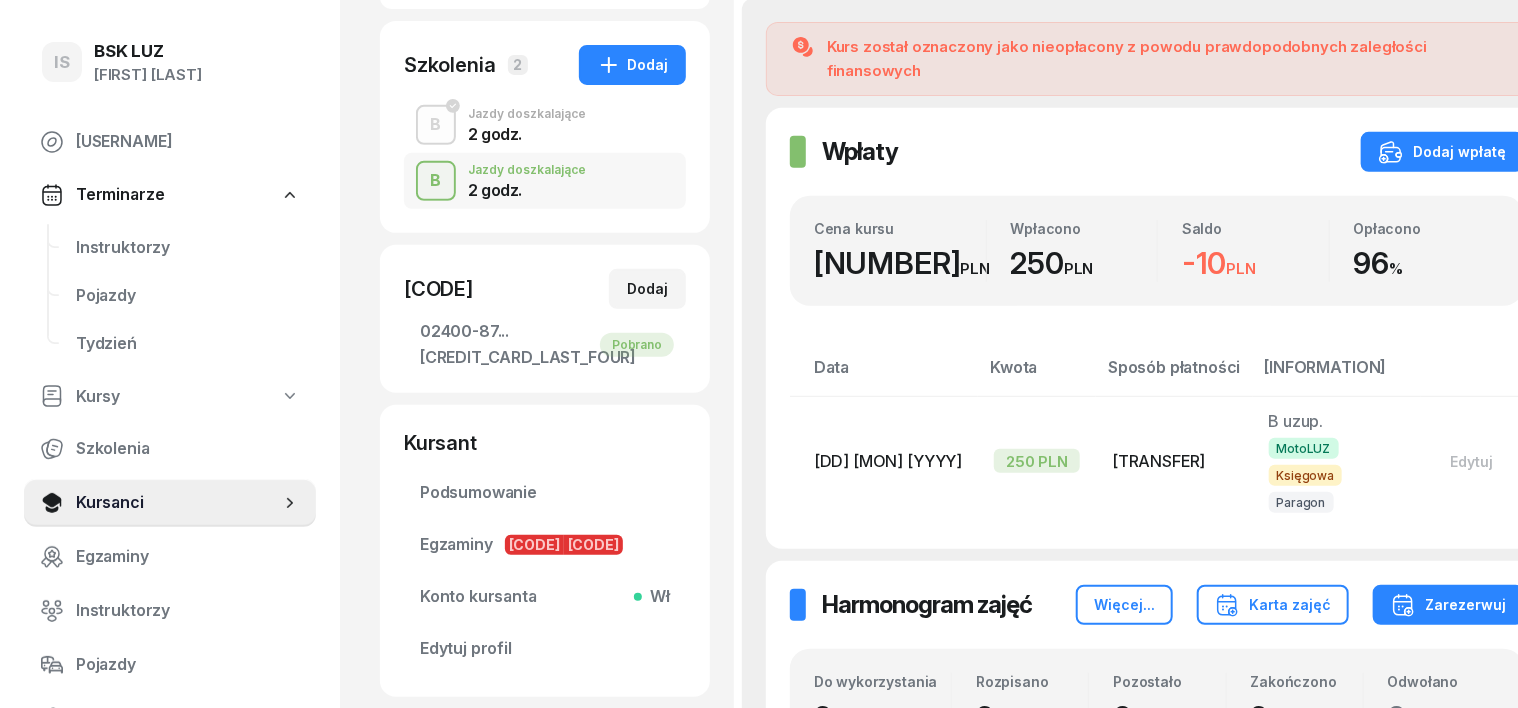 click on "B" at bounding box center [436, 125] 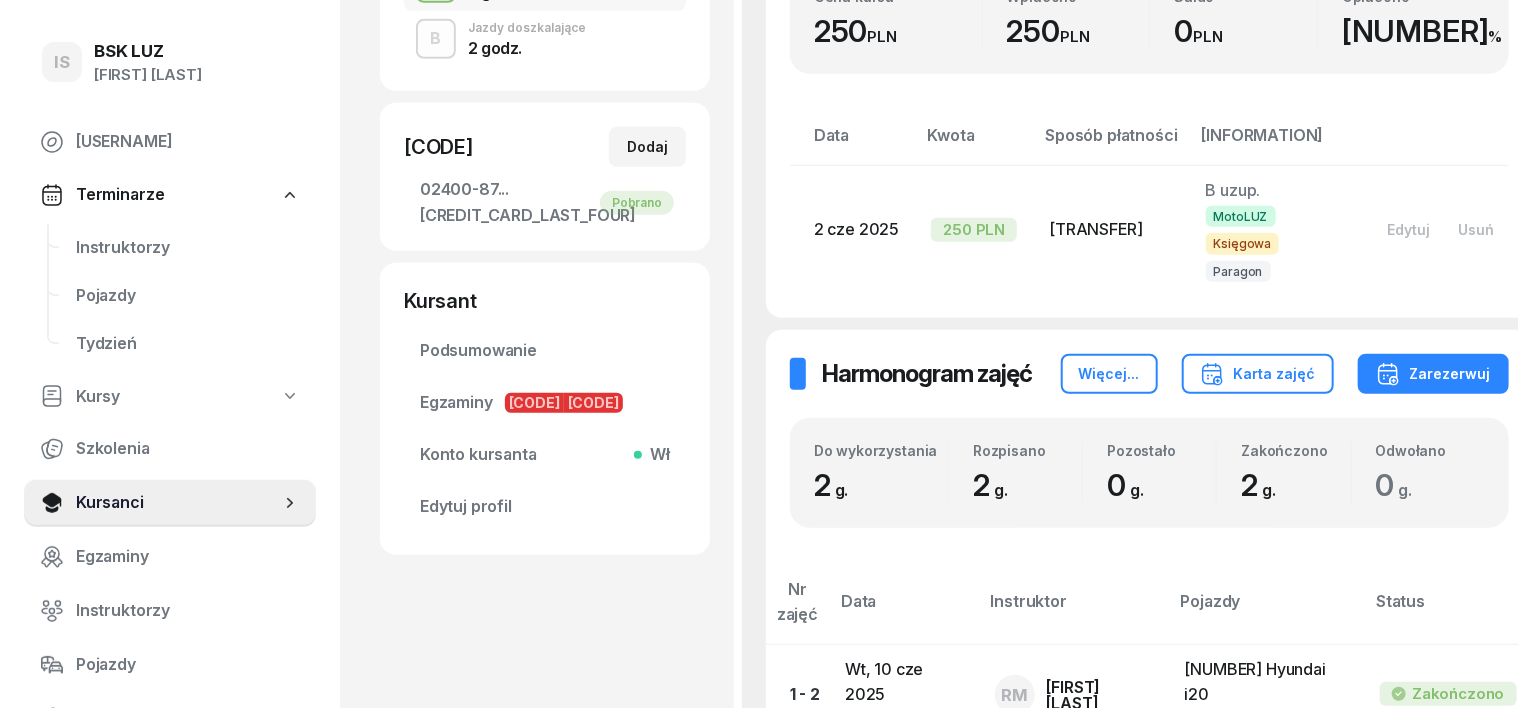 scroll, scrollTop: 500, scrollLeft: 0, axis: vertical 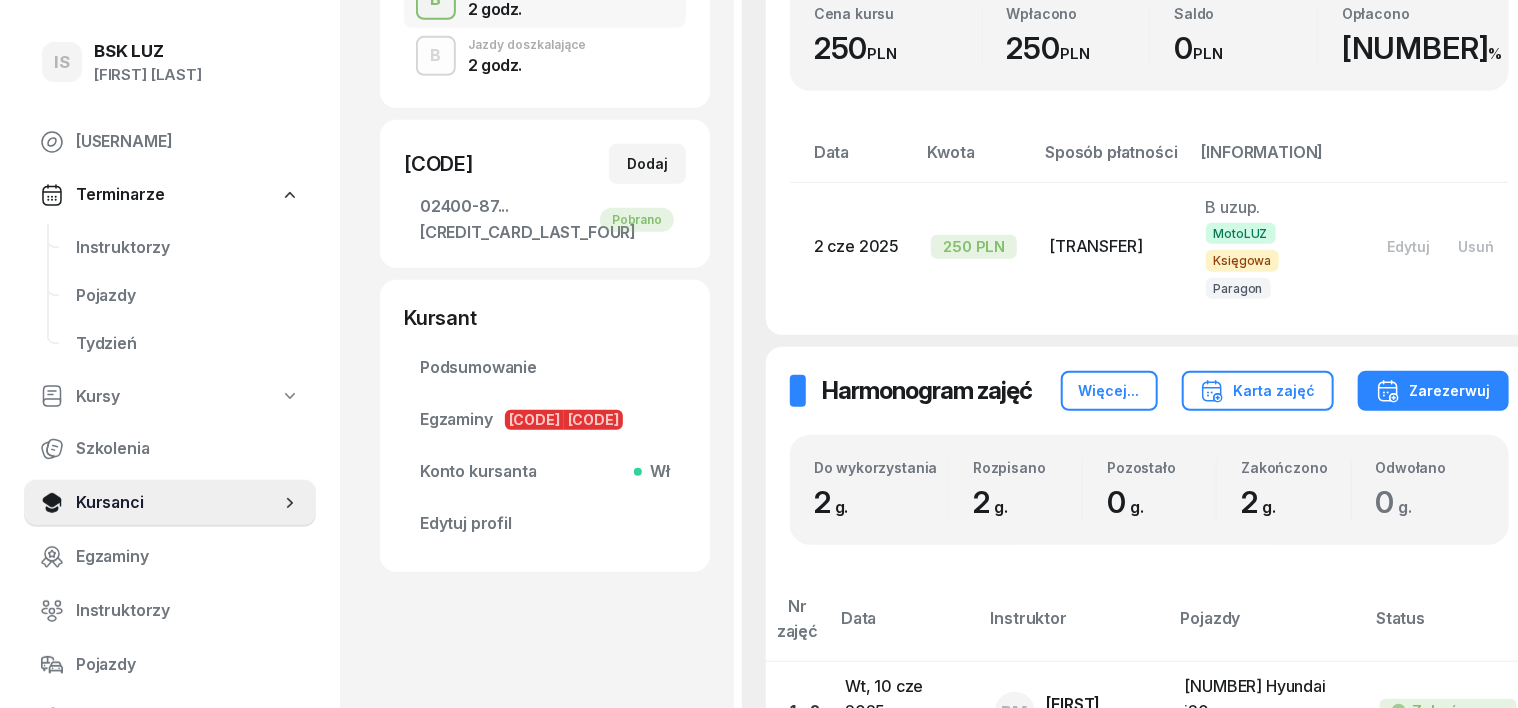 click on "B" at bounding box center (436, 56) 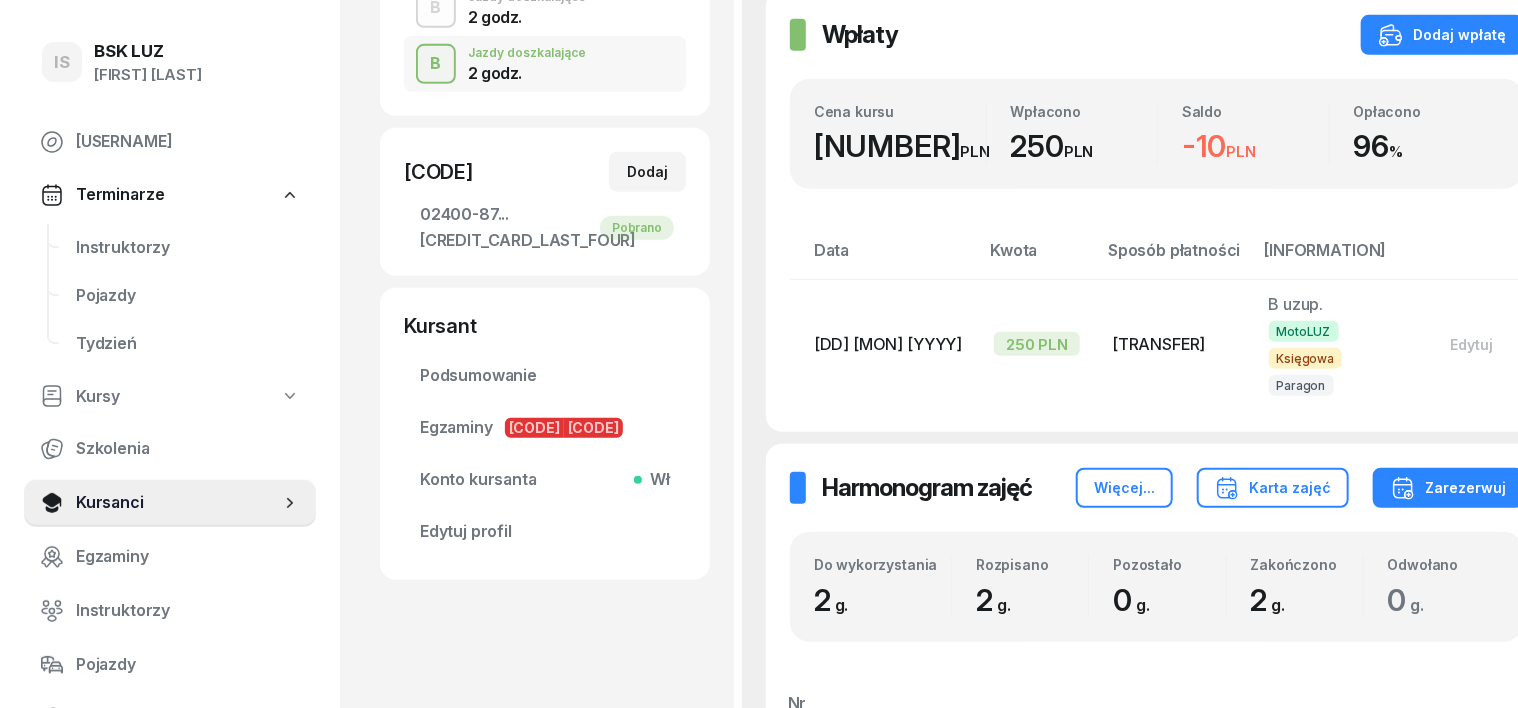 scroll, scrollTop: 375, scrollLeft: 0, axis: vertical 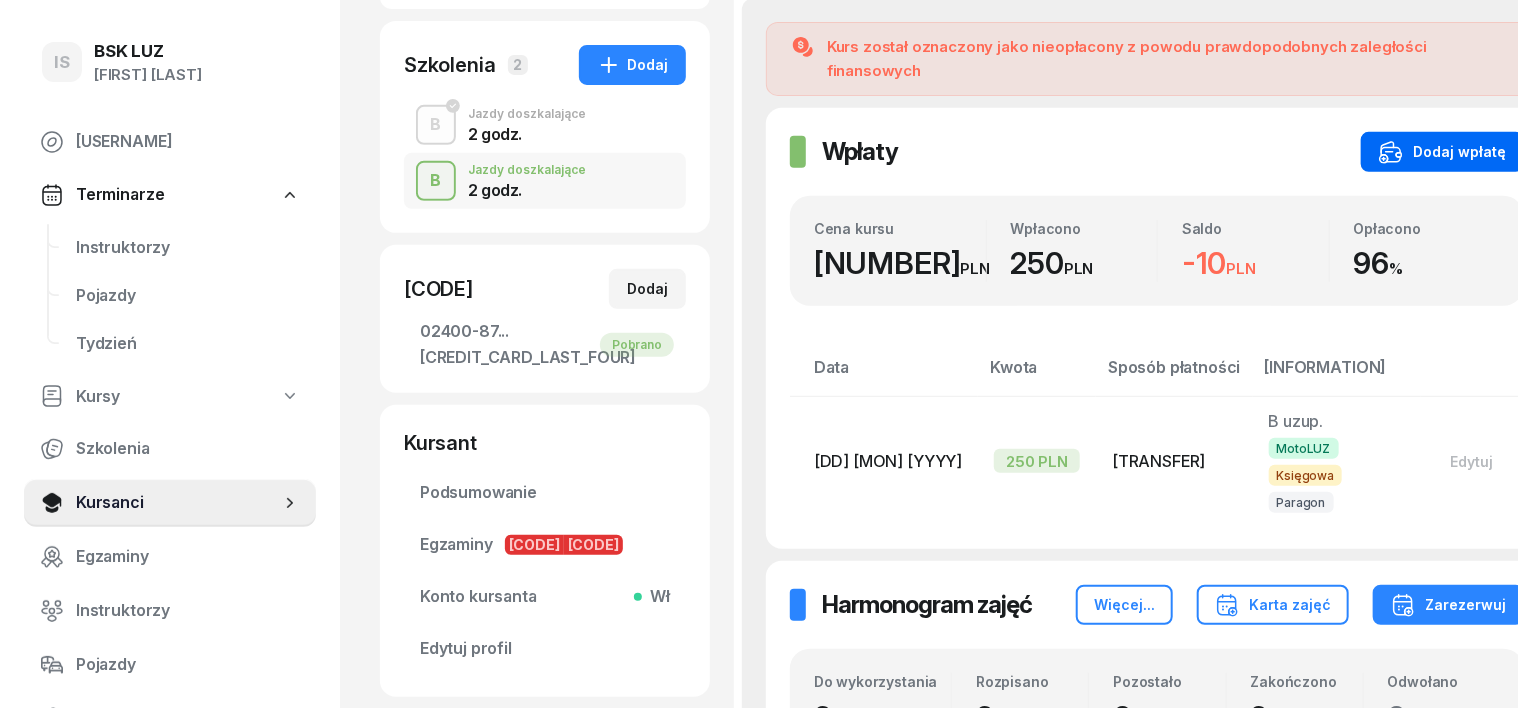 click on "Dodaj wpłatę" at bounding box center [1442, 152] 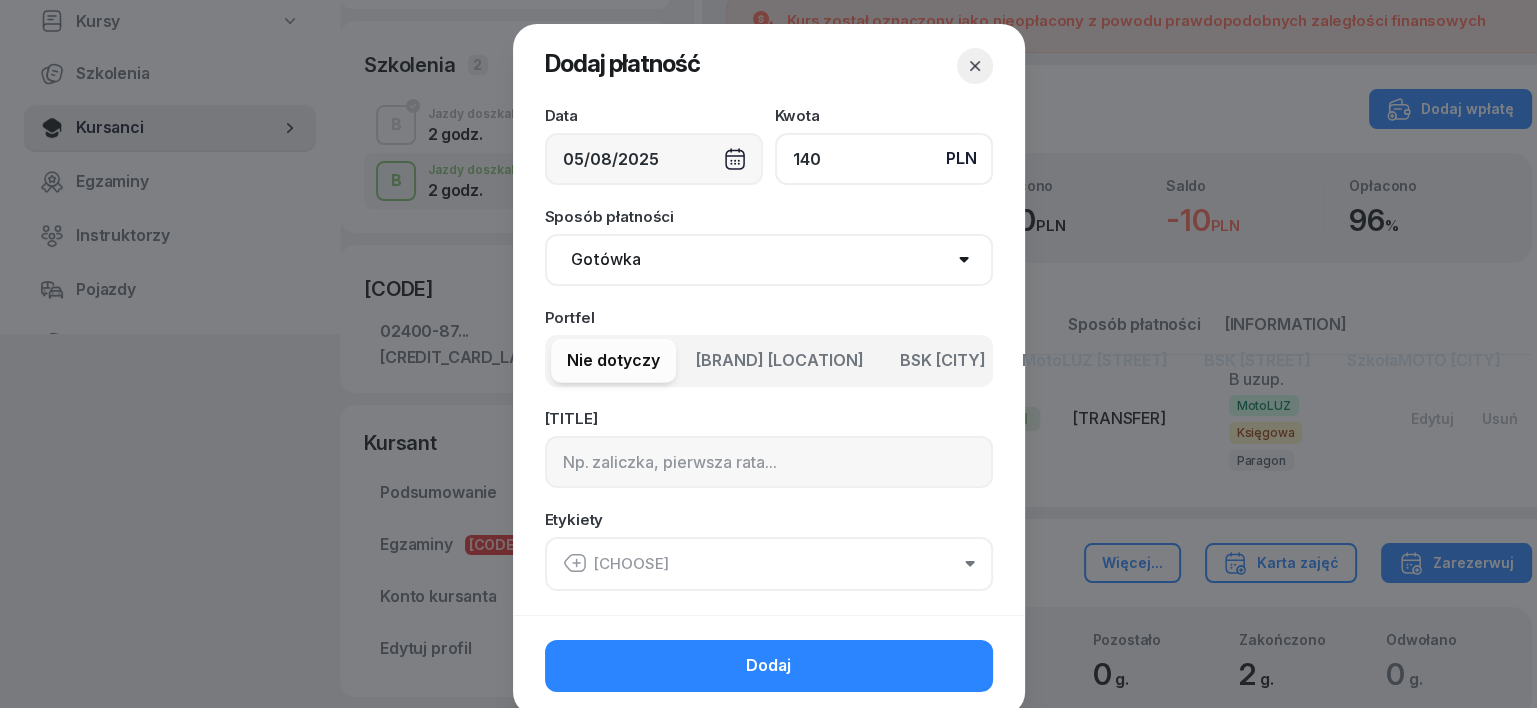 type on "140" 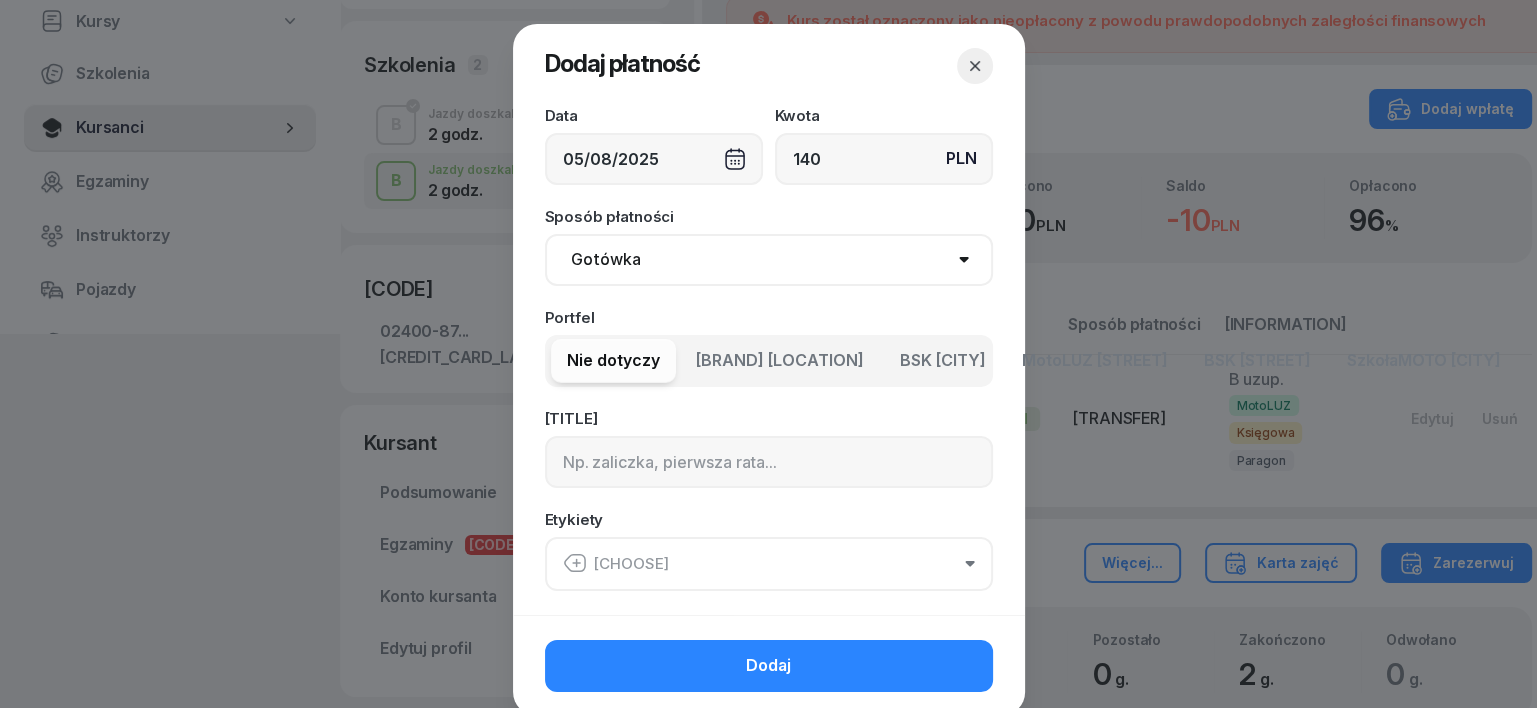 click on "Gotówka Karta Przelew Płatności online BLIK" at bounding box center (769, 260) 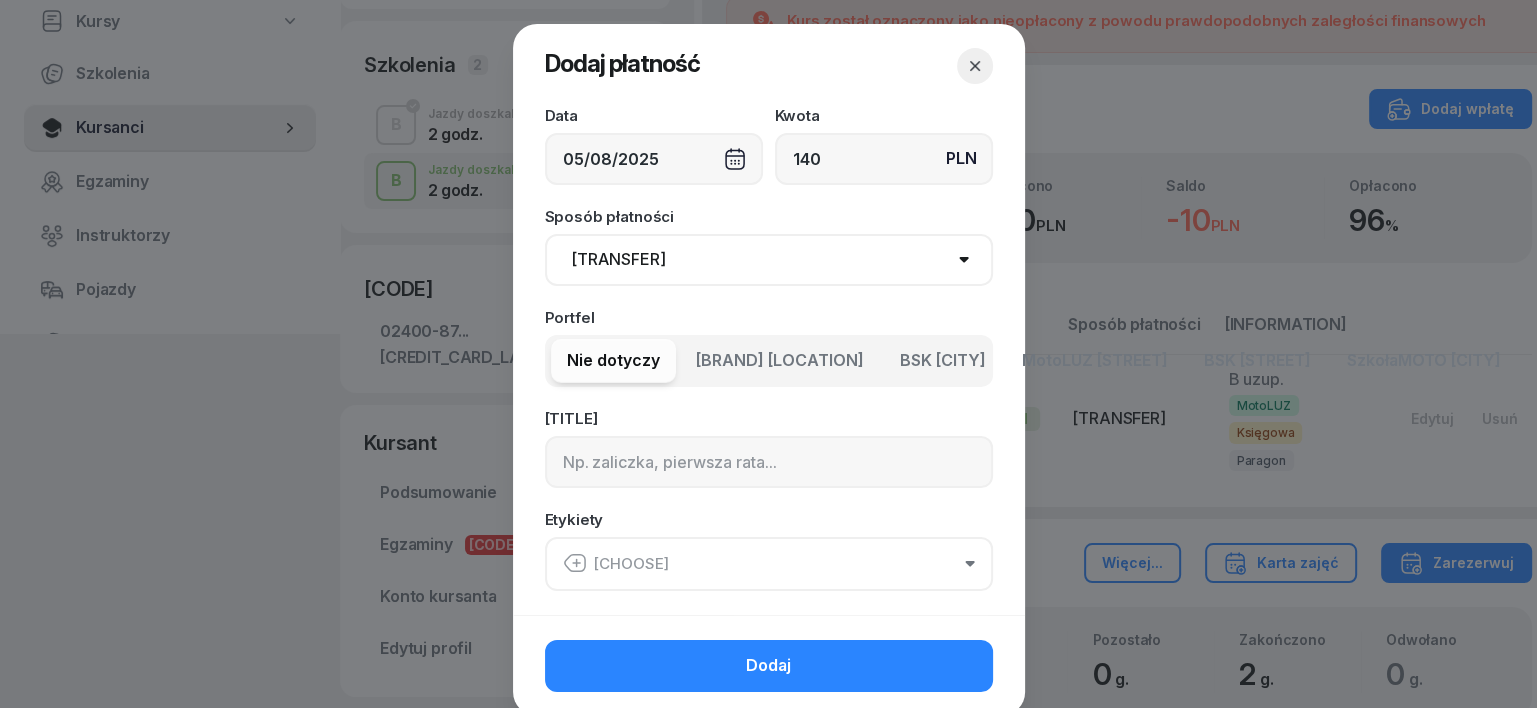 click on "Gotówka Karta Przelew Płatności online BLIK" at bounding box center [769, 260] 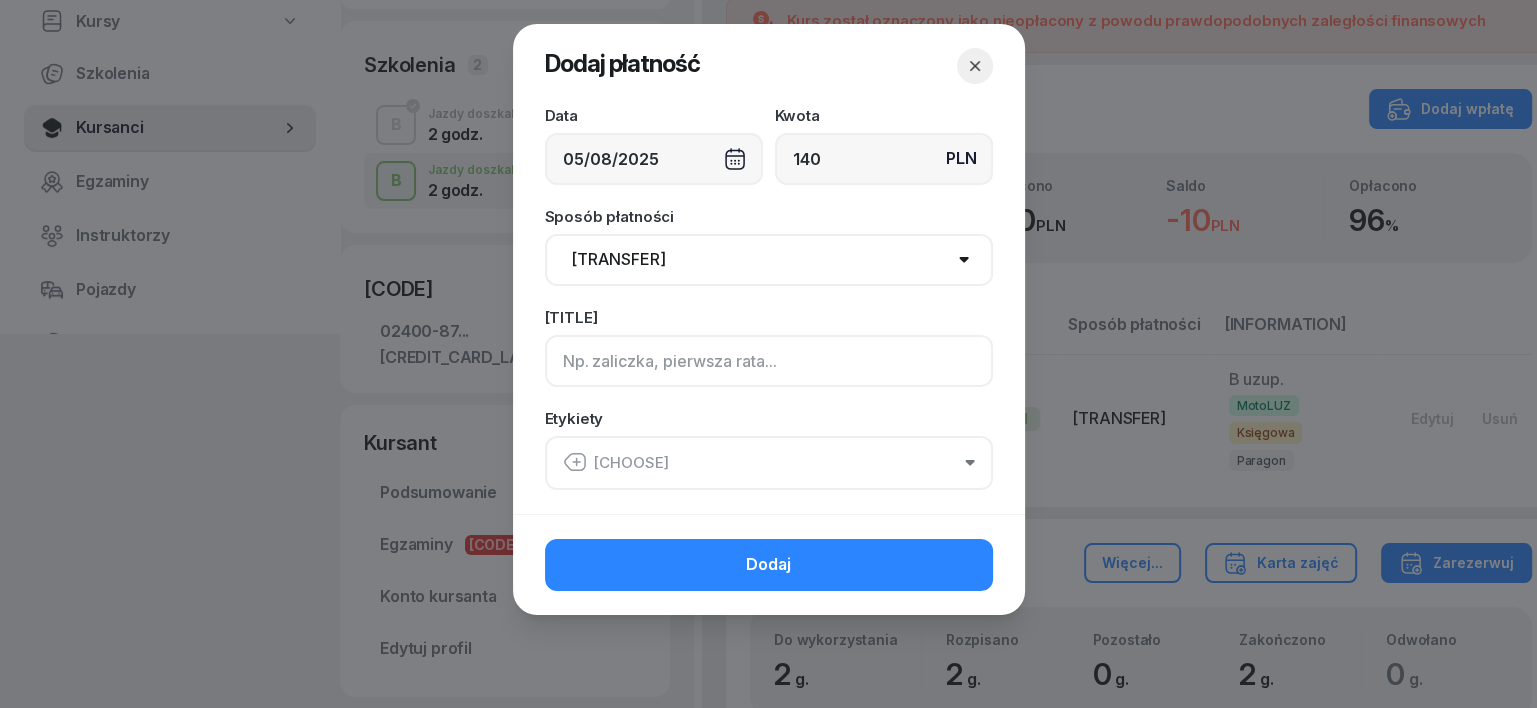click 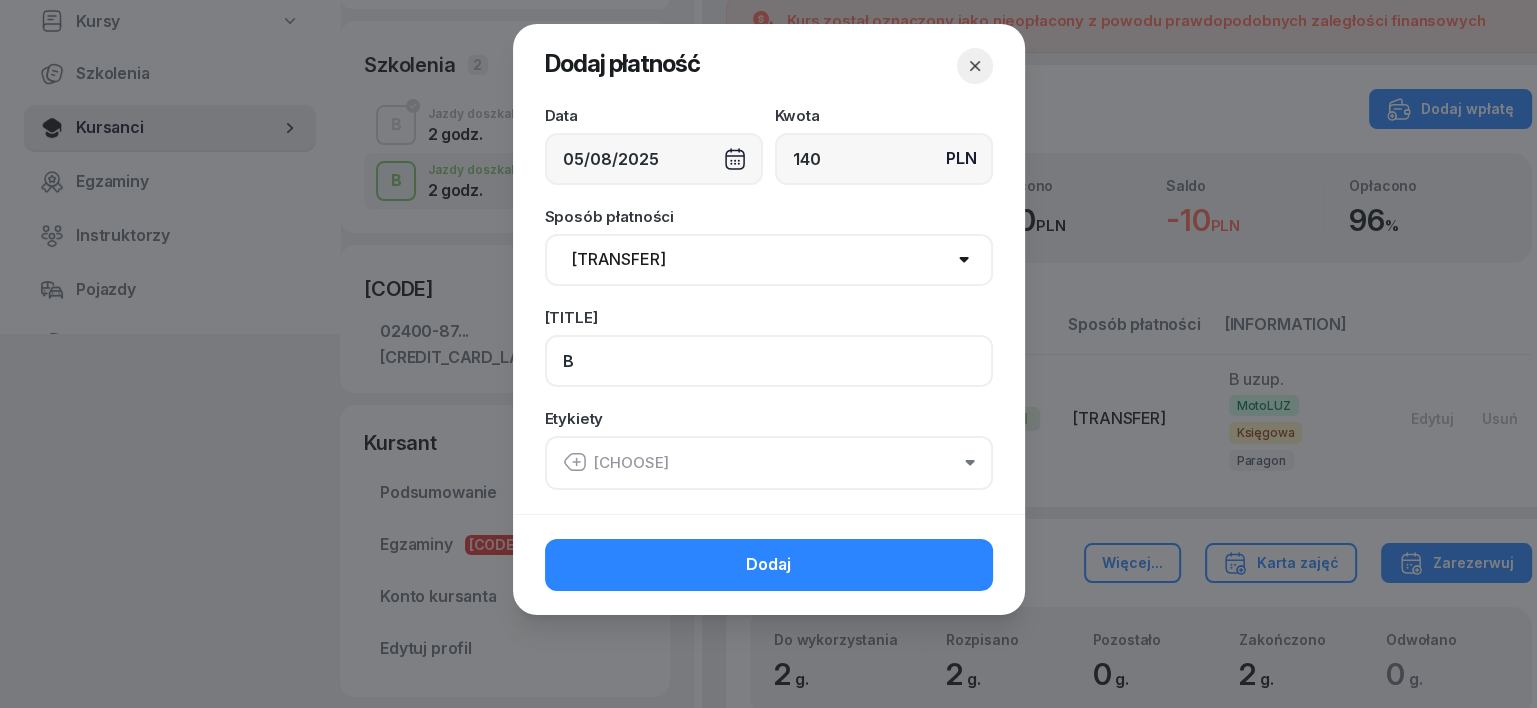 type on "B" 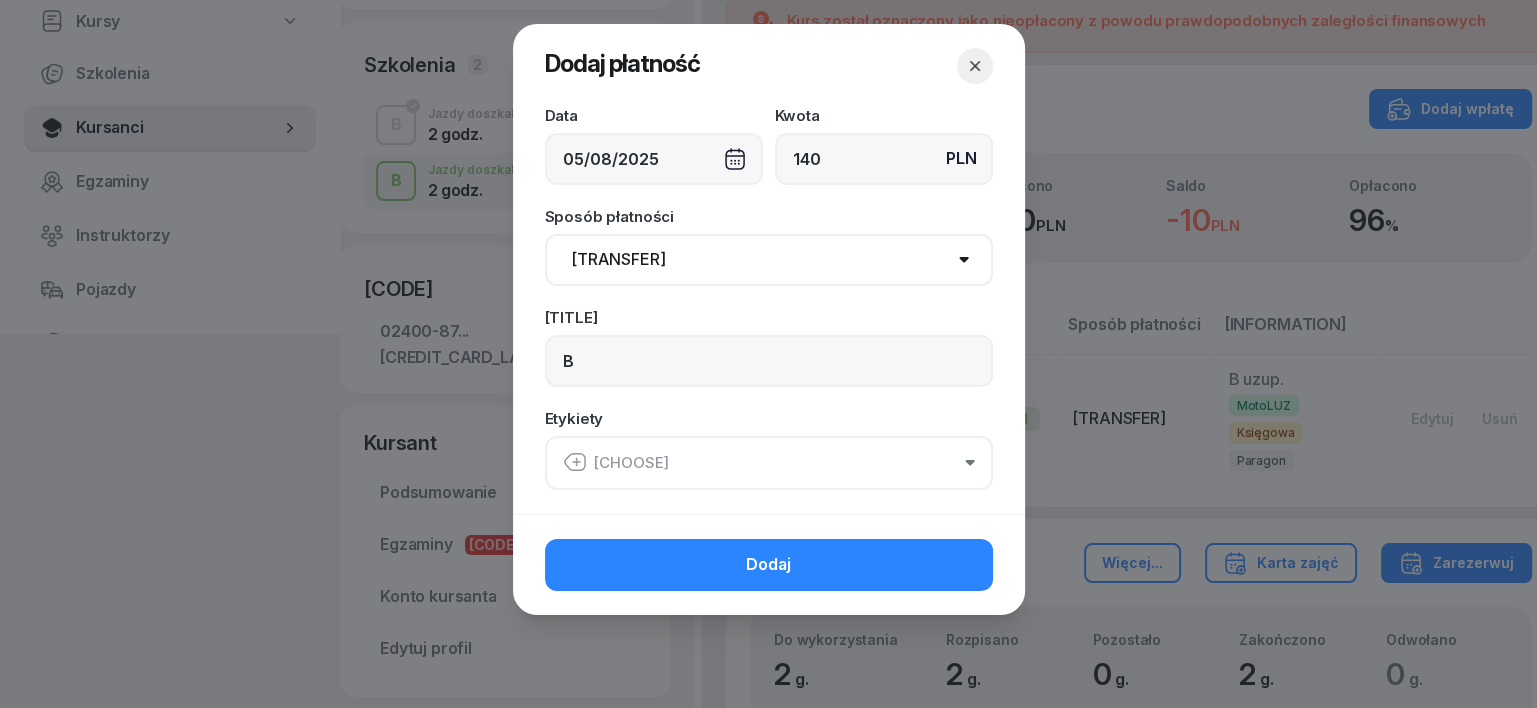 click 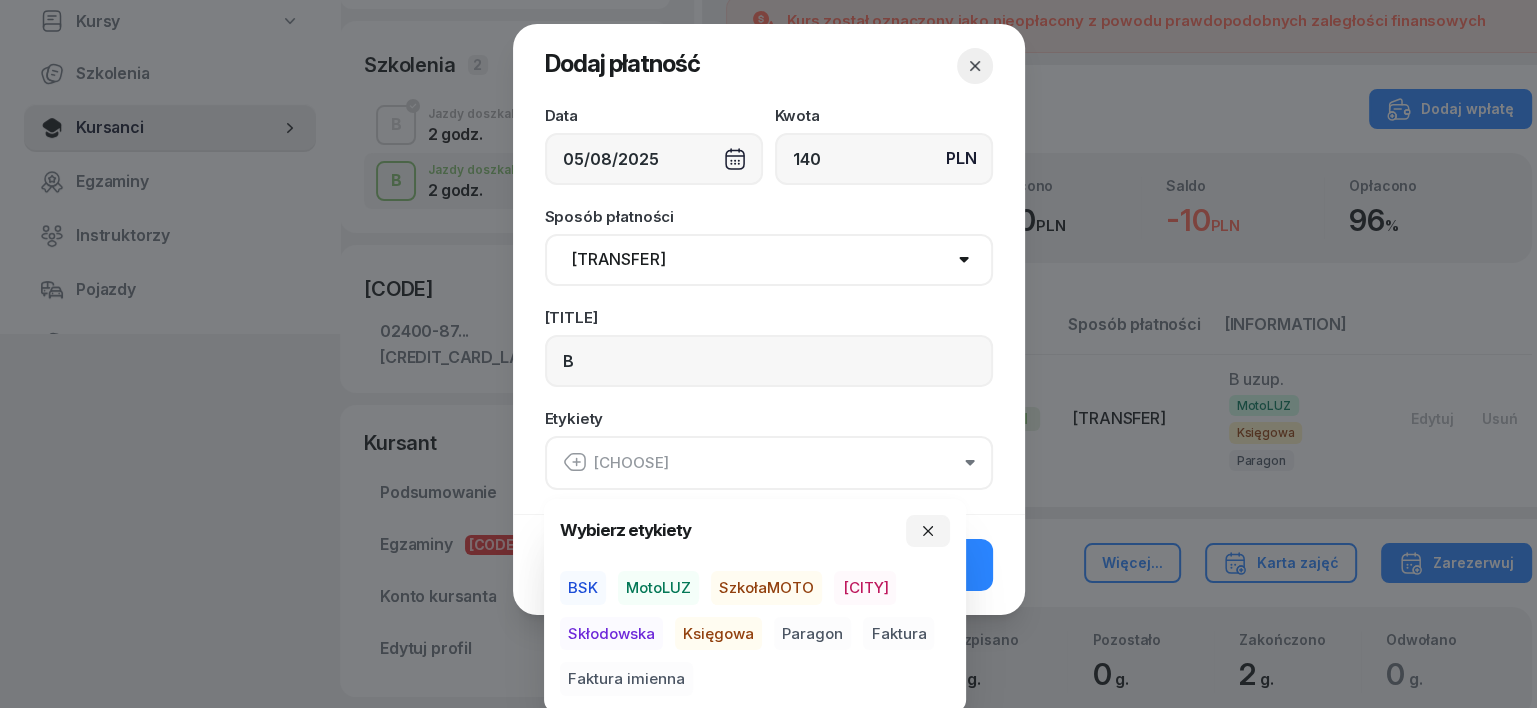 click on "MotoLUZ" at bounding box center (658, 588) 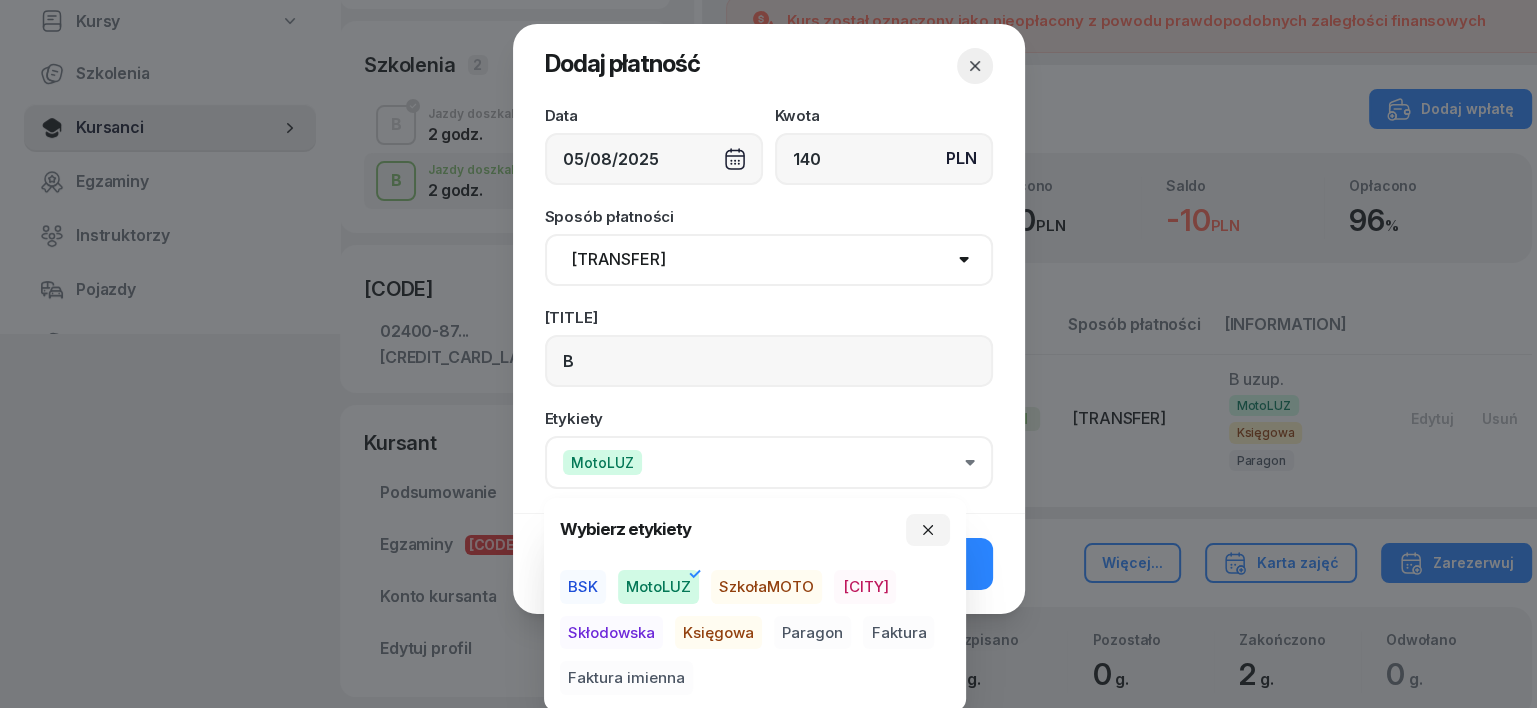 drag, startPoint x: 692, startPoint y: 633, endPoint x: 736, endPoint y: 634, distance: 44.011364 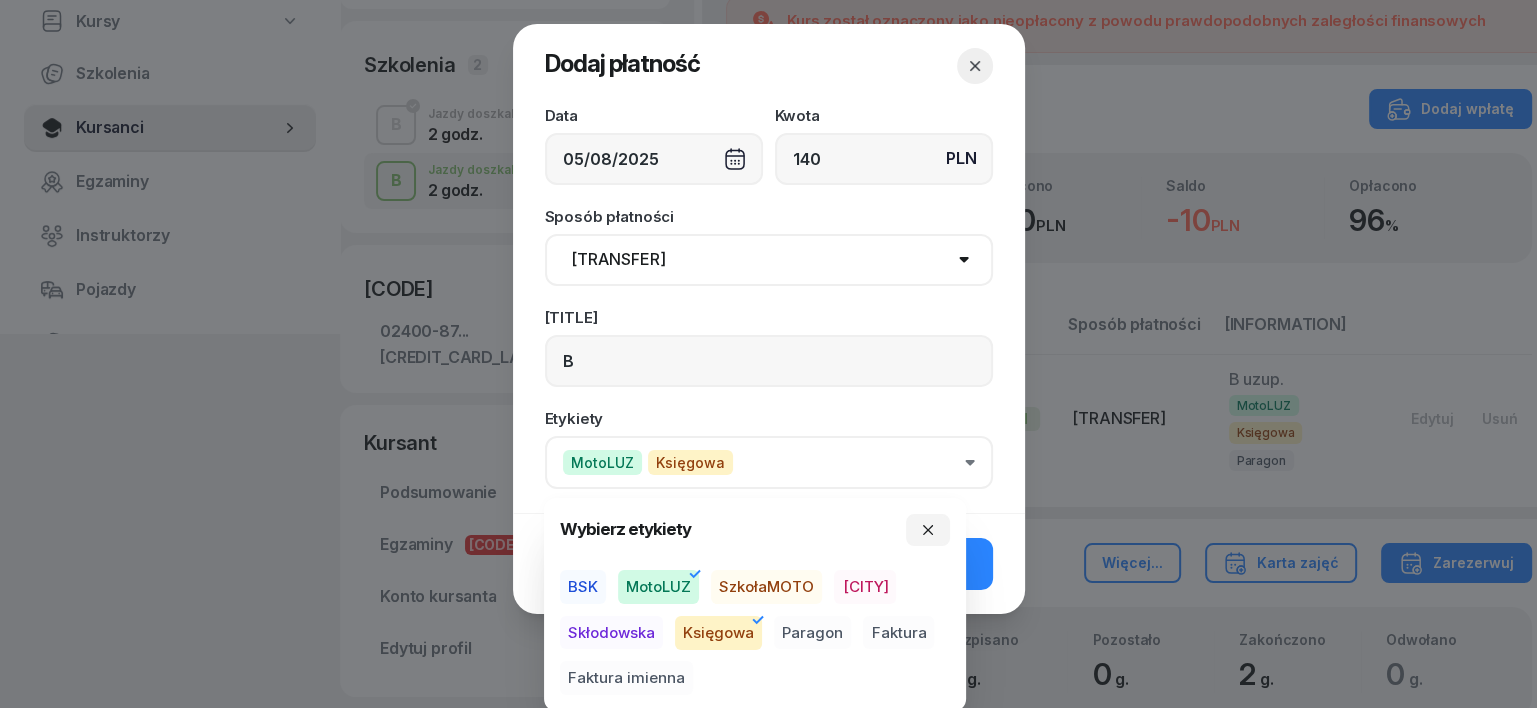 click on "Paragon" at bounding box center [812, 633] 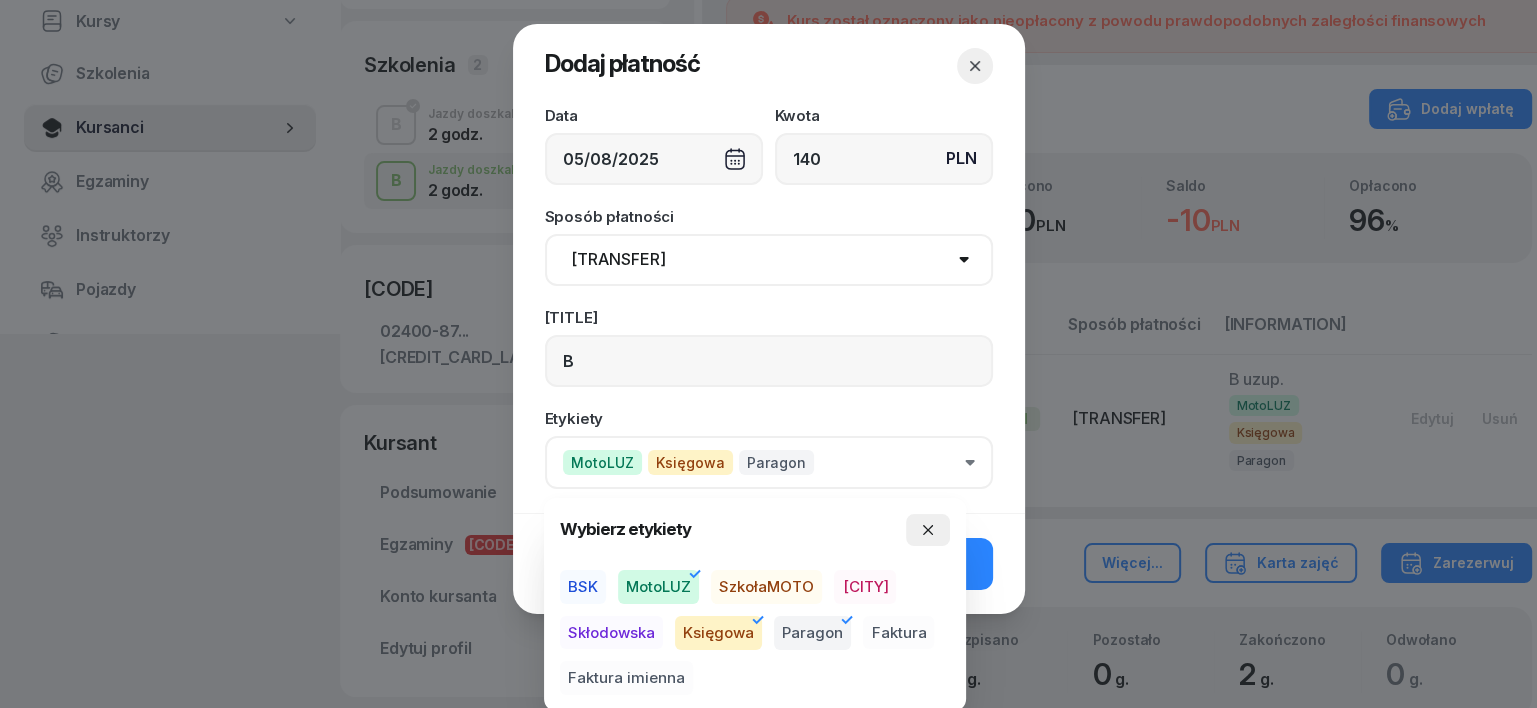 click 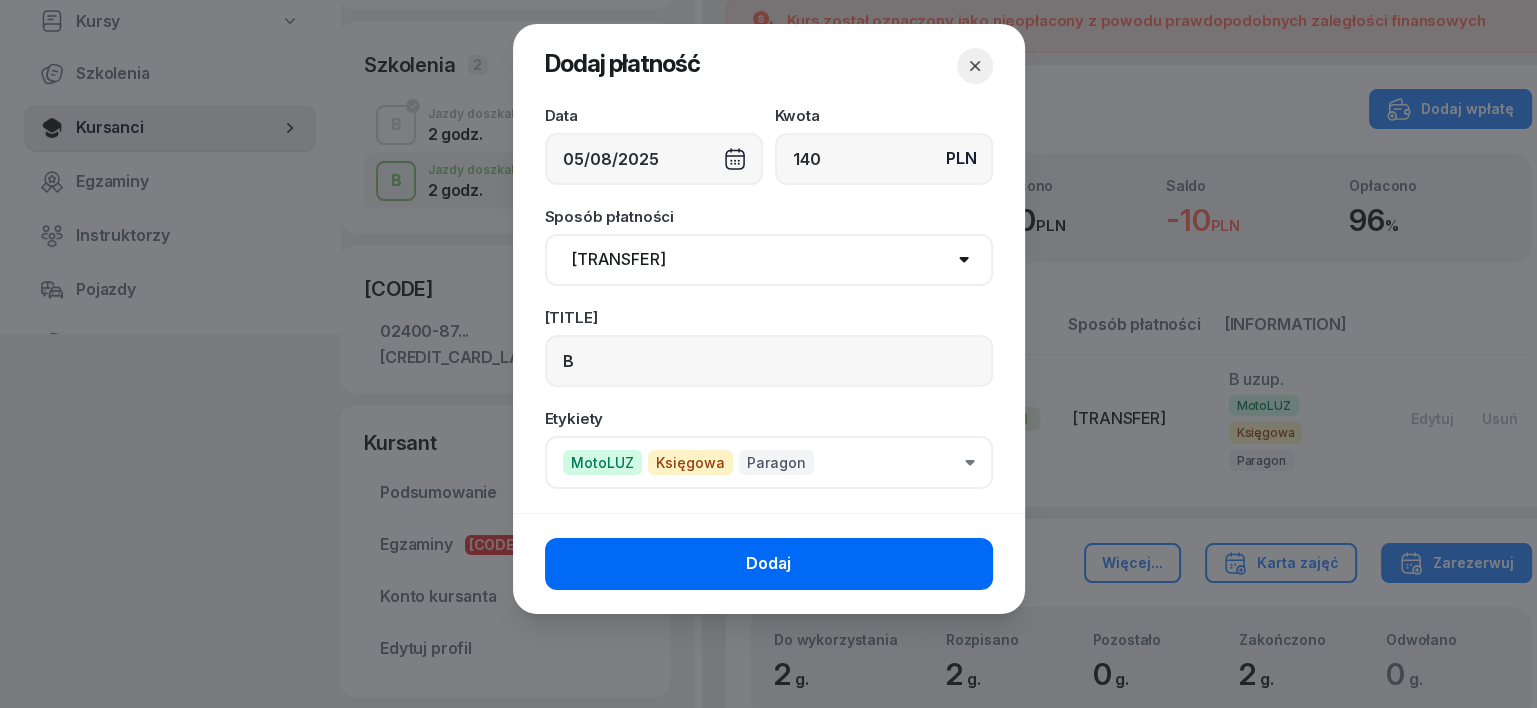 click on "Dodaj" 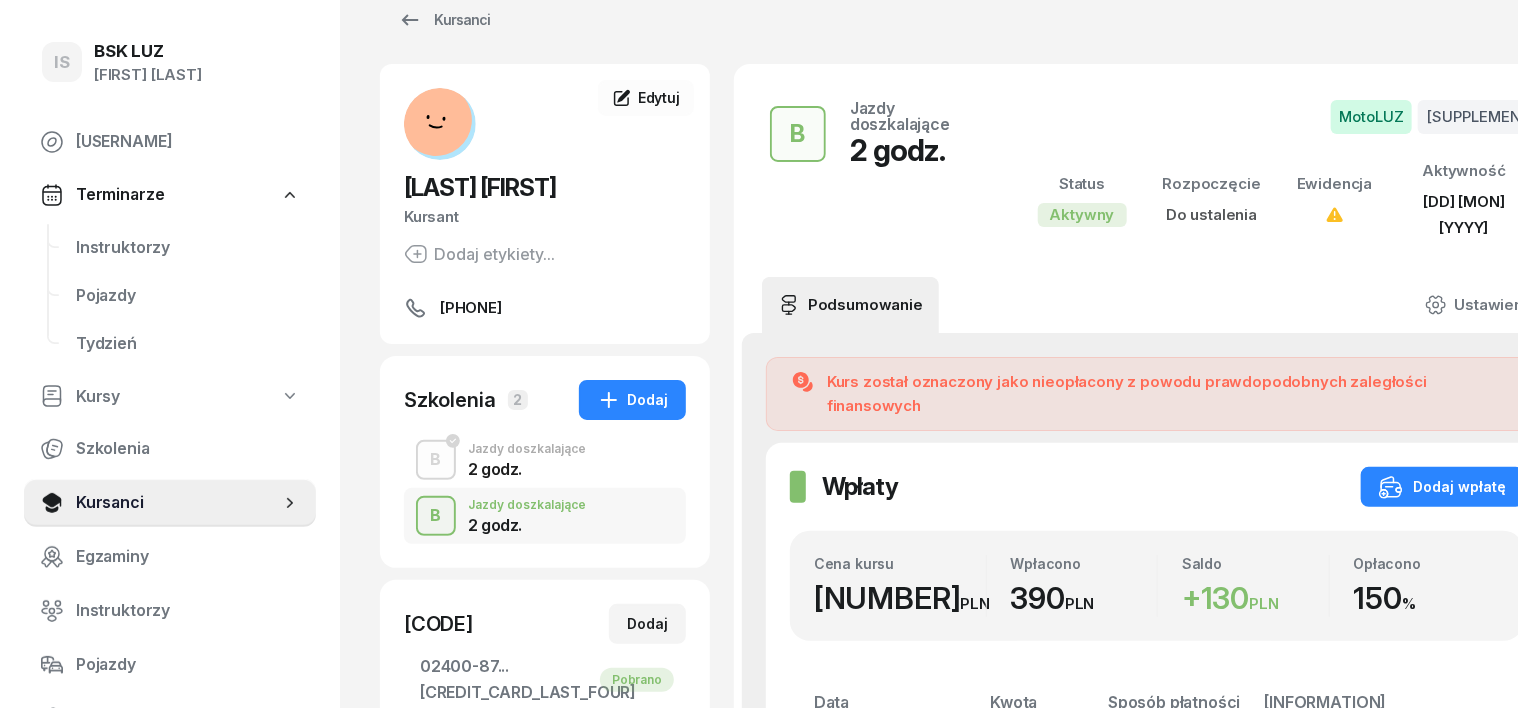 scroll, scrollTop: 0, scrollLeft: 0, axis: both 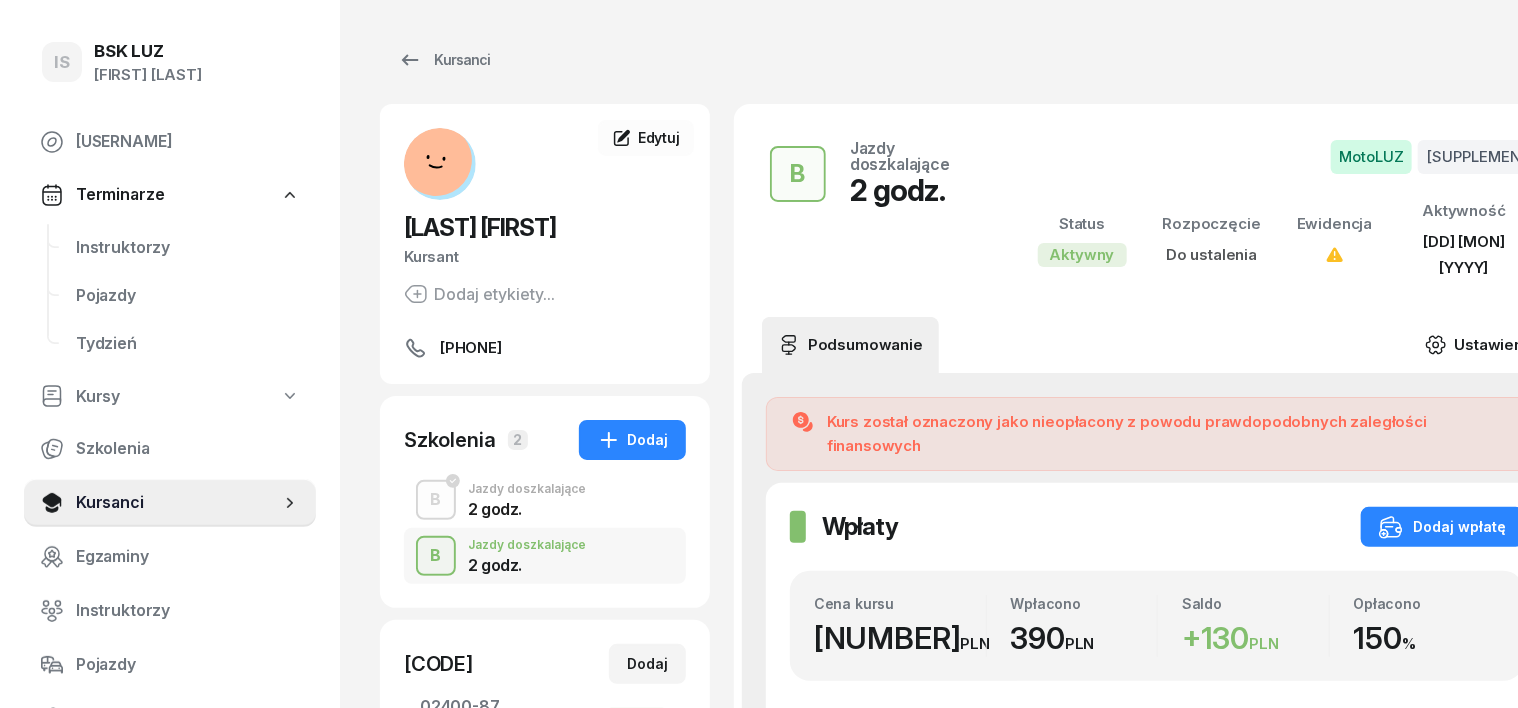 click 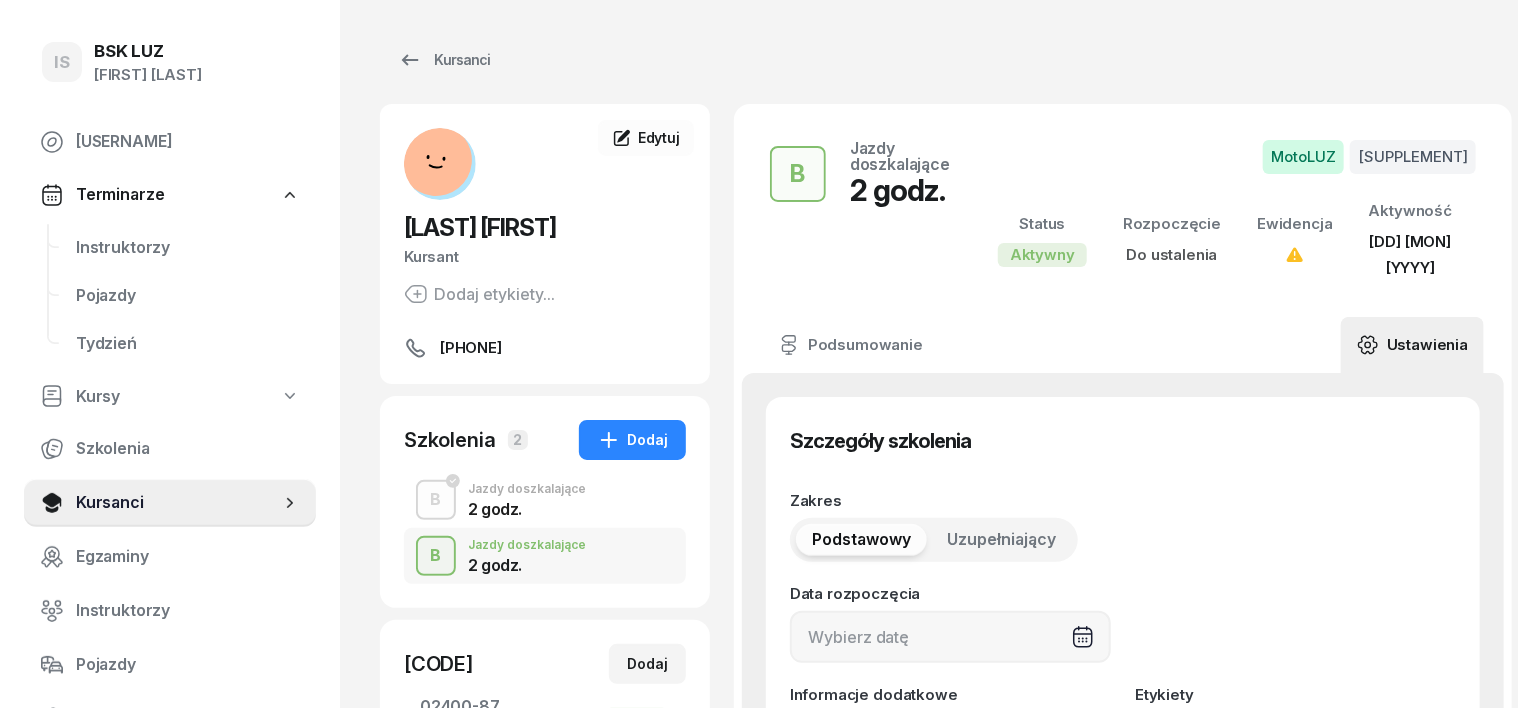 type on "2" 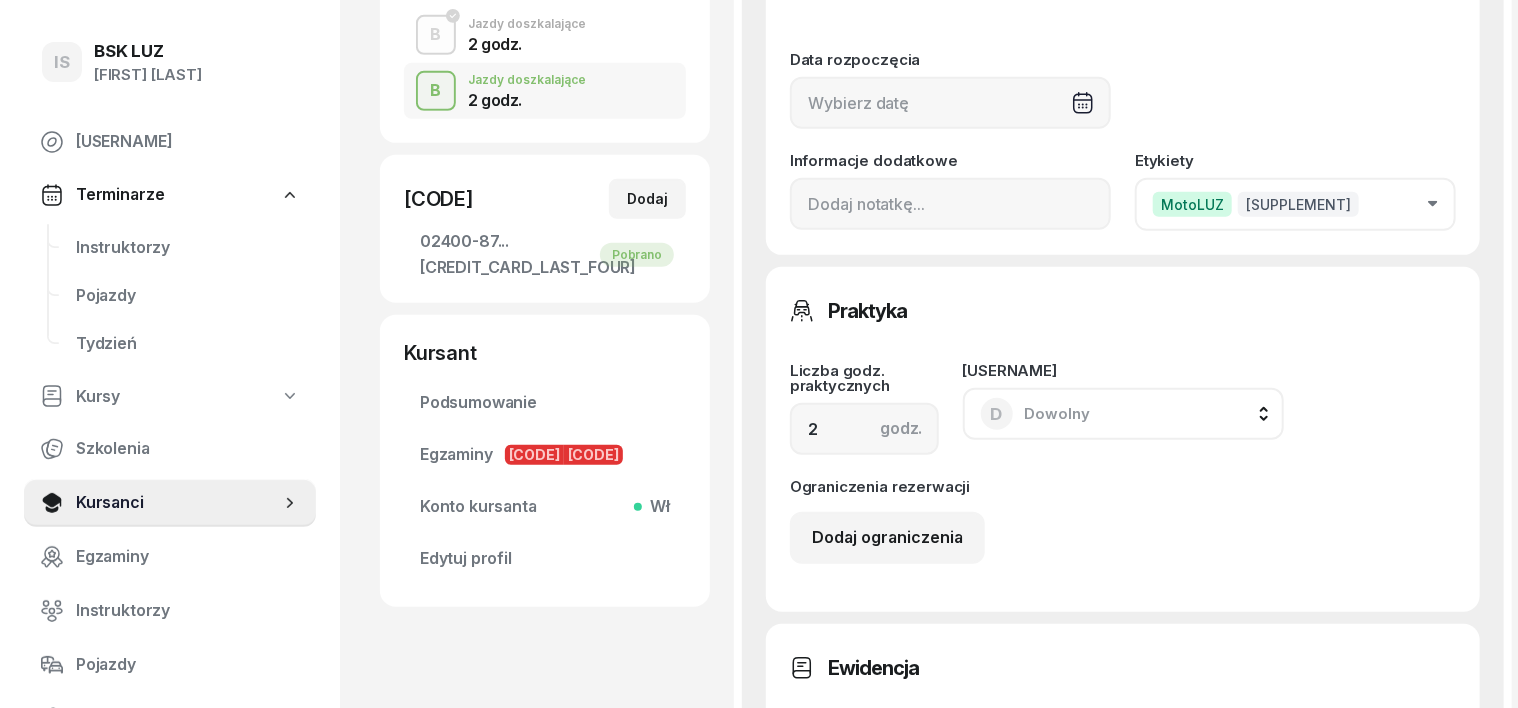 scroll, scrollTop: 500, scrollLeft: 0, axis: vertical 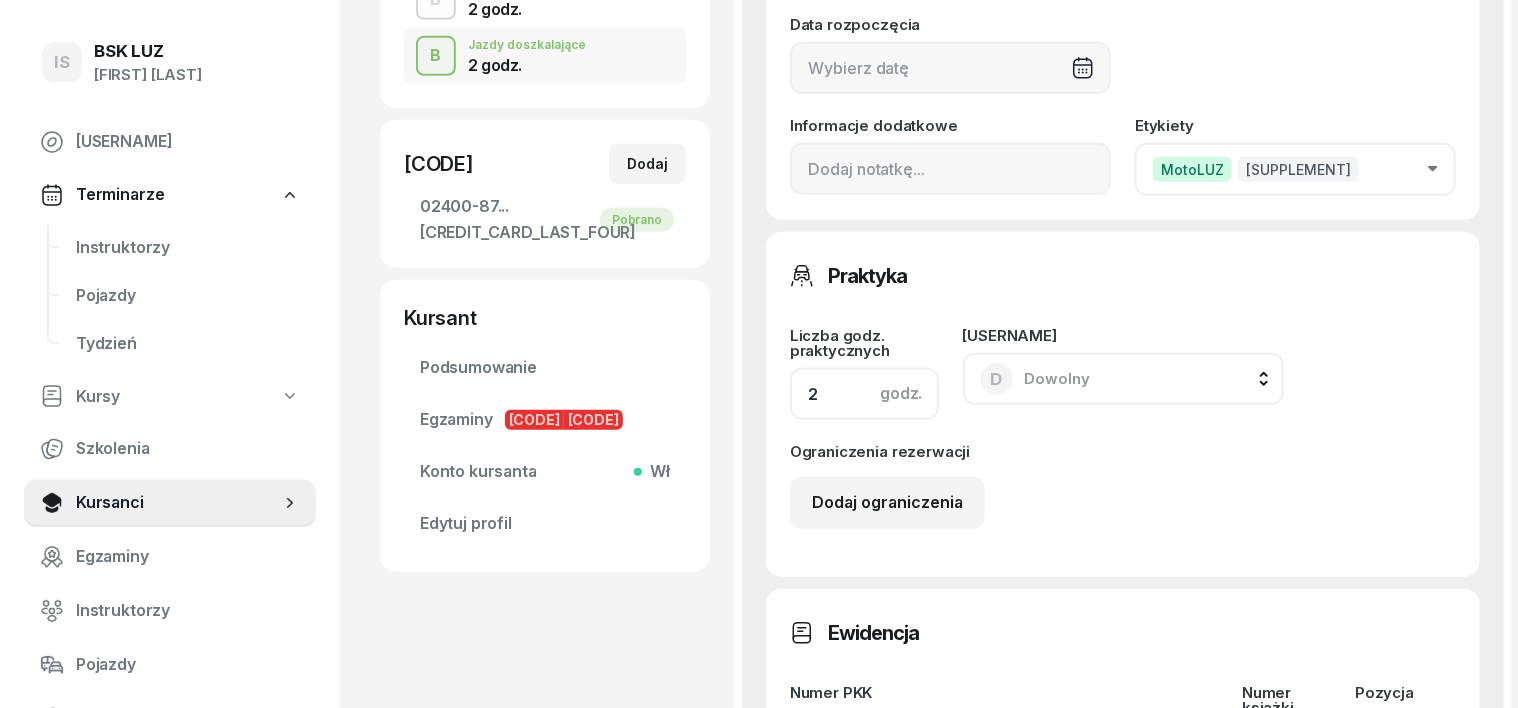 click on "2" 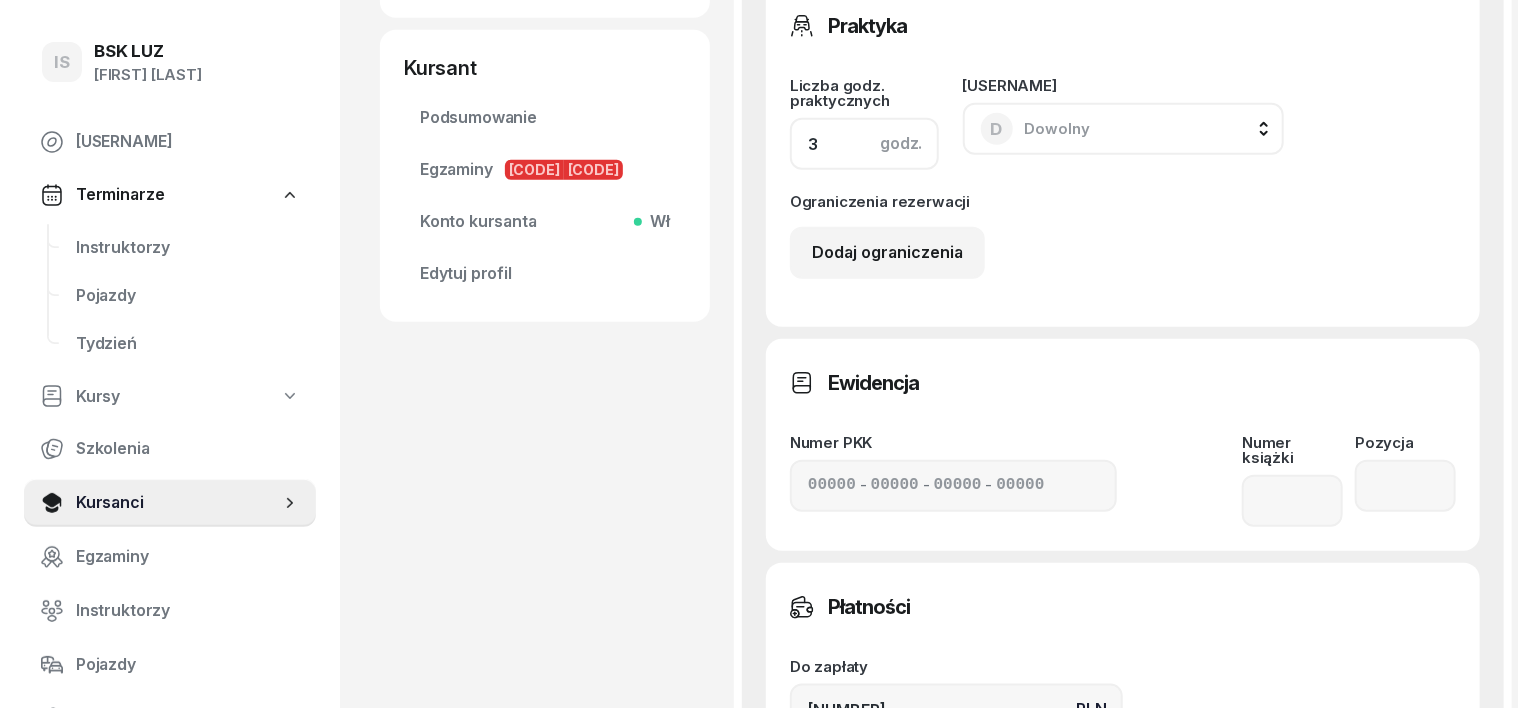 scroll, scrollTop: 875, scrollLeft: 0, axis: vertical 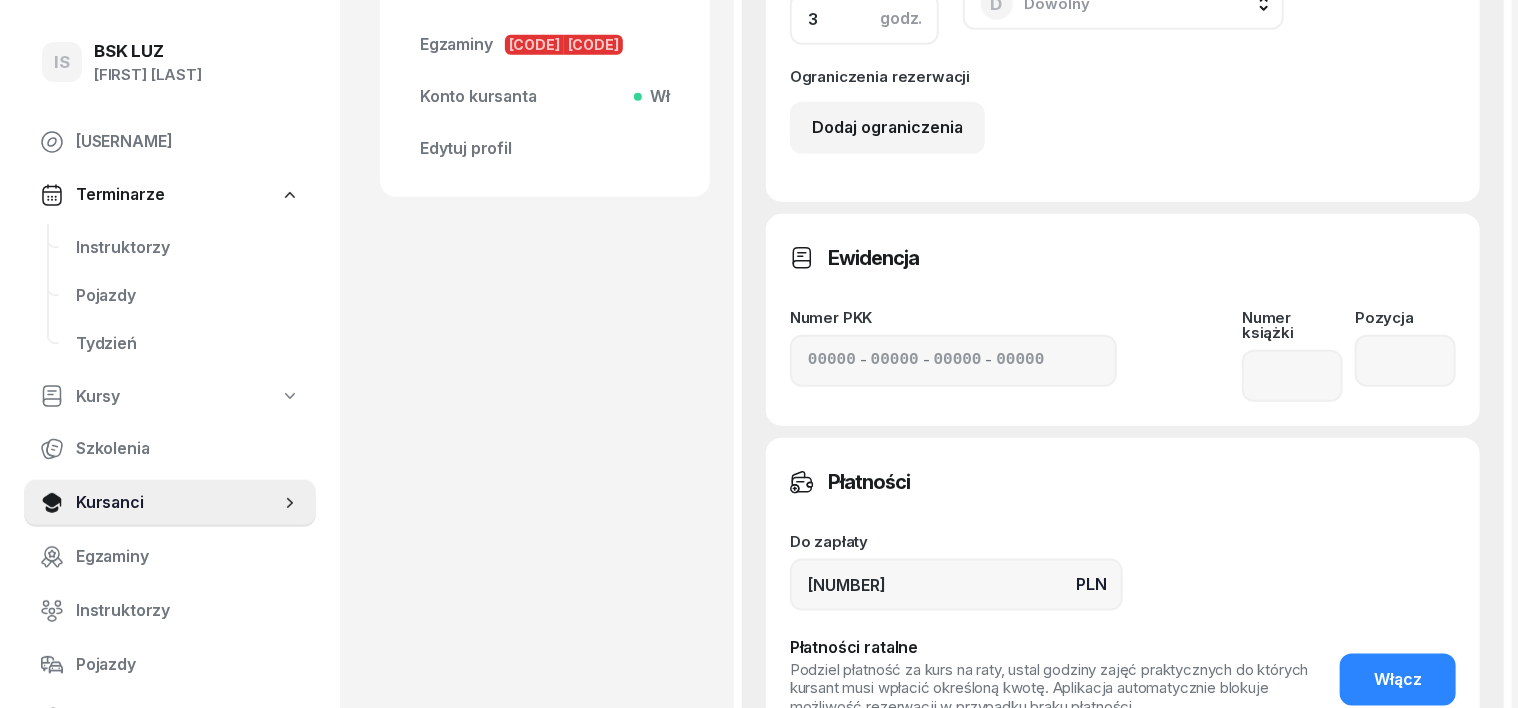 type on "3" 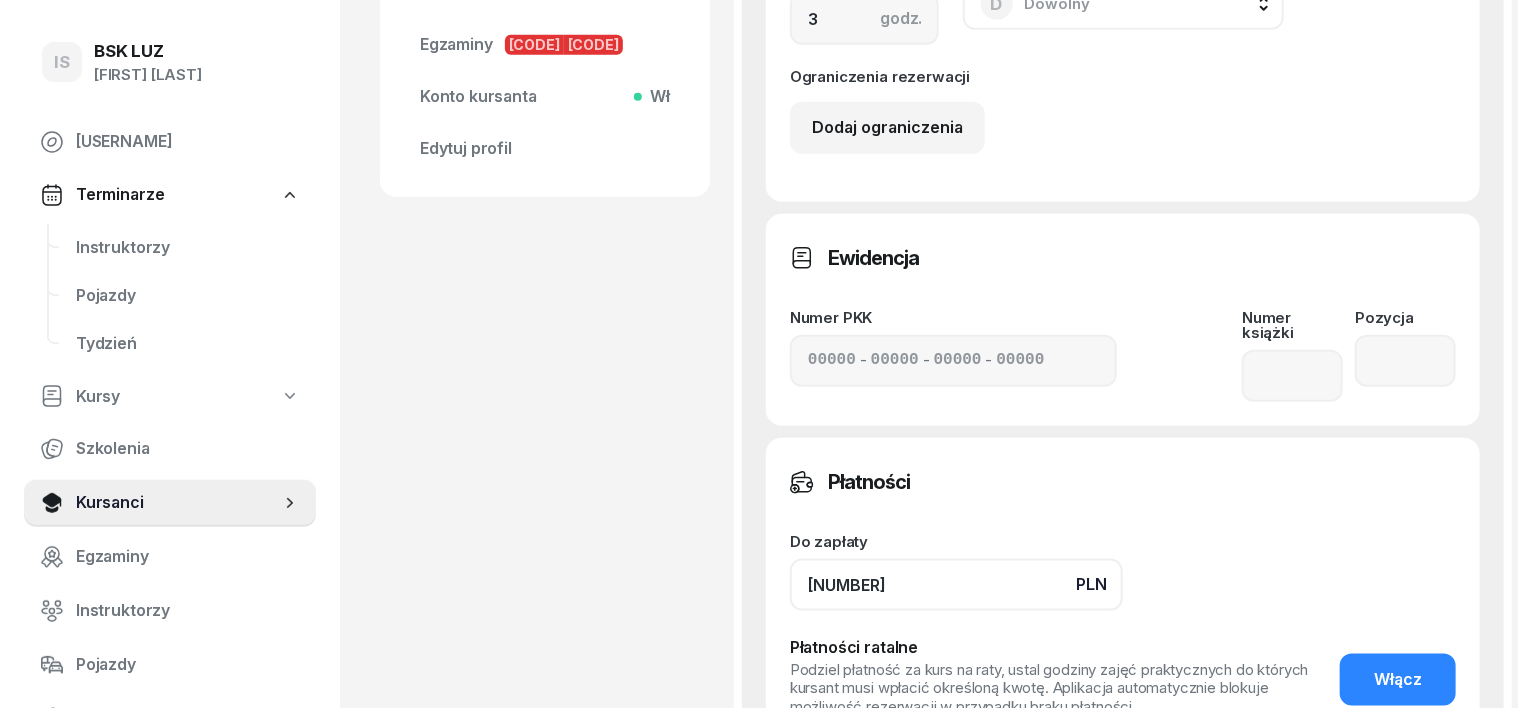 click on "[NUMBER]" 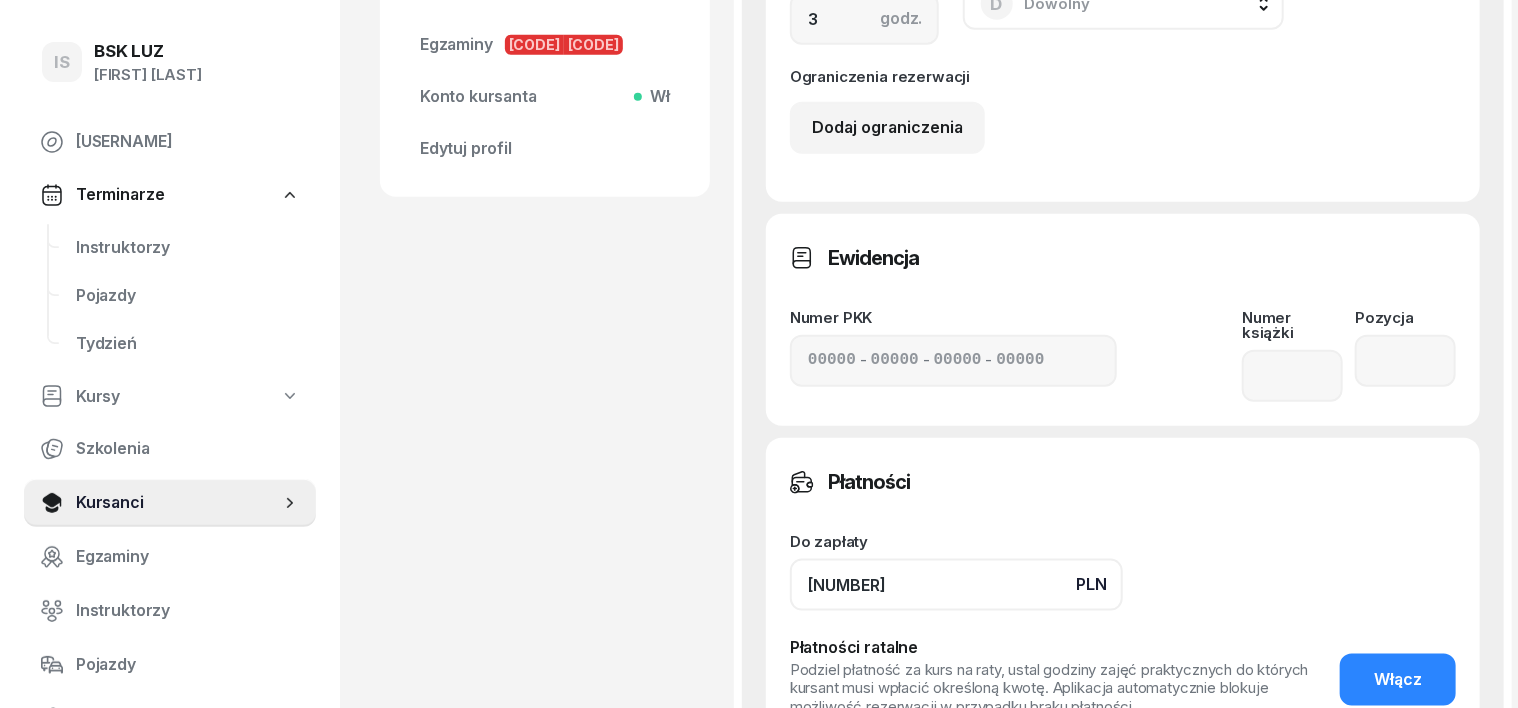 type on "2" 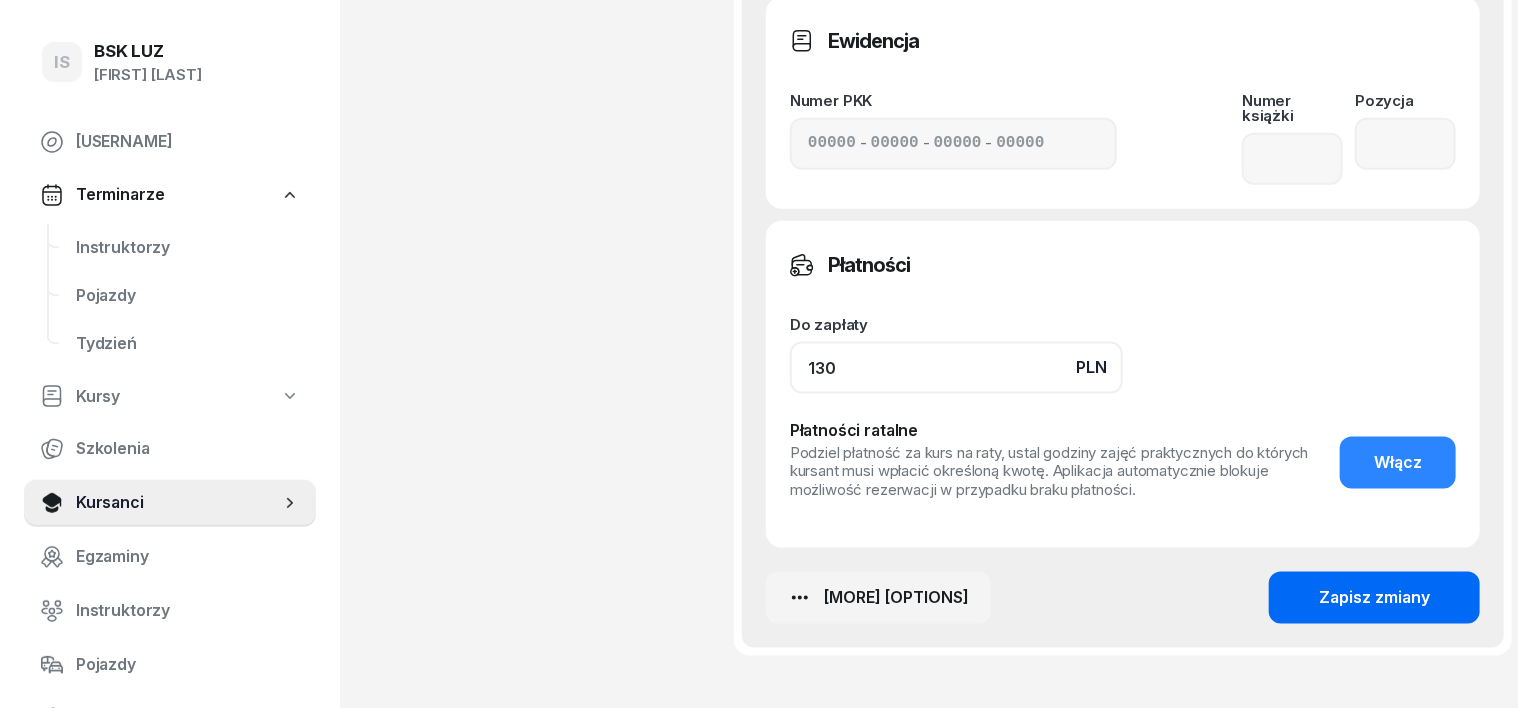 scroll, scrollTop: 1124, scrollLeft: 0, axis: vertical 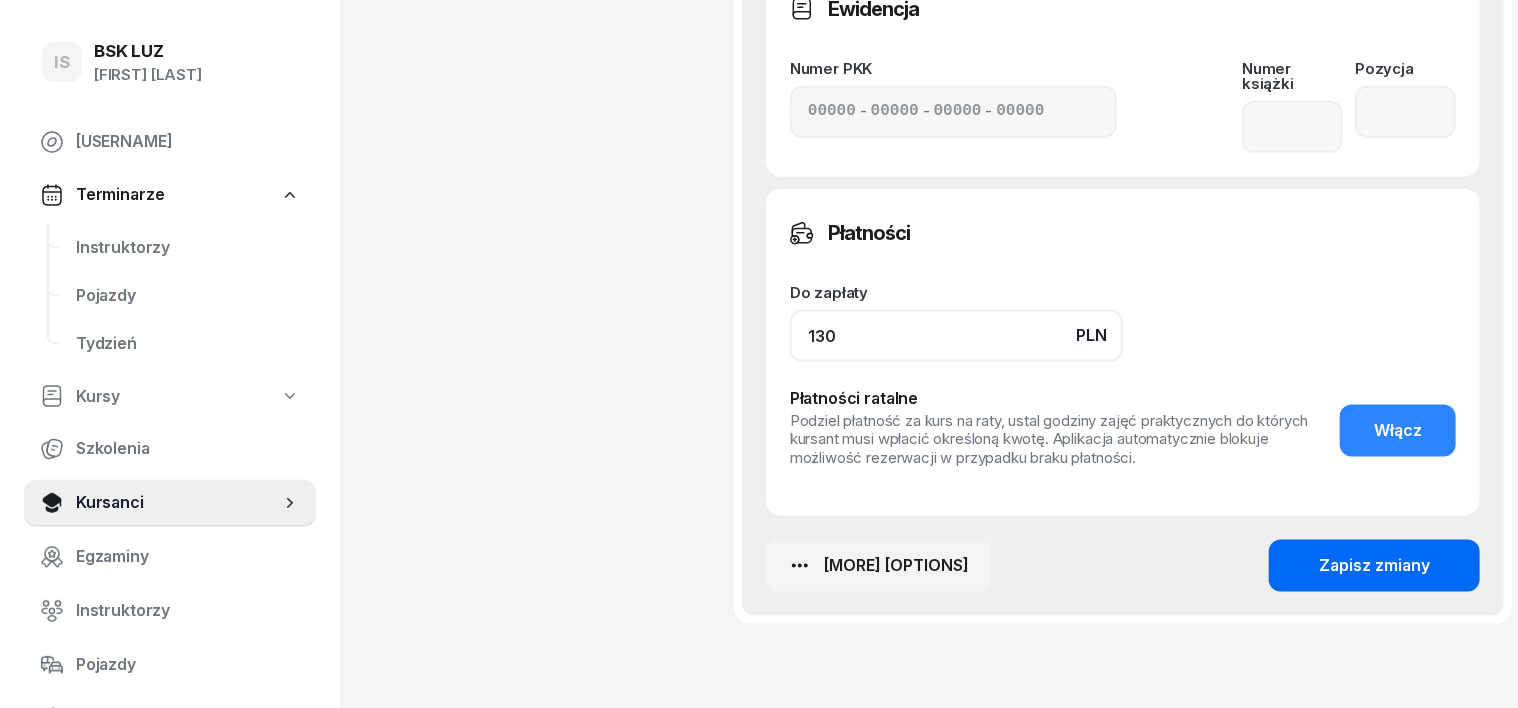 type on "130" 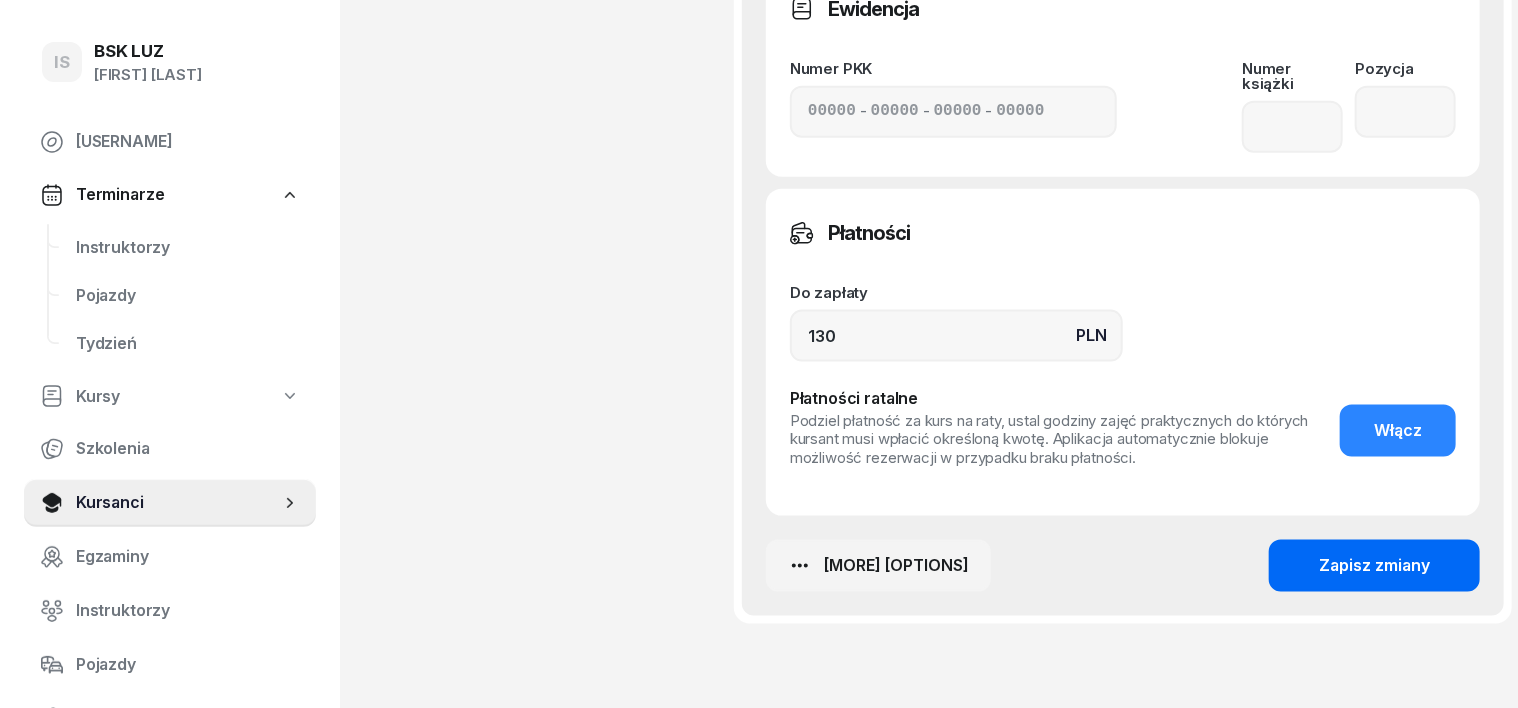 click on "Zapisz zmiany" 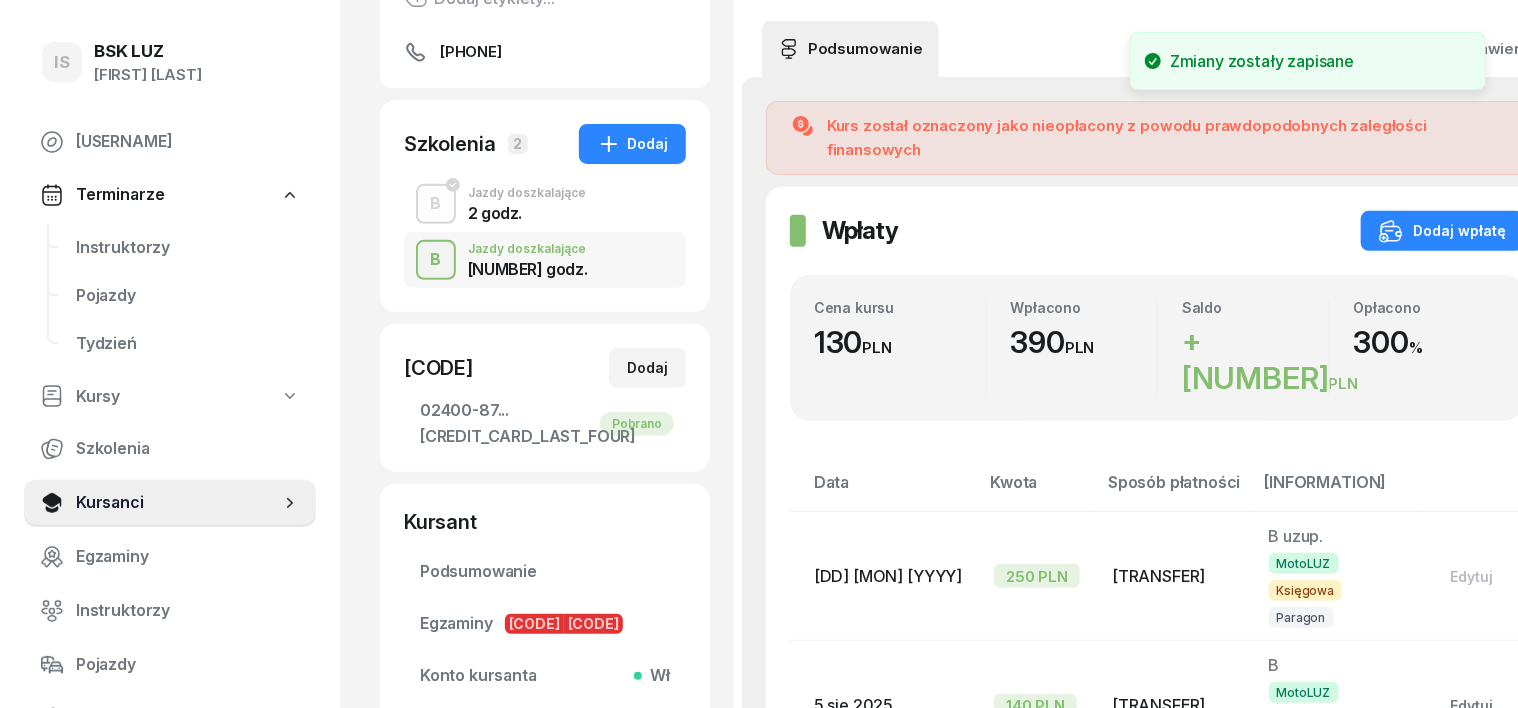 scroll, scrollTop: 74, scrollLeft: 0, axis: vertical 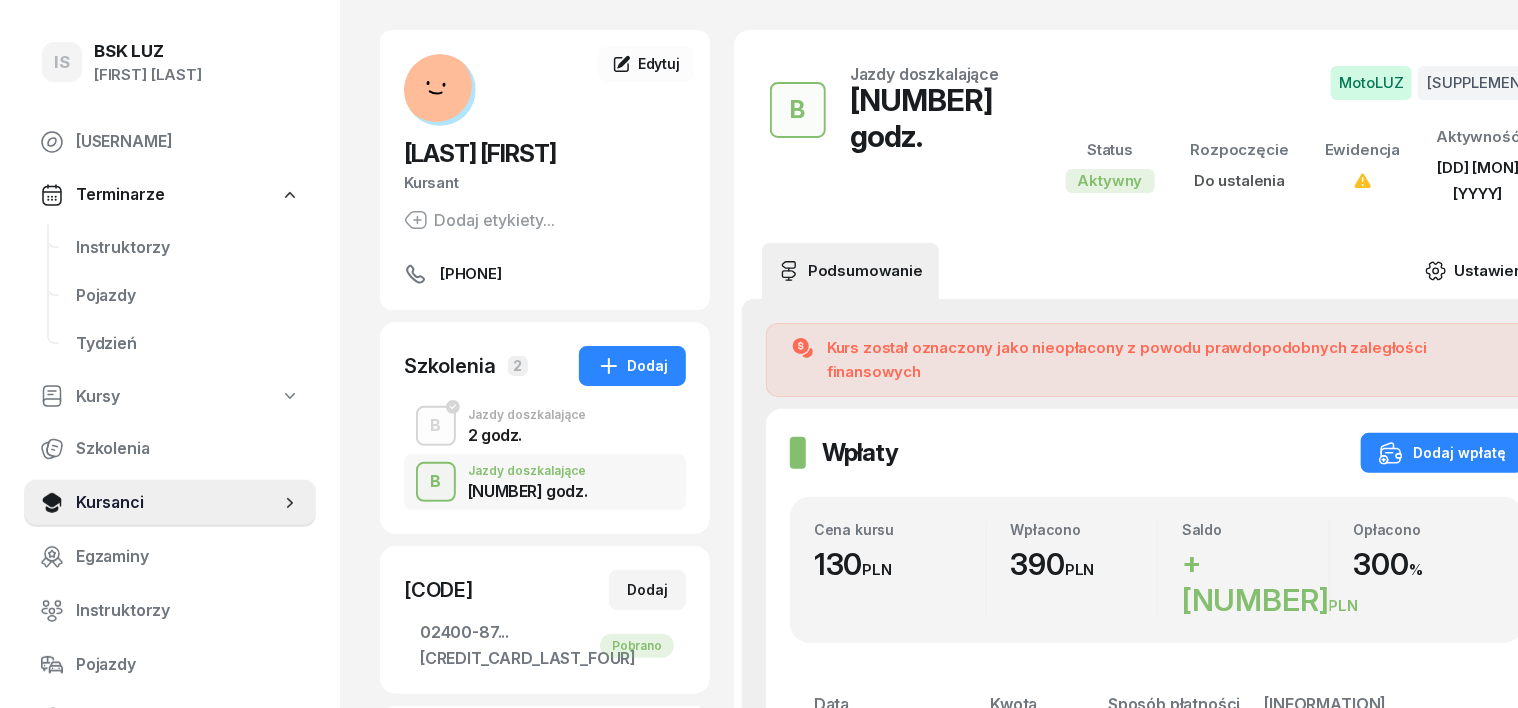 click on "Ustawienia" 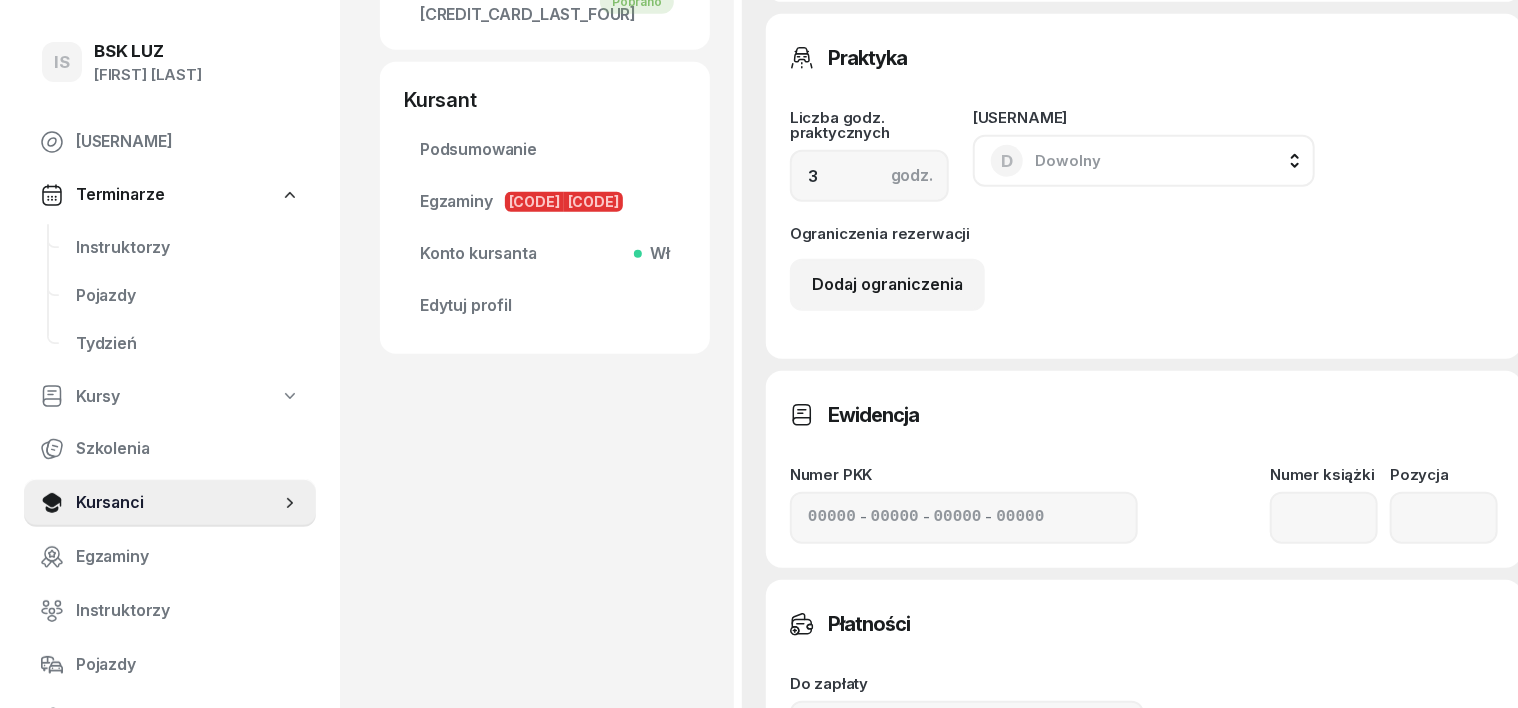 scroll, scrollTop: 949, scrollLeft: 0, axis: vertical 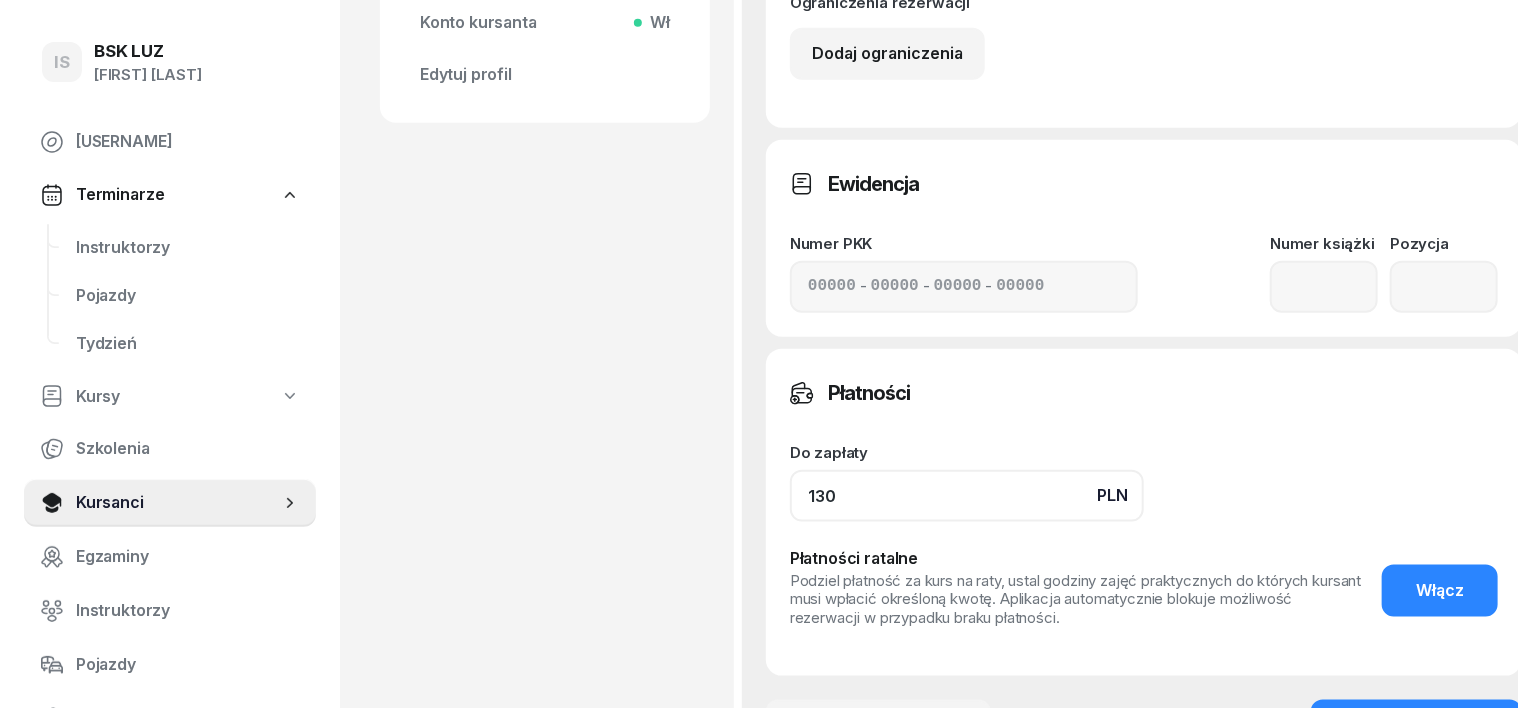 click on "130" 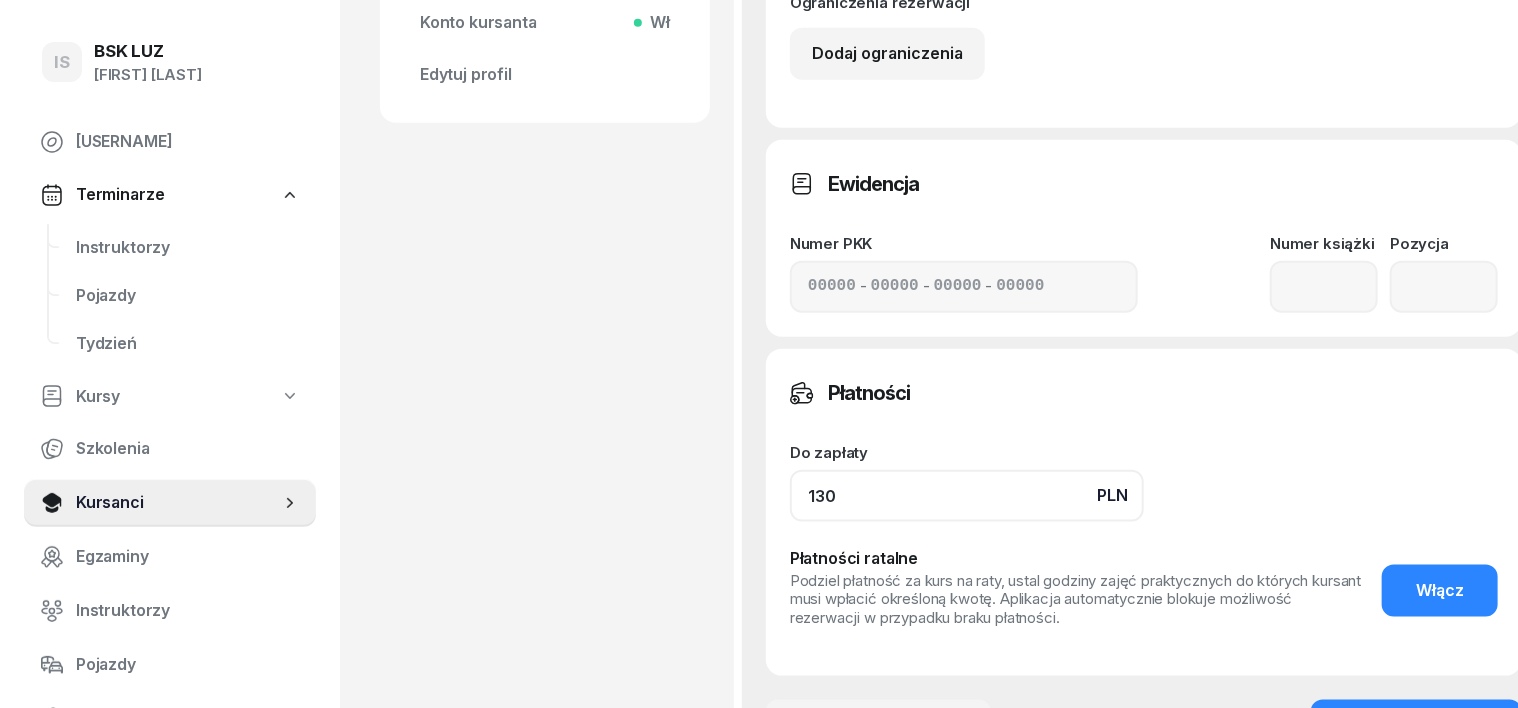 click on "130" 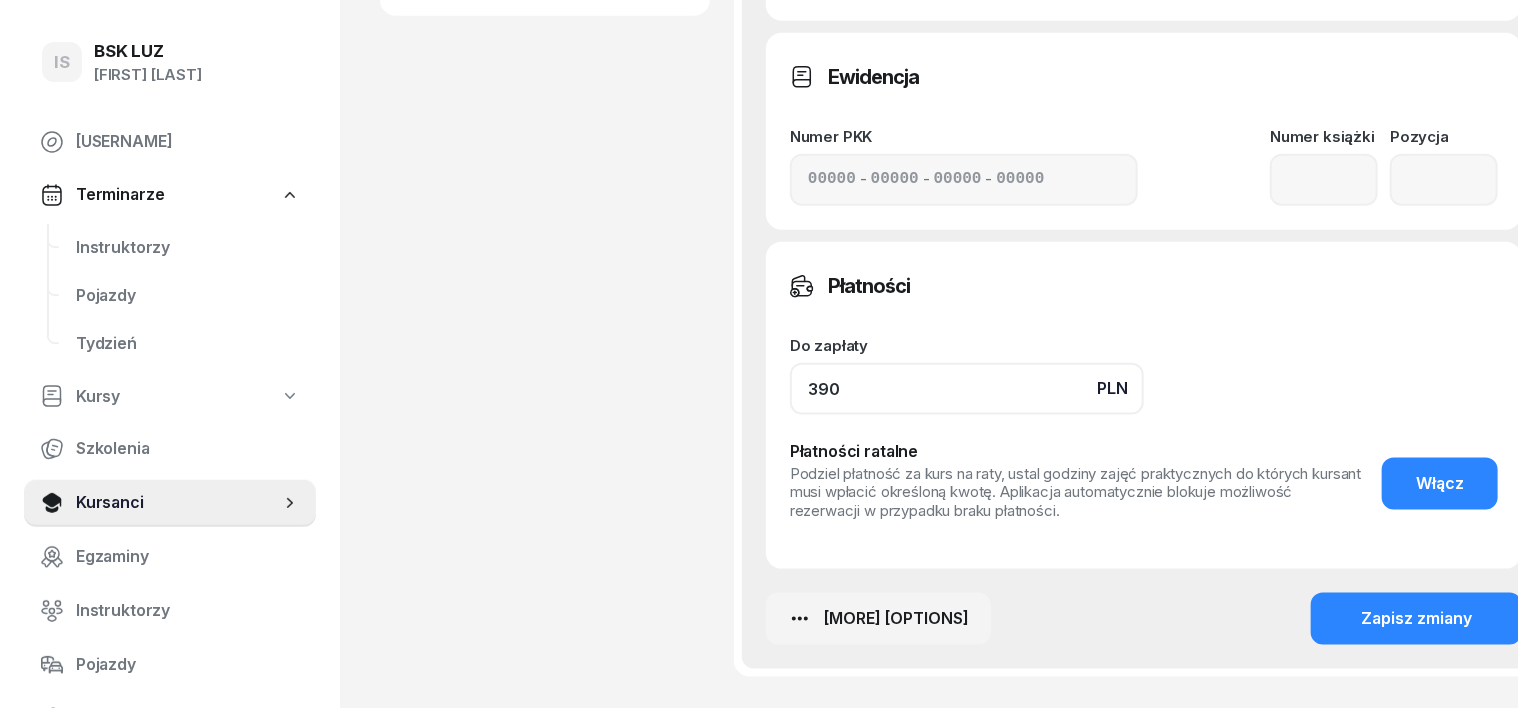 scroll, scrollTop: 1194, scrollLeft: 0, axis: vertical 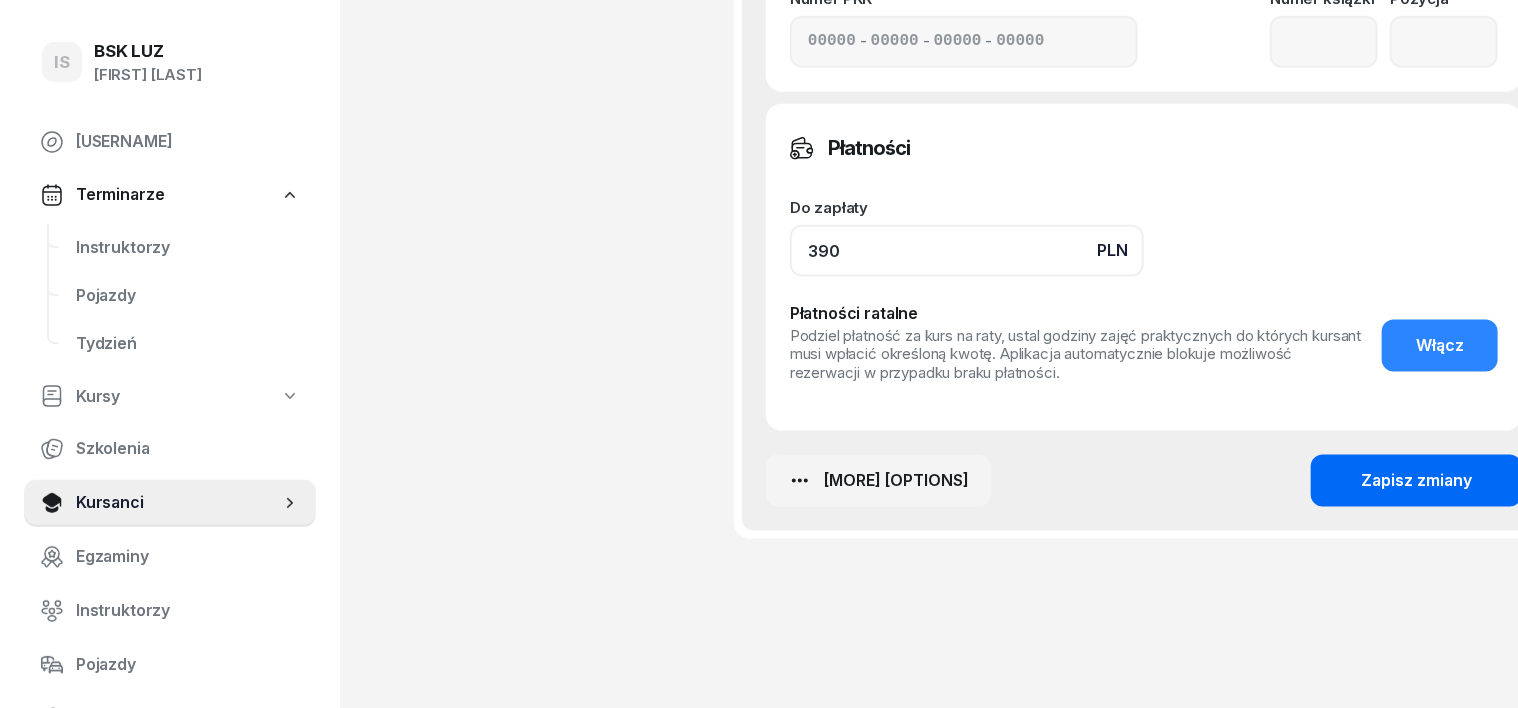 type on "390" 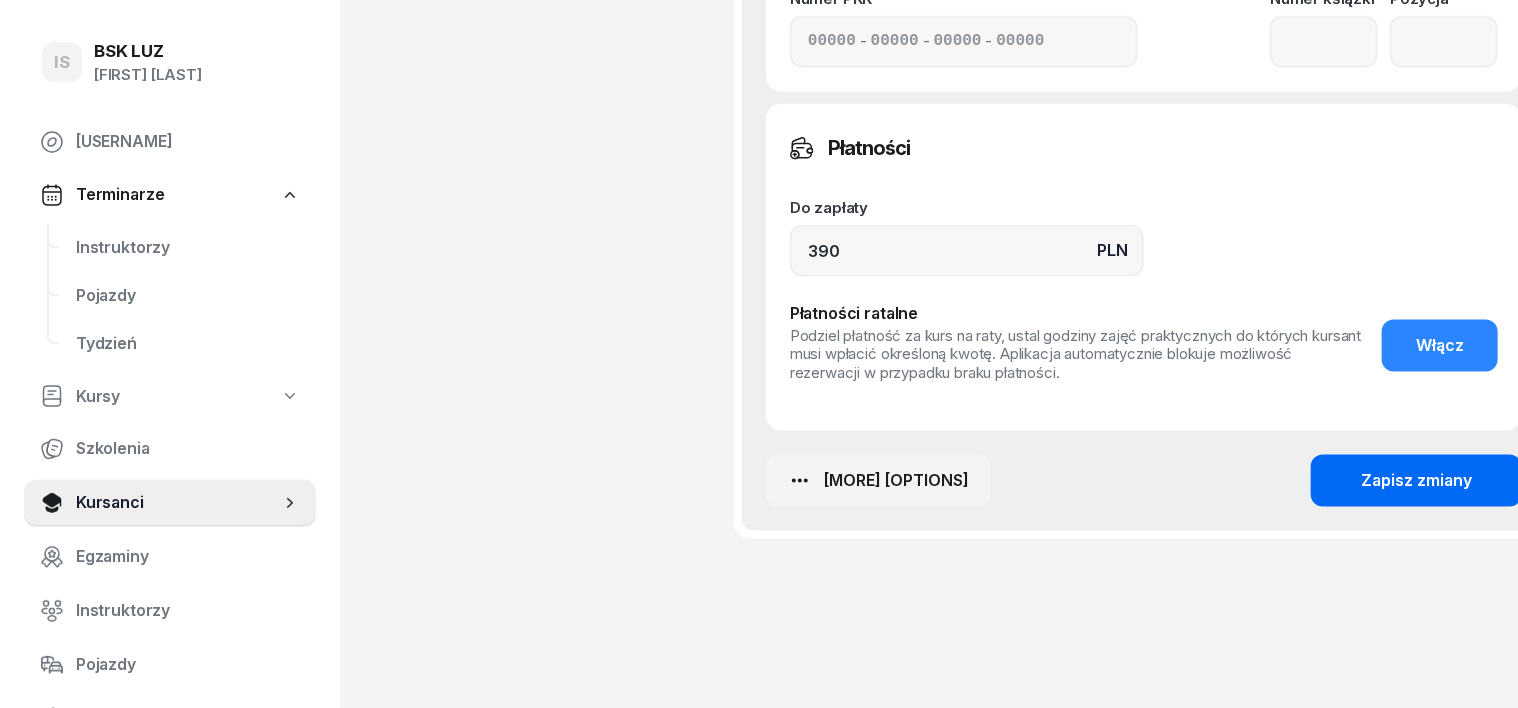 click on "Zapisz zmiany" at bounding box center (1416, 481) 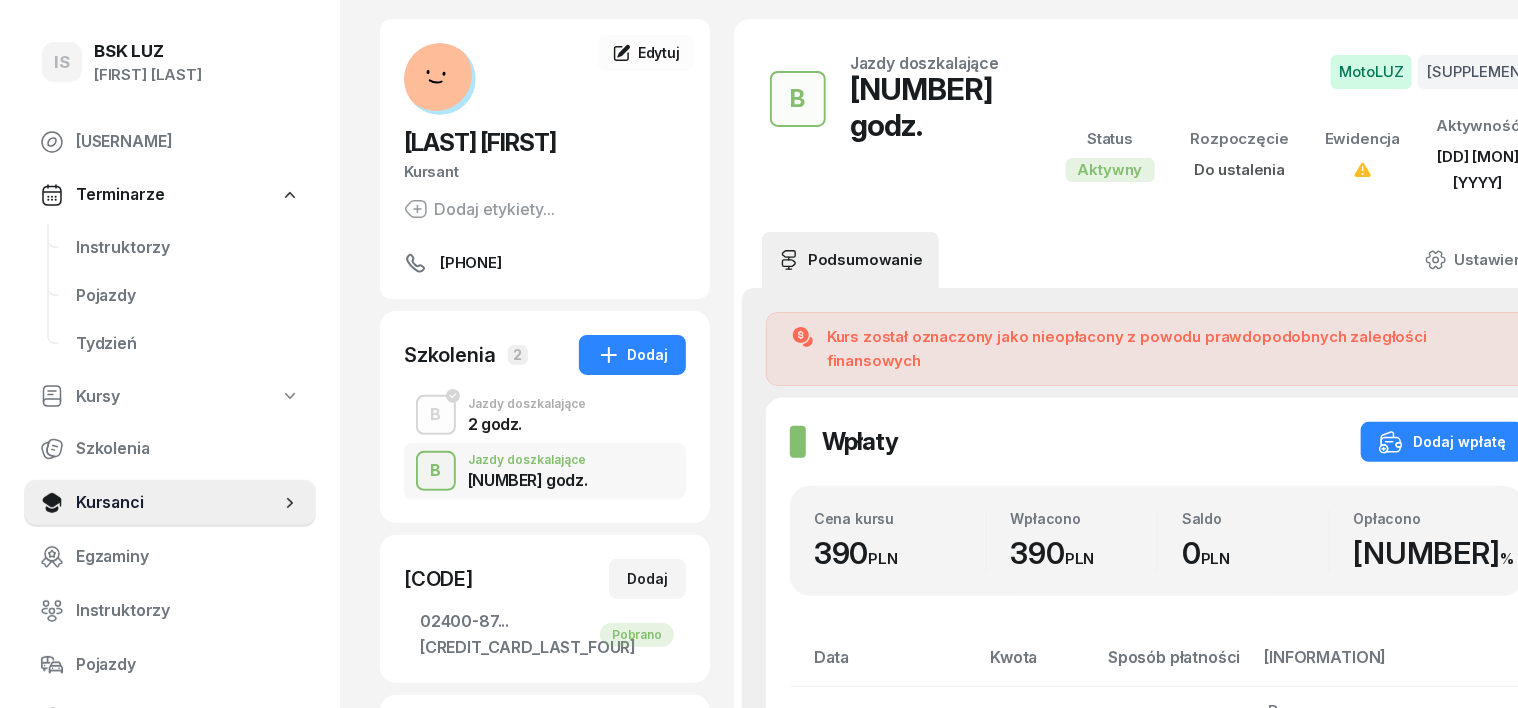 scroll, scrollTop: 0, scrollLeft: 0, axis: both 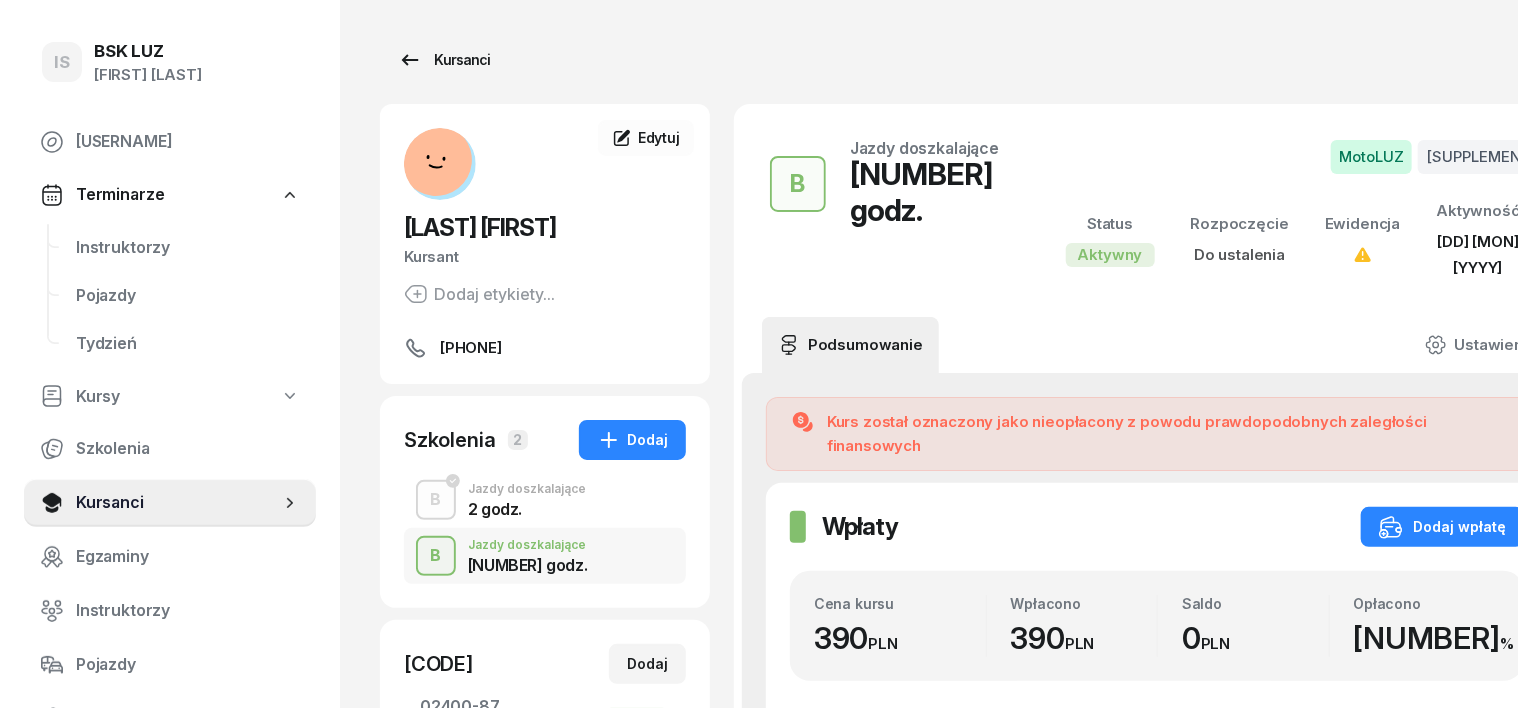 click on "Kursanci" at bounding box center [444, 60] 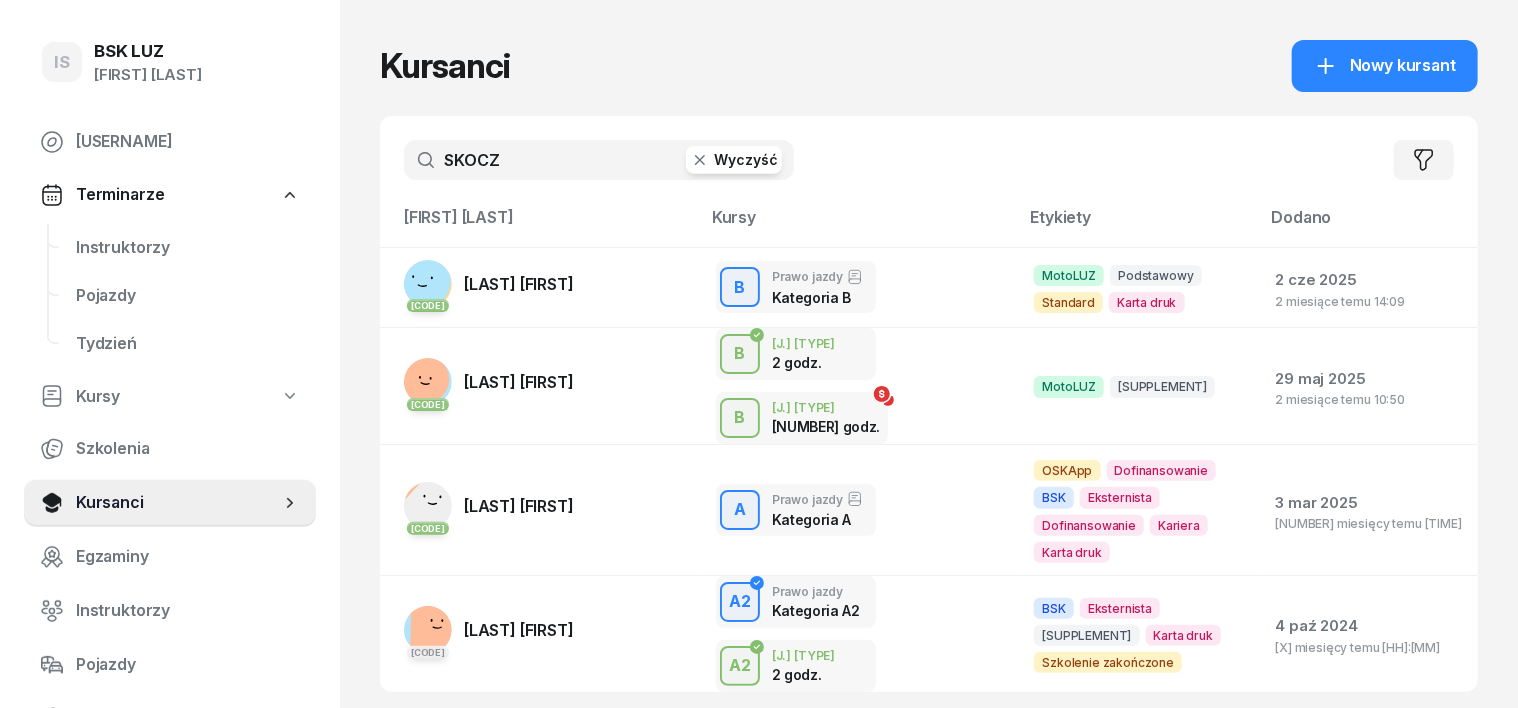 click 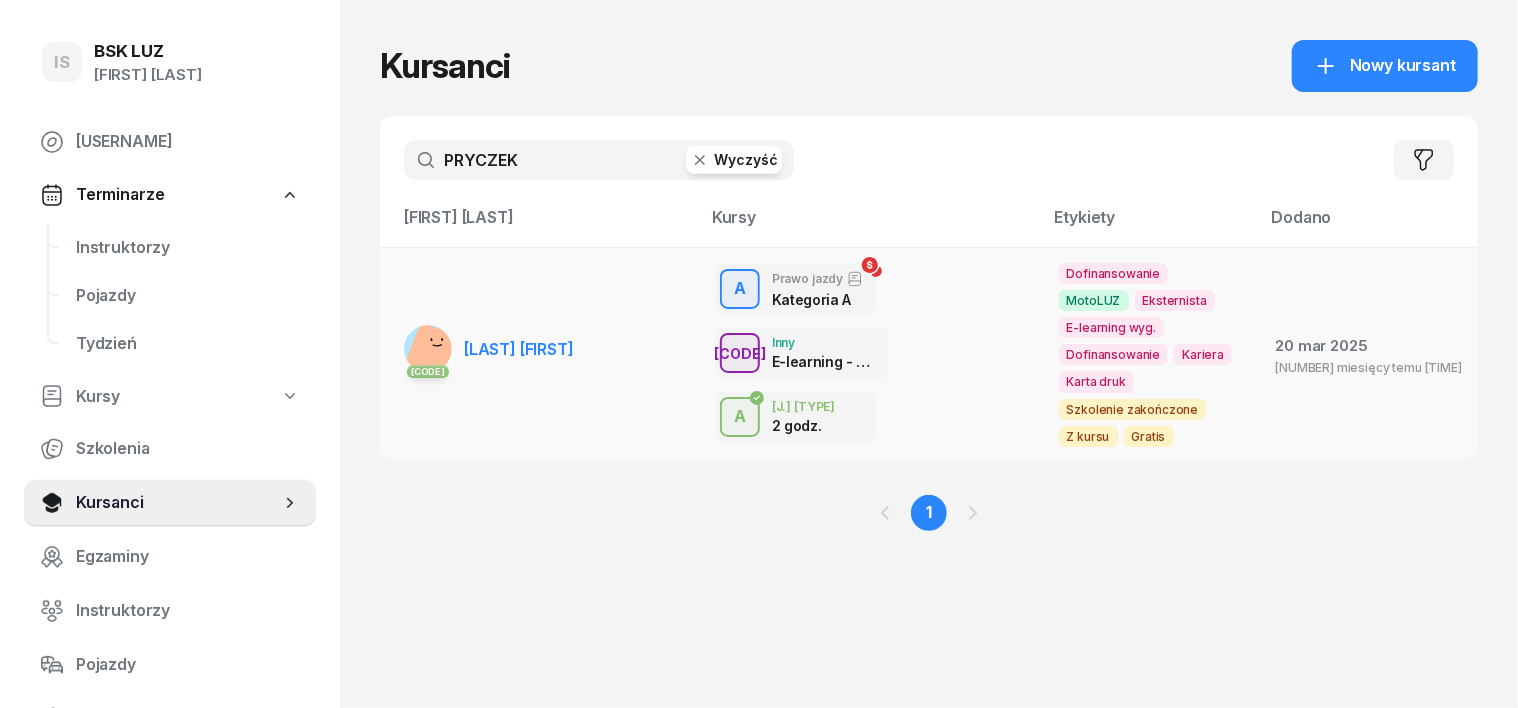 type on "PRYCZEK" 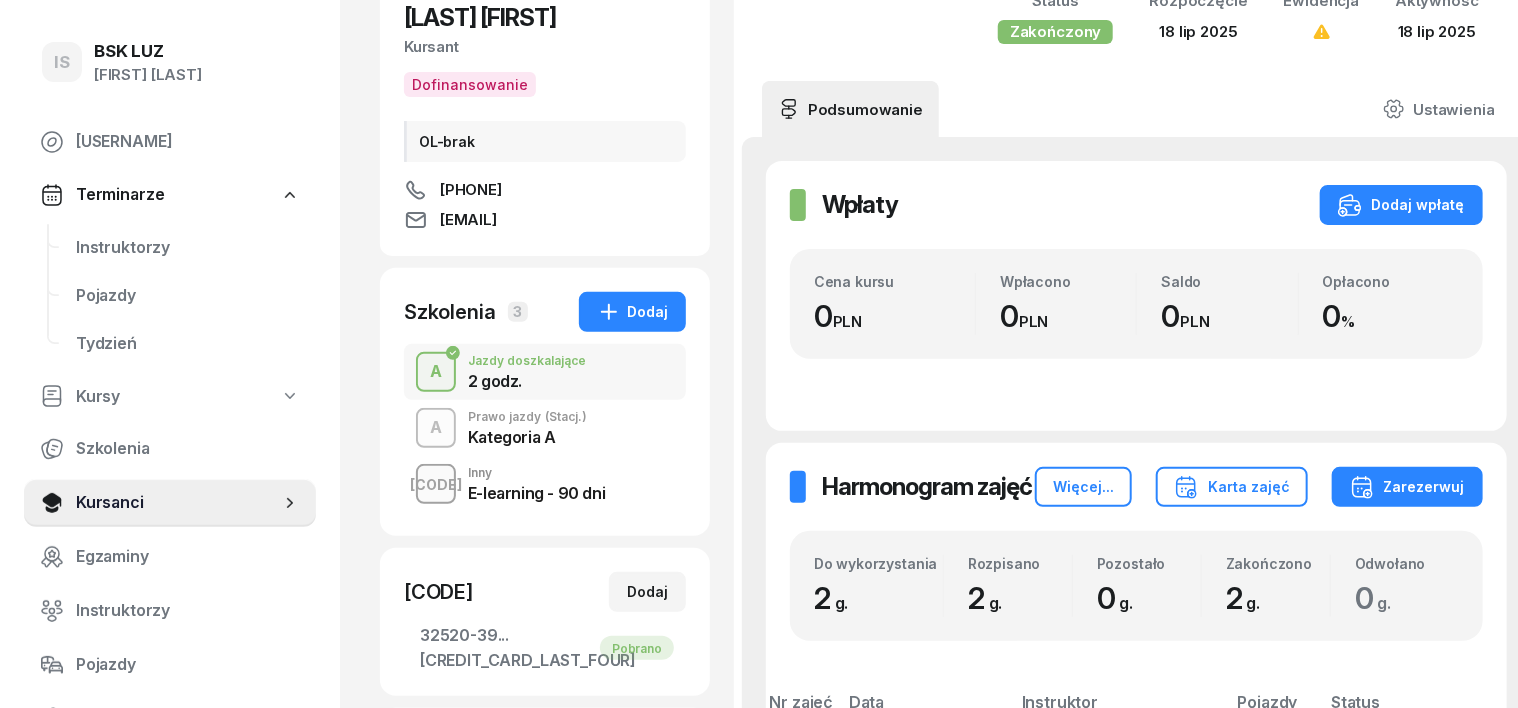 scroll, scrollTop: 250, scrollLeft: 0, axis: vertical 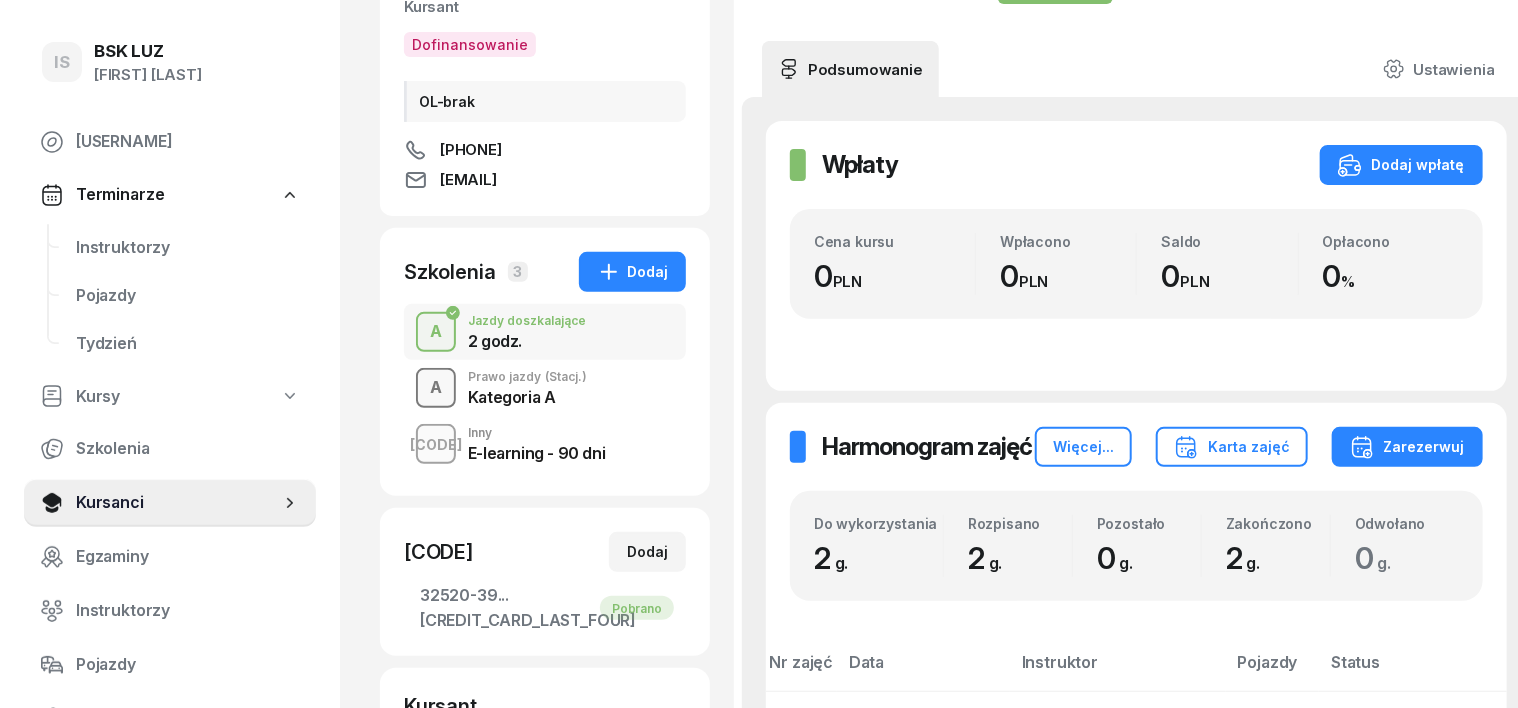 click on "A" at bounding box center (436, 388) 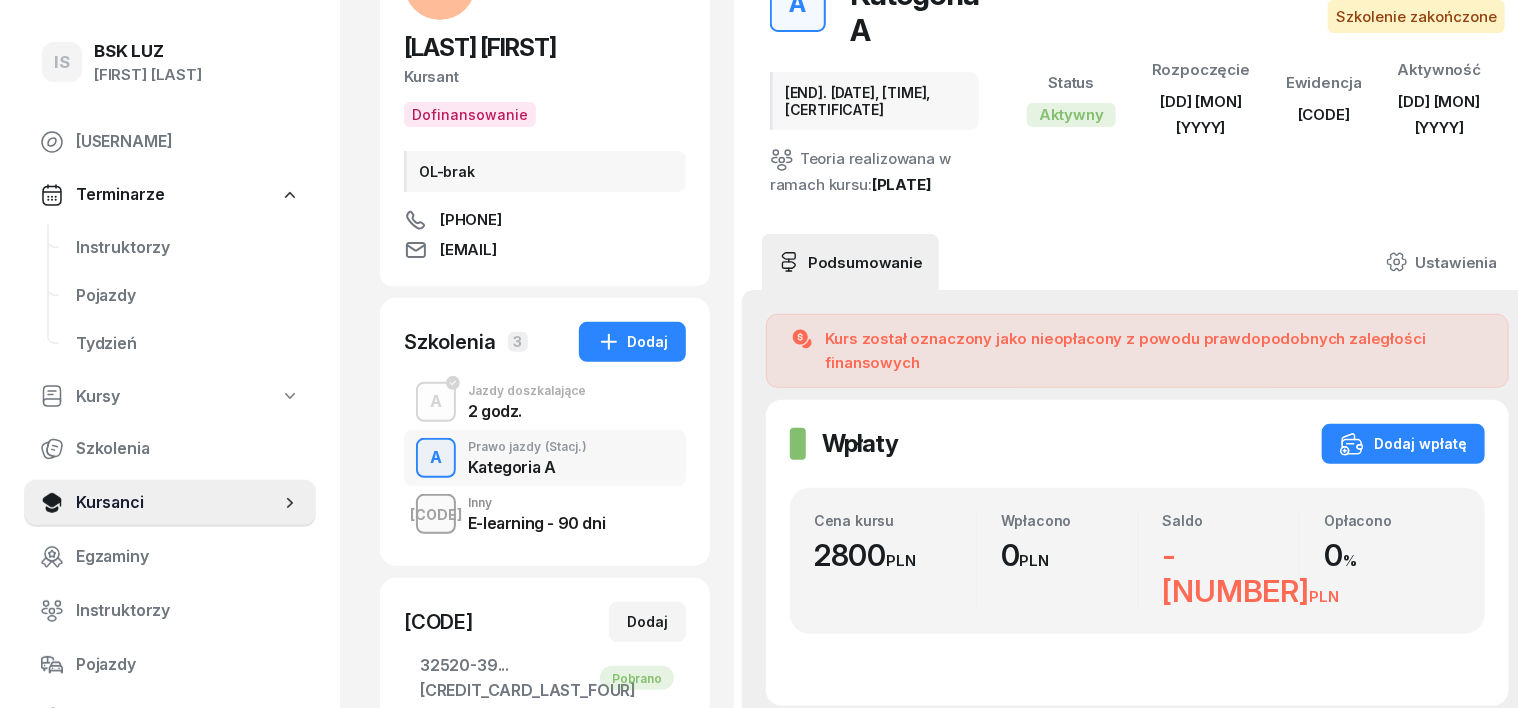 scroll, scrollTop: 250, scrollLeft: 0, axis: vertical 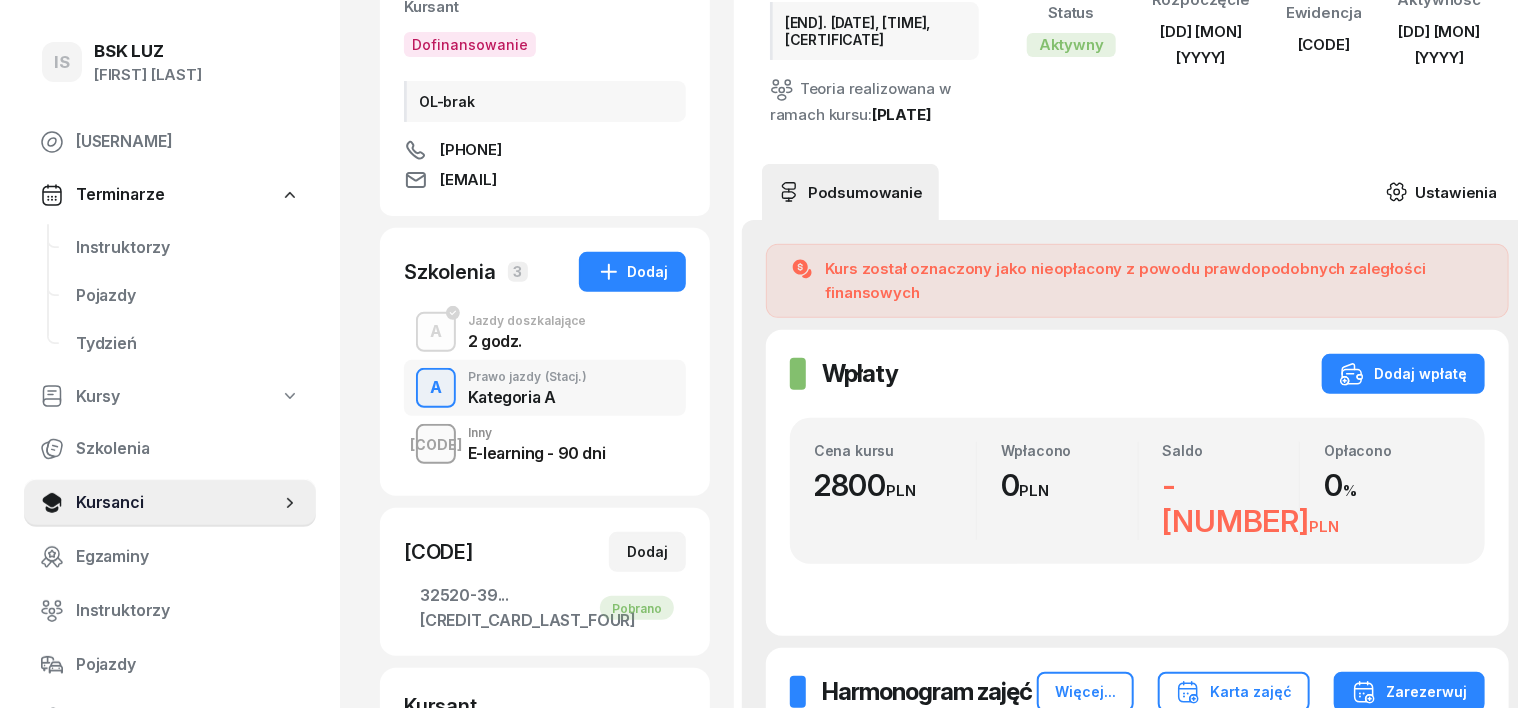 click 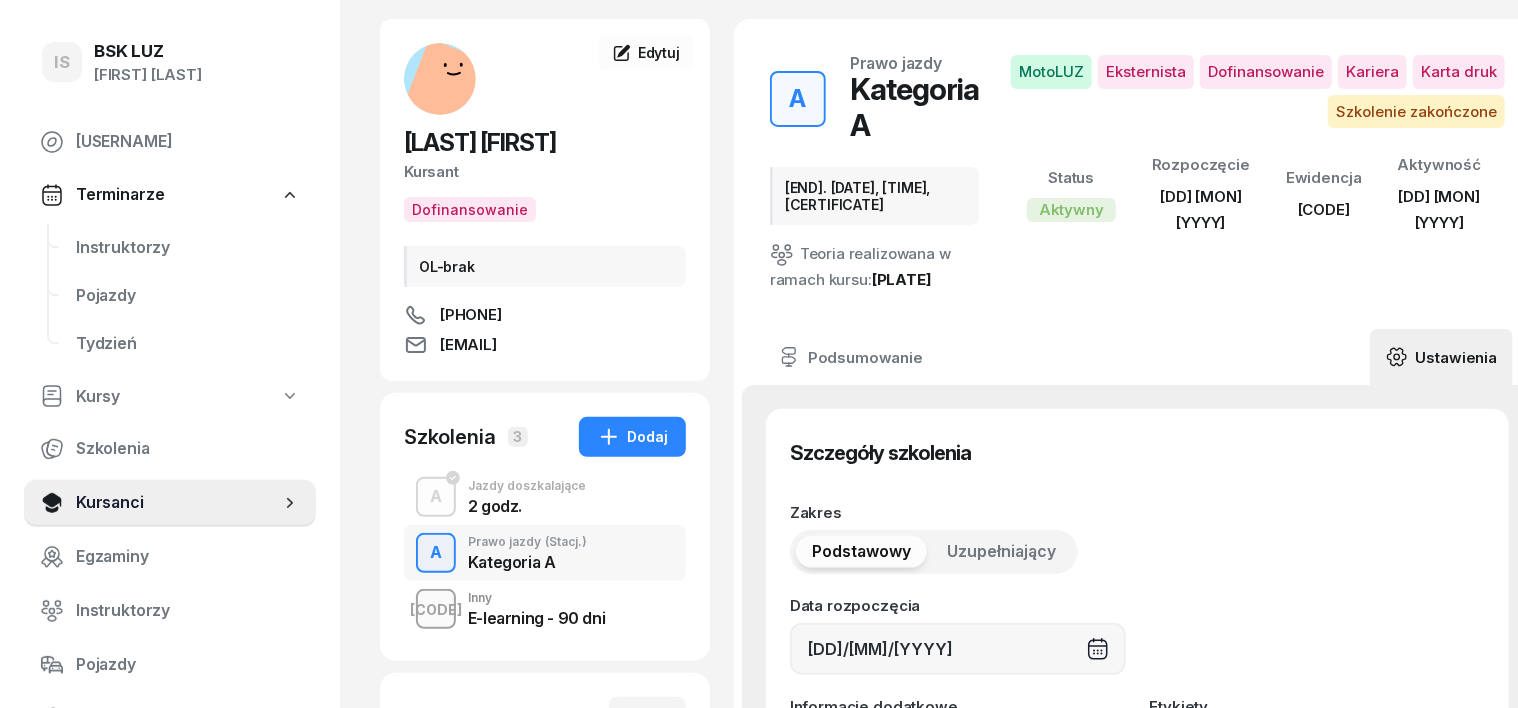scroll, scrollTop: 0, scrollLeft: 0, axis: both 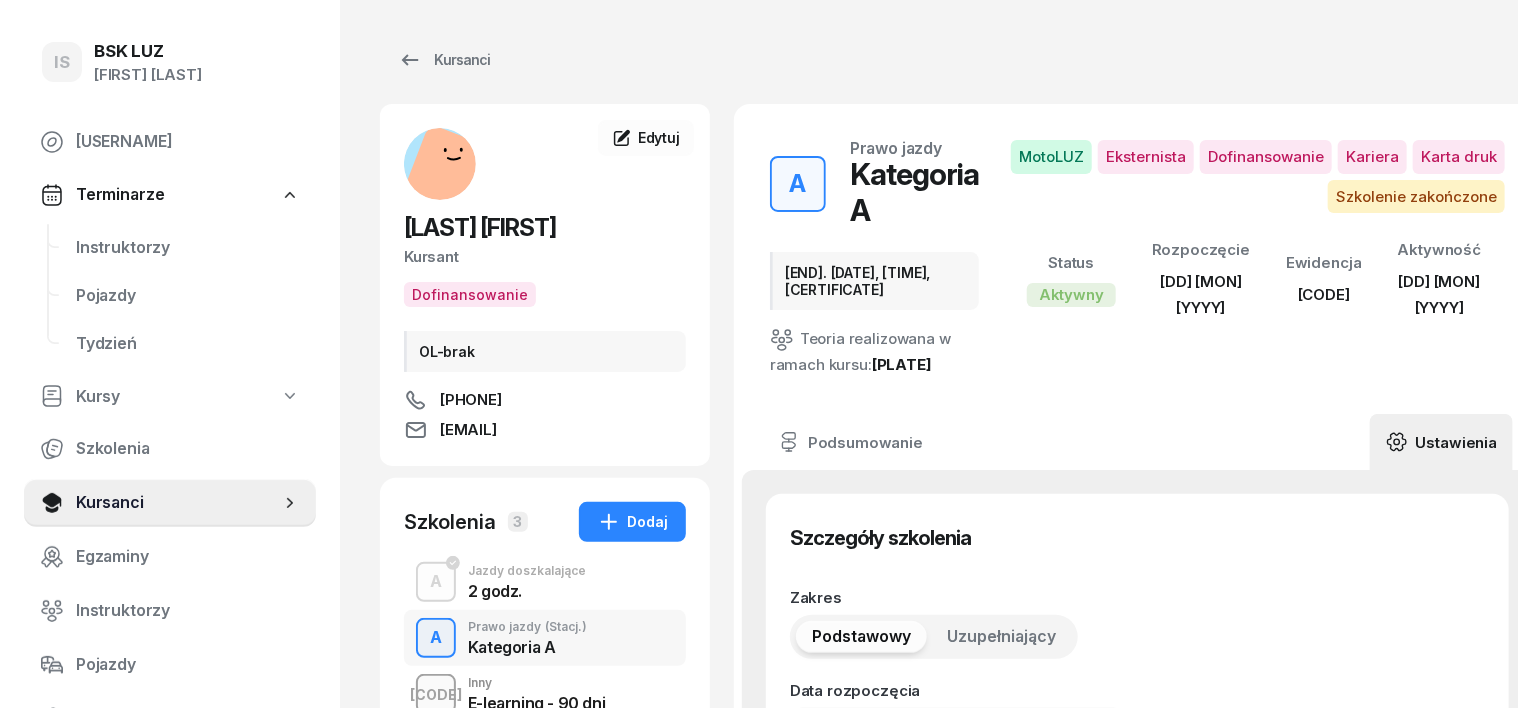 drag, startPoint x: 387, startPoint y: 640, endPoint x: 411, endPoint y: 644, distance: 24.33105 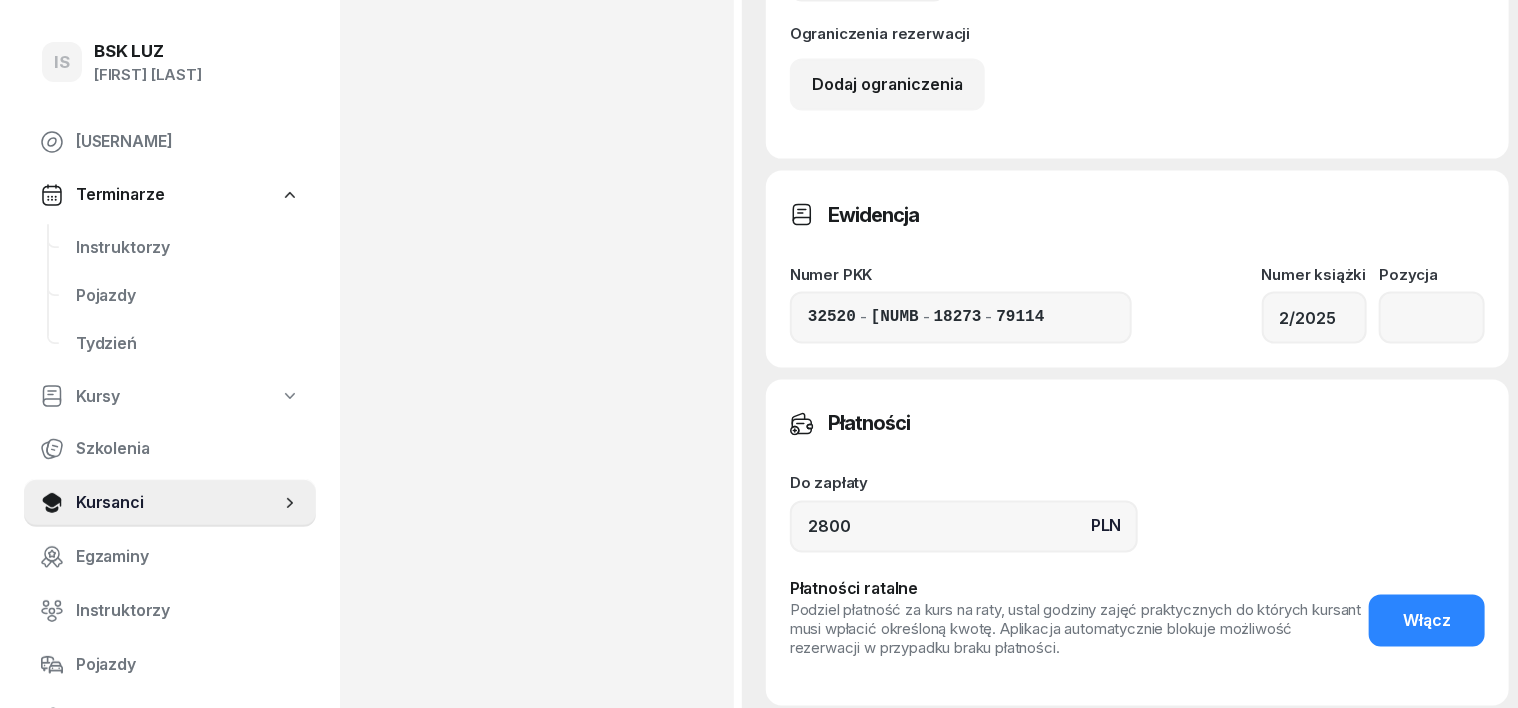 scroll, scrollTop: 1624, scrollLeft: 0, axis: vertical 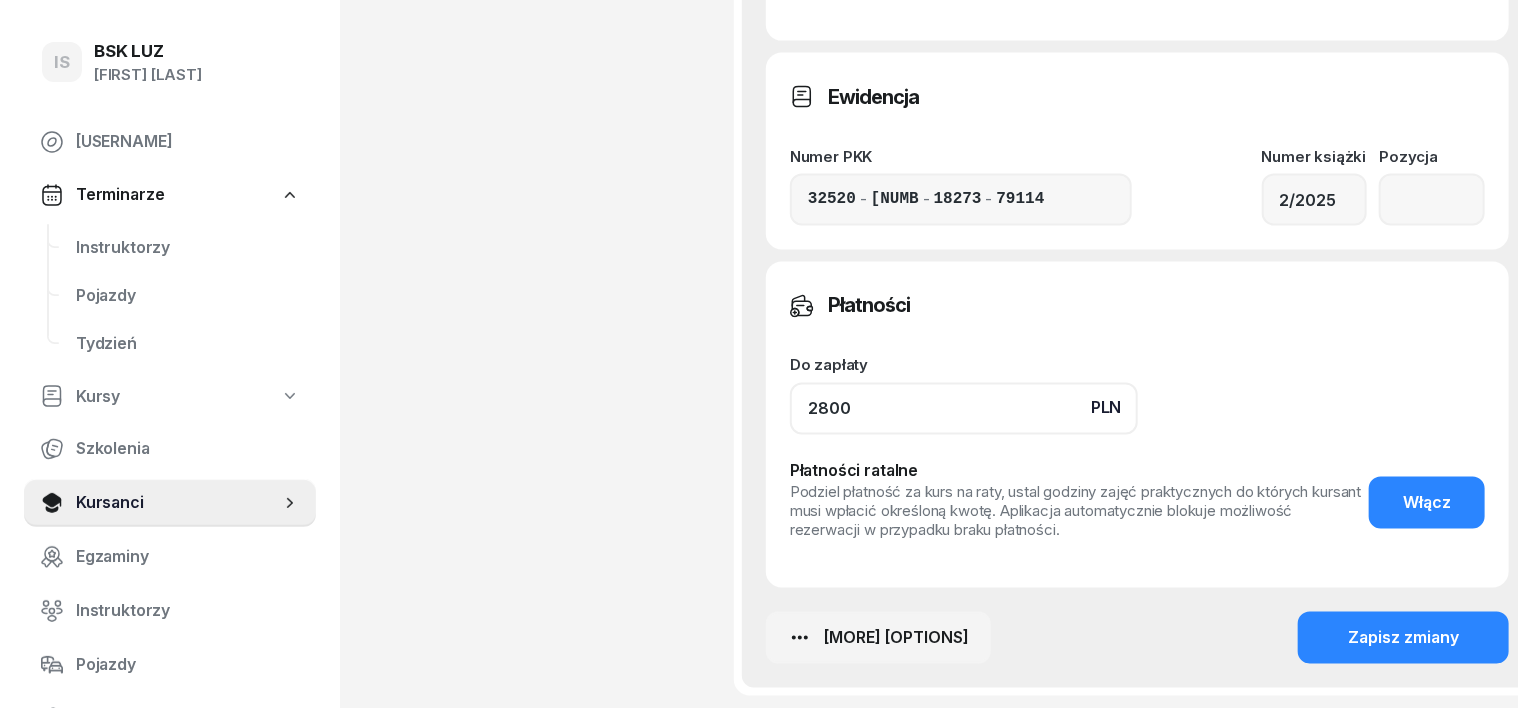 click on "2800" 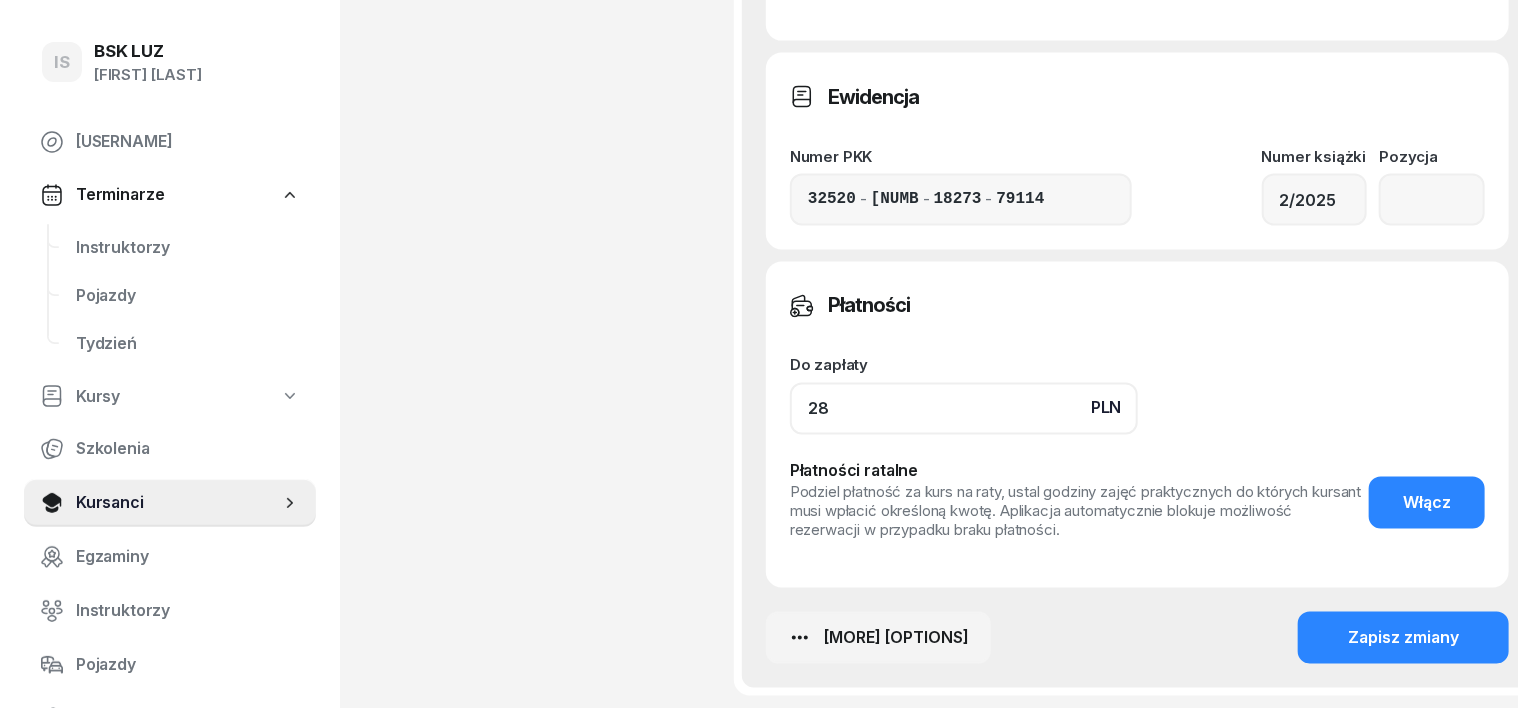 type on "2" 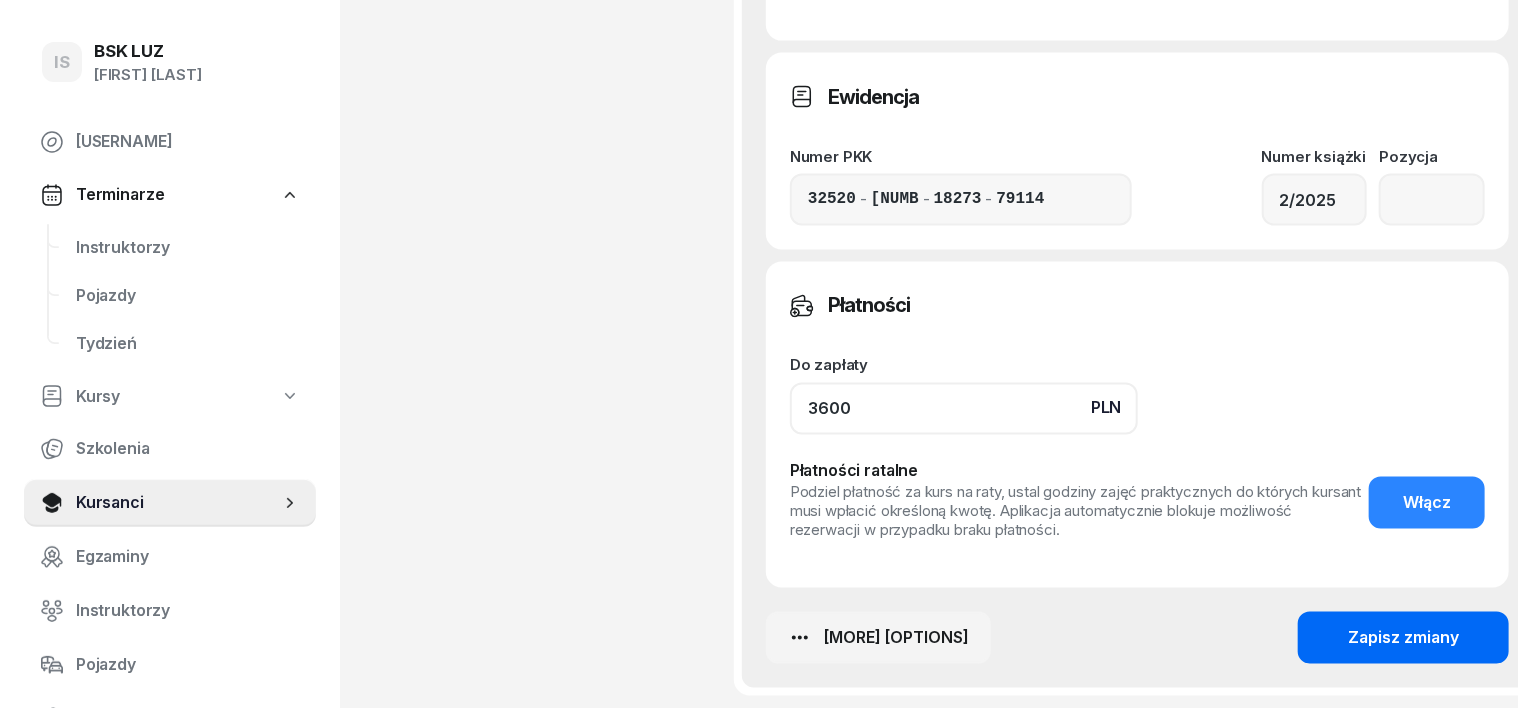 type on "3600" 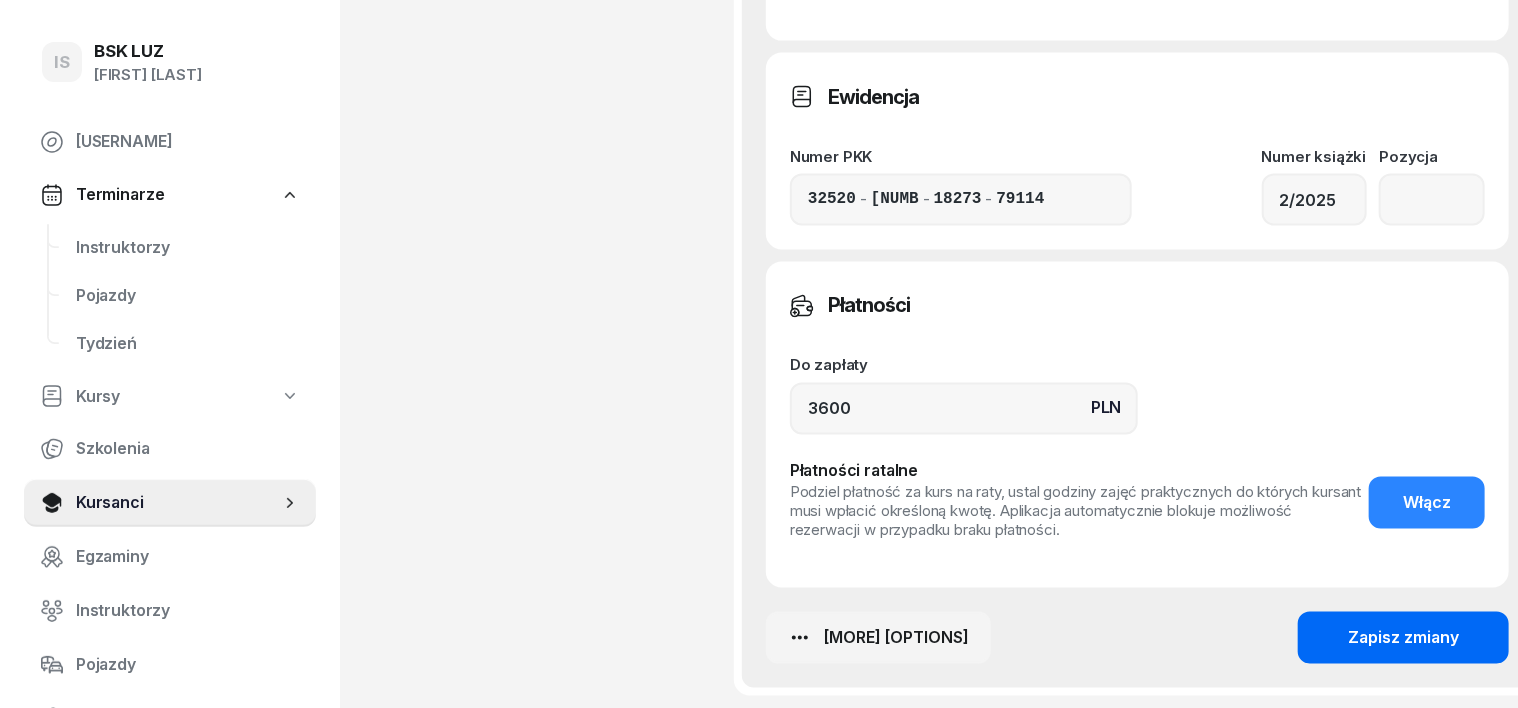 click on "Zapisz zmiany" at bounding box center [1403, 639] 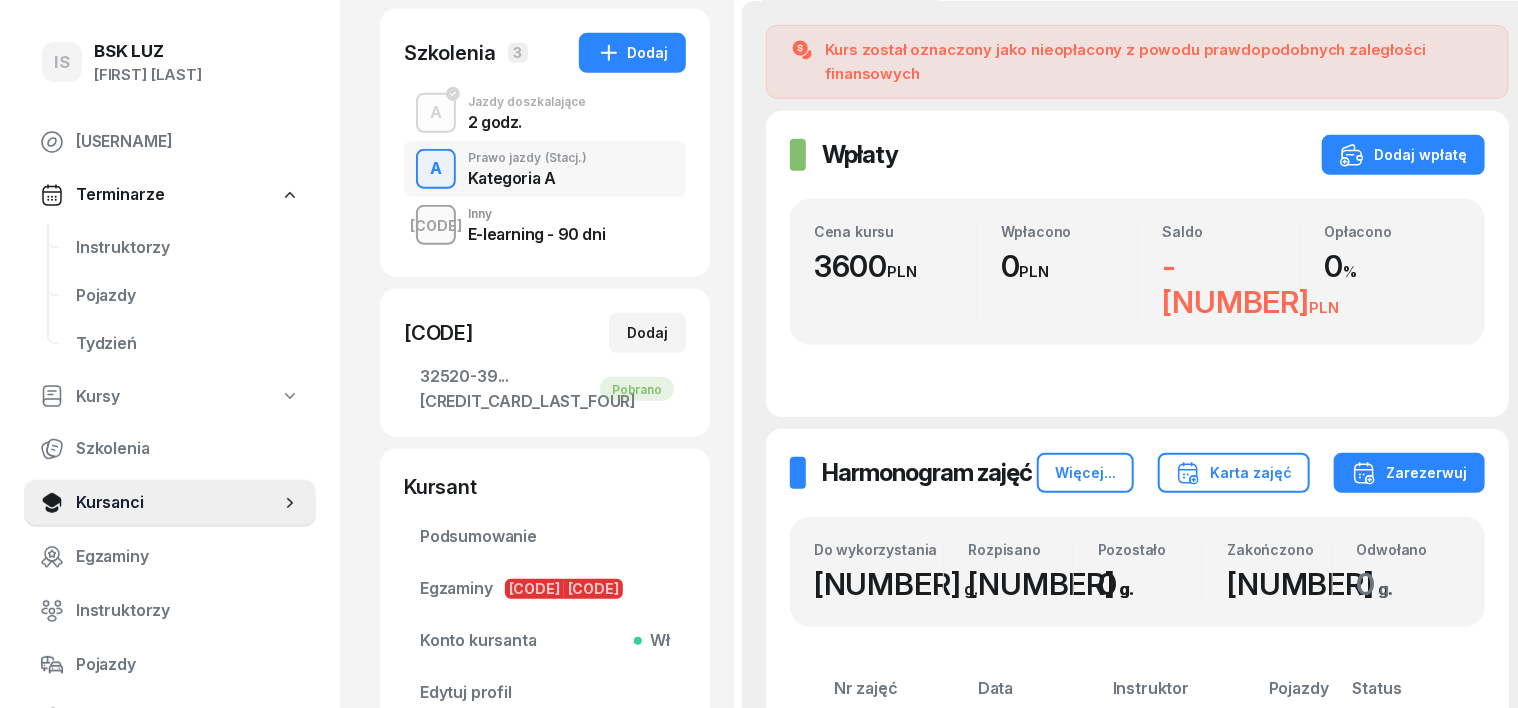 scroll, scrollTop: 432, scrollLeft: 0, axis: vertical 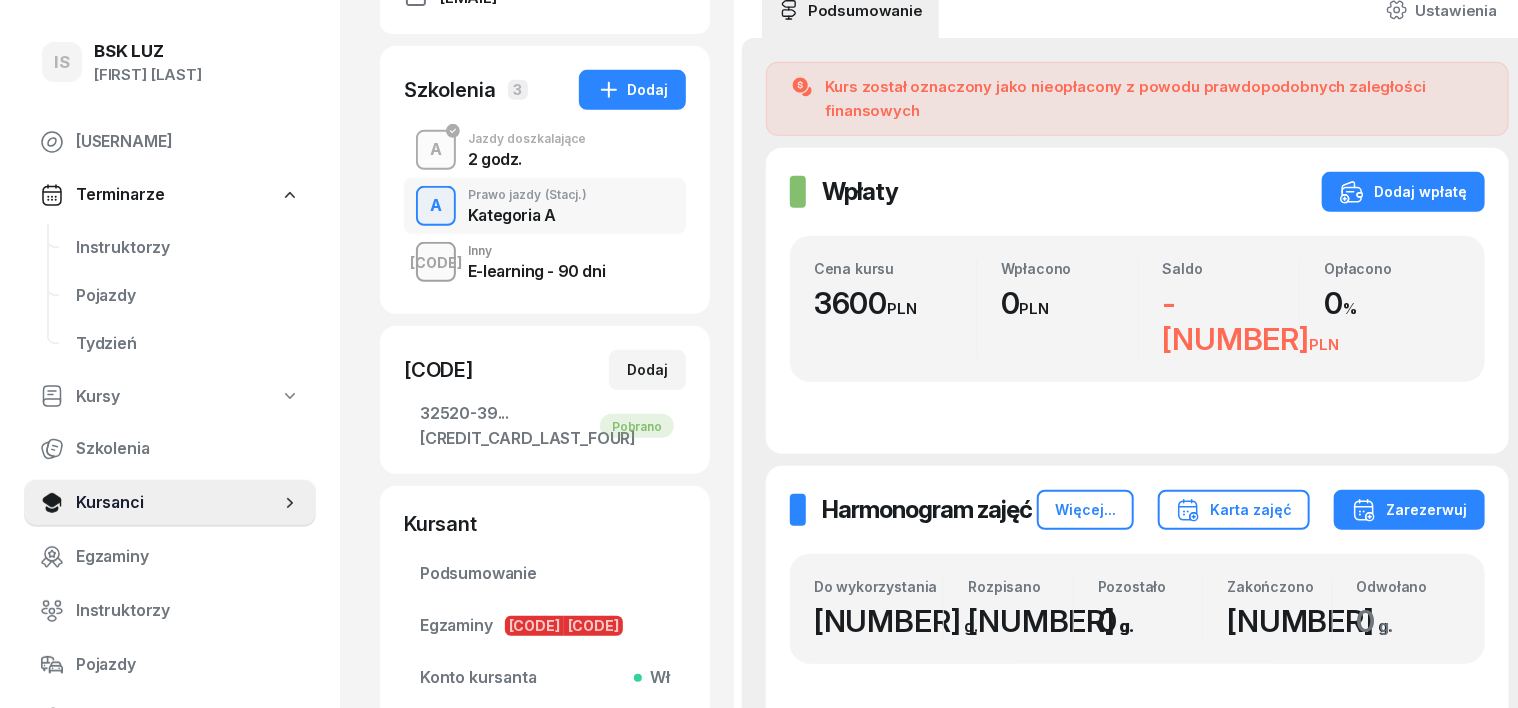 click on "A" at bounding box center [436, 150] 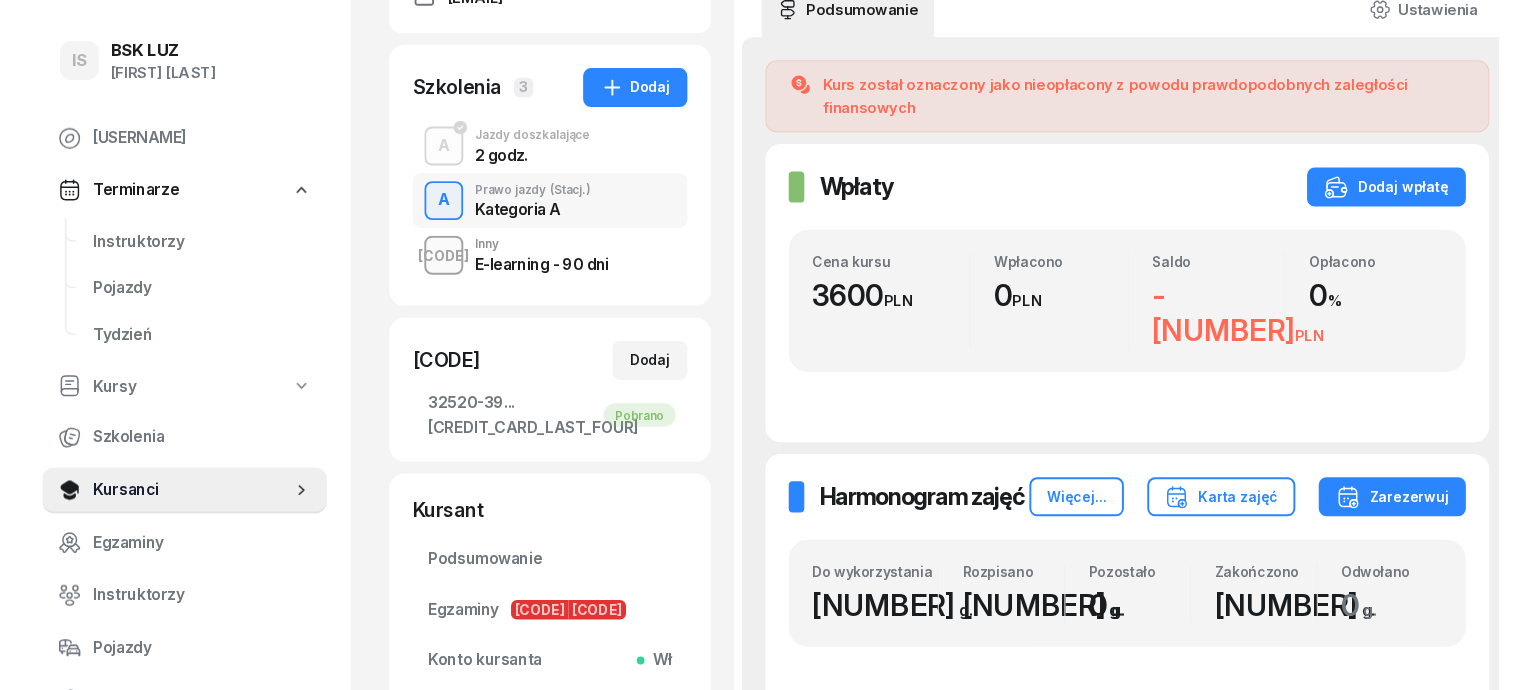 scroll, scrollTop: 0, scrollLeft: 0, axis: both 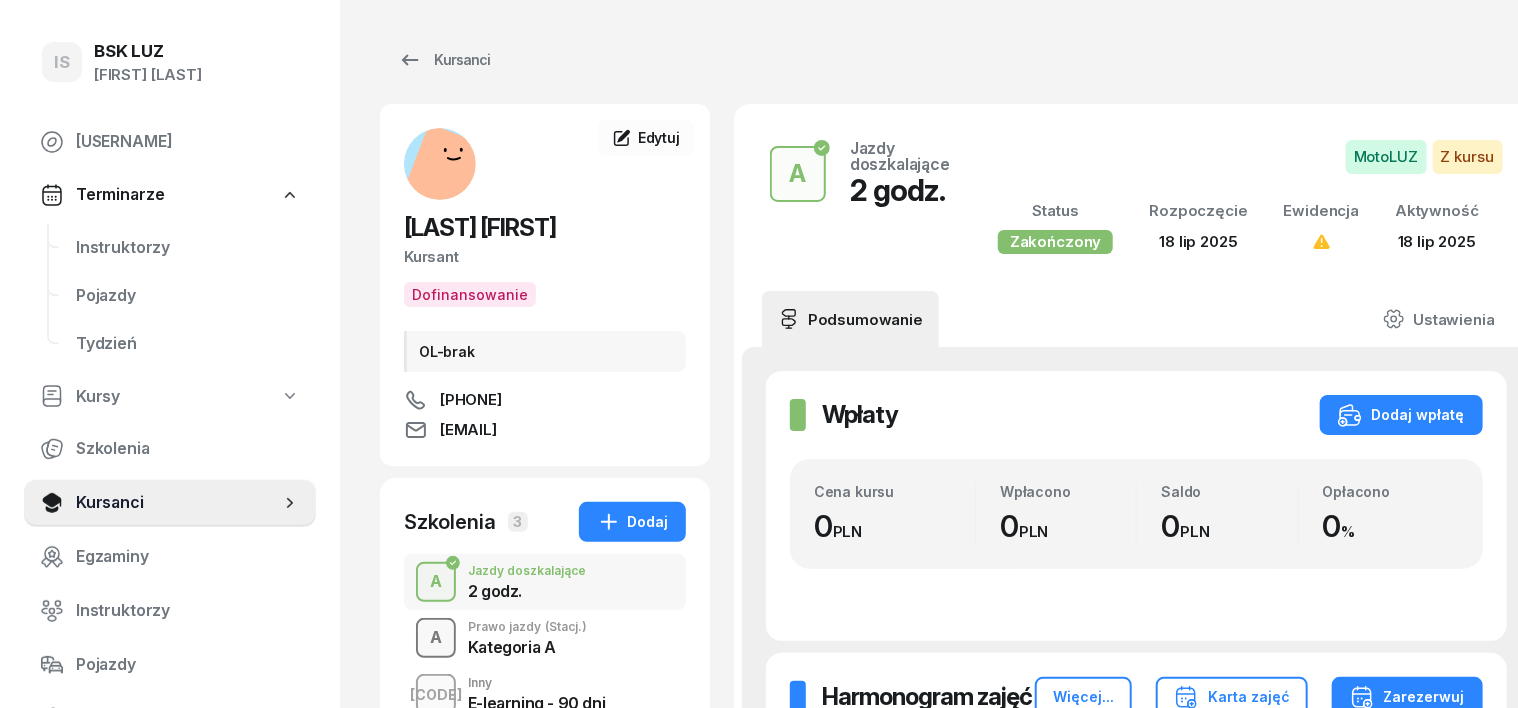 click on "A" at bounding box center (436, 638) 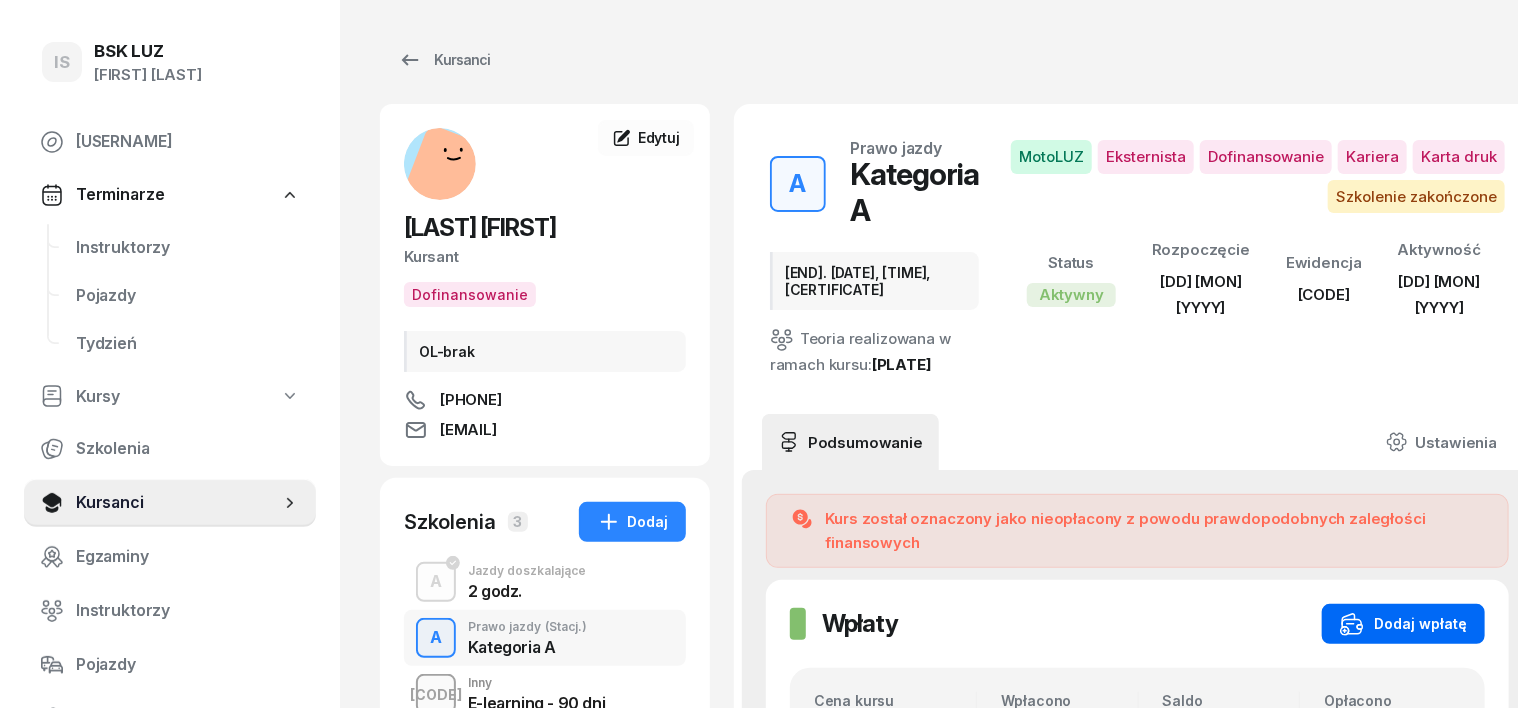 click on "Dodaj wpłatę" at bounding box center [1403, 624] 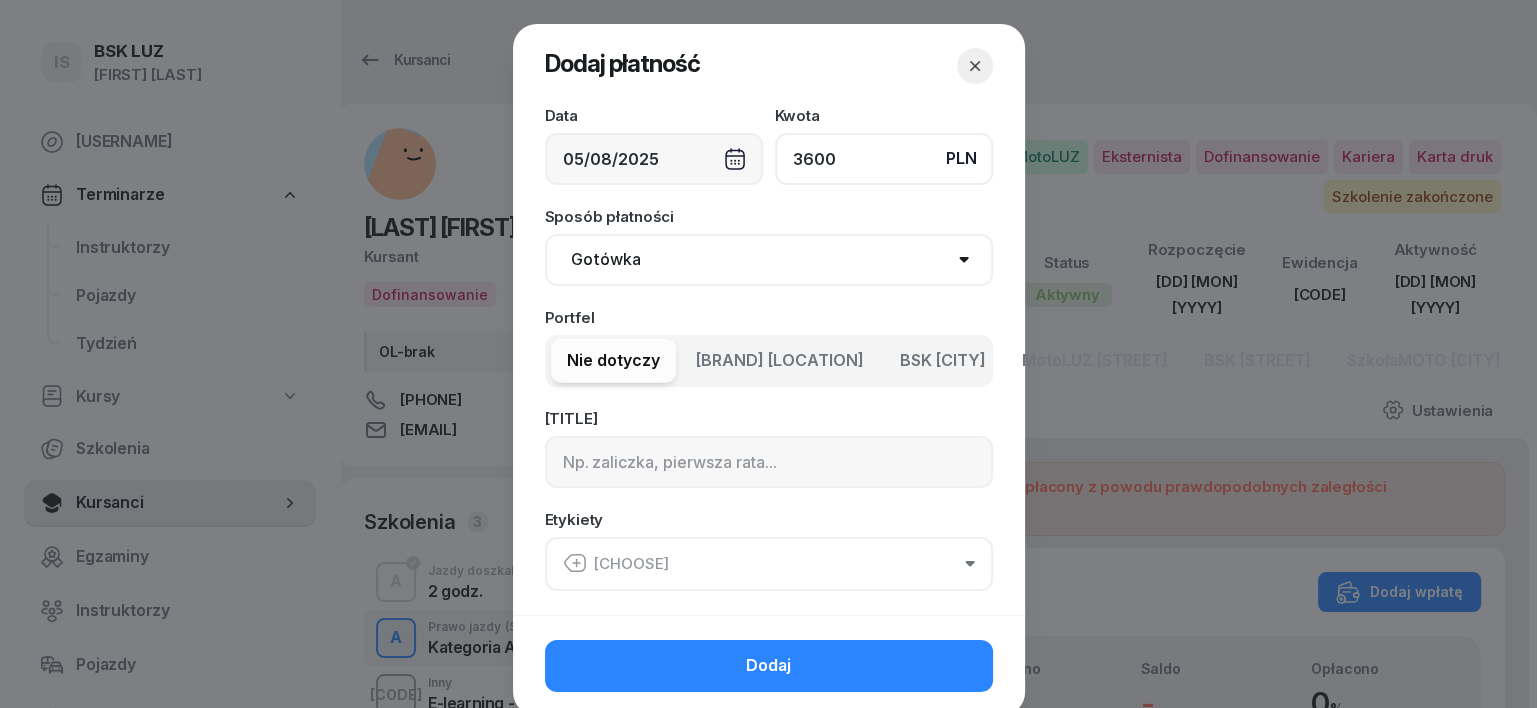 type on "3600" 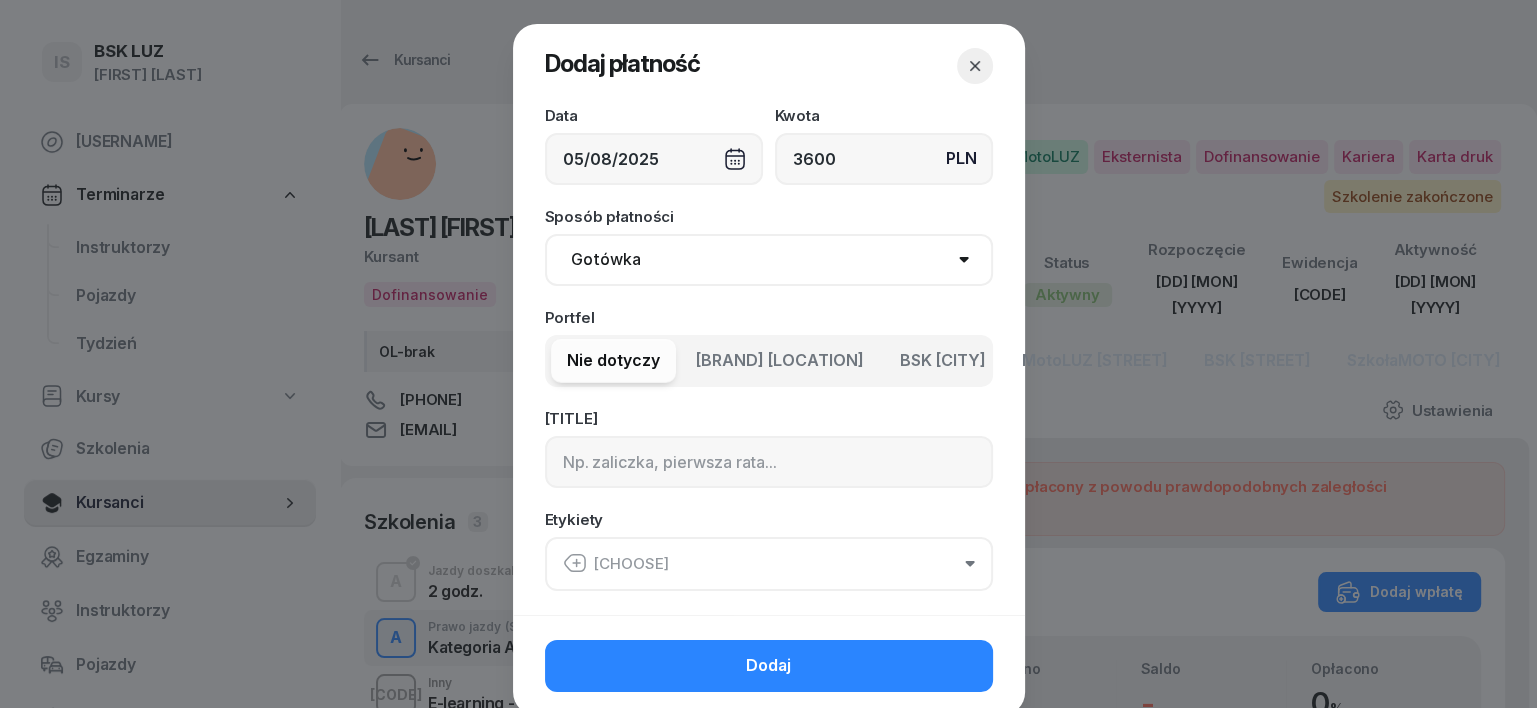 drag, startPoint x: 607, startPoint y: 250, endPoint x: 599, endPoint y: 284, distance: 34.928497 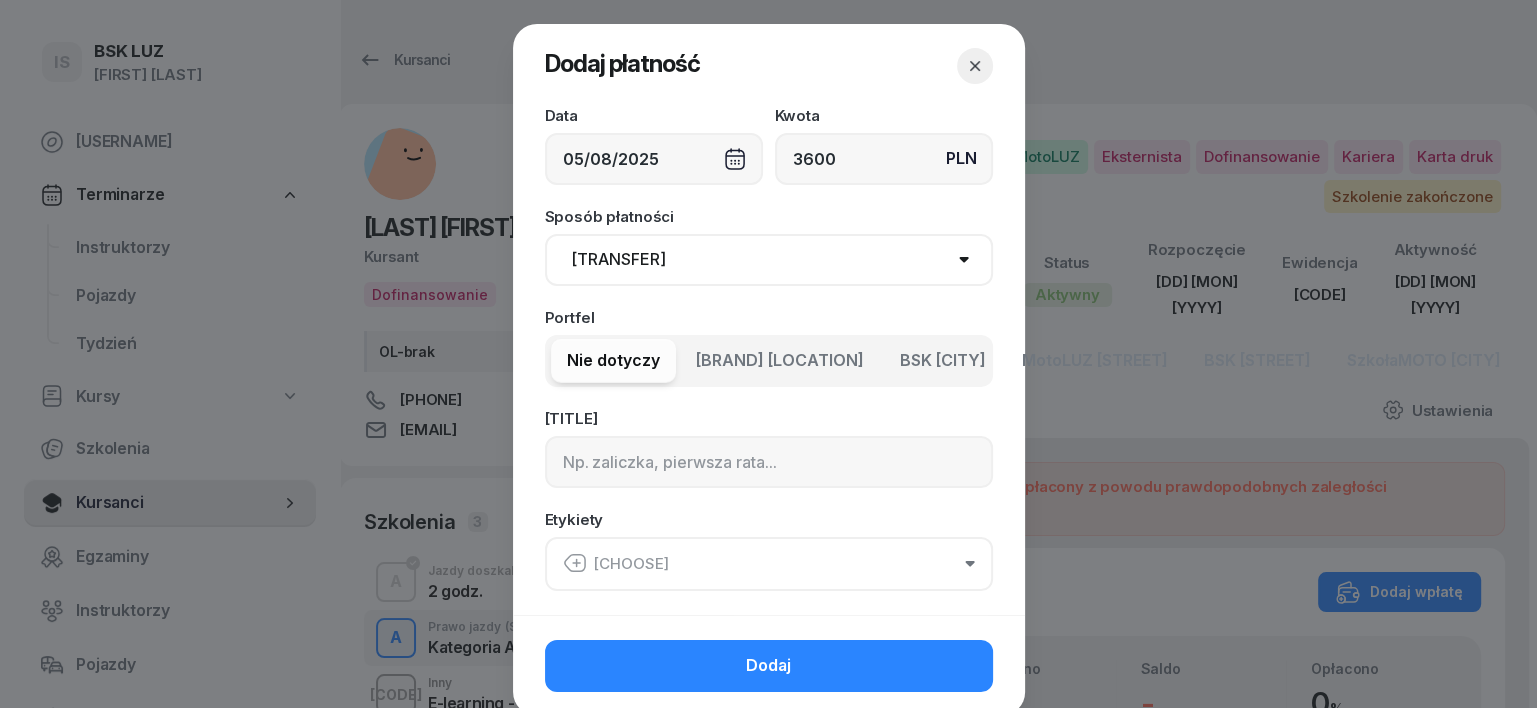 click on "Gotówka Karta Przelew Płatności online BLIK" at bounding box center (769, 260) 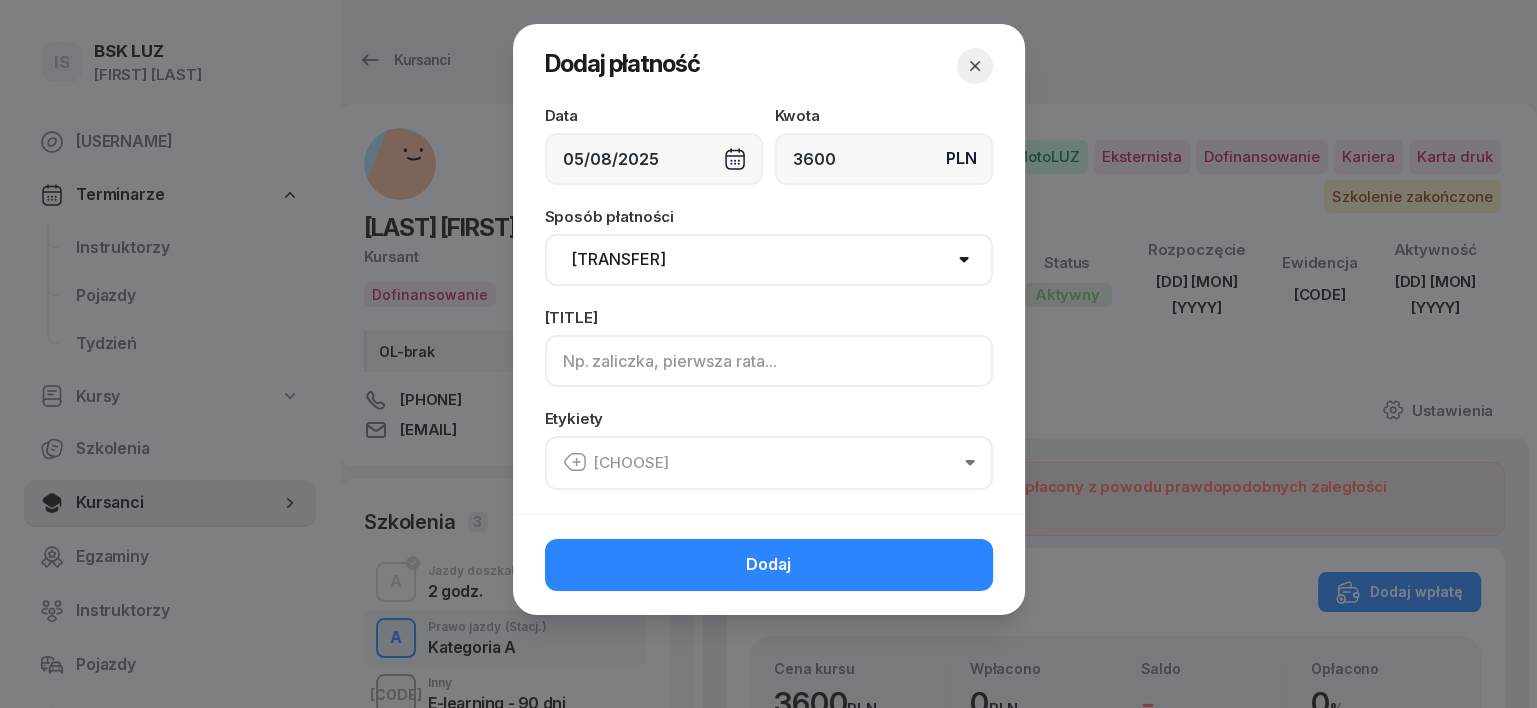 click 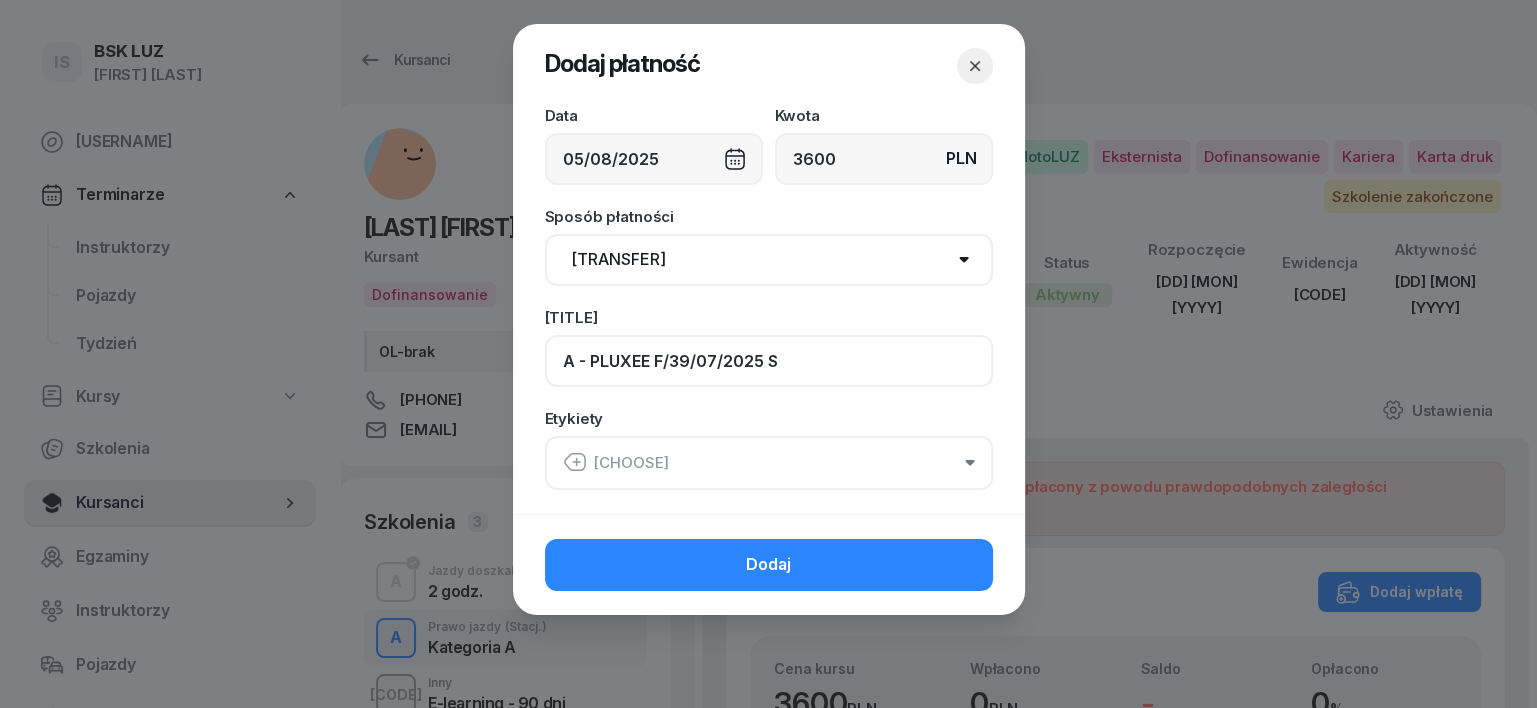 type on "A - PLUXEE F/39/07/2025 S" 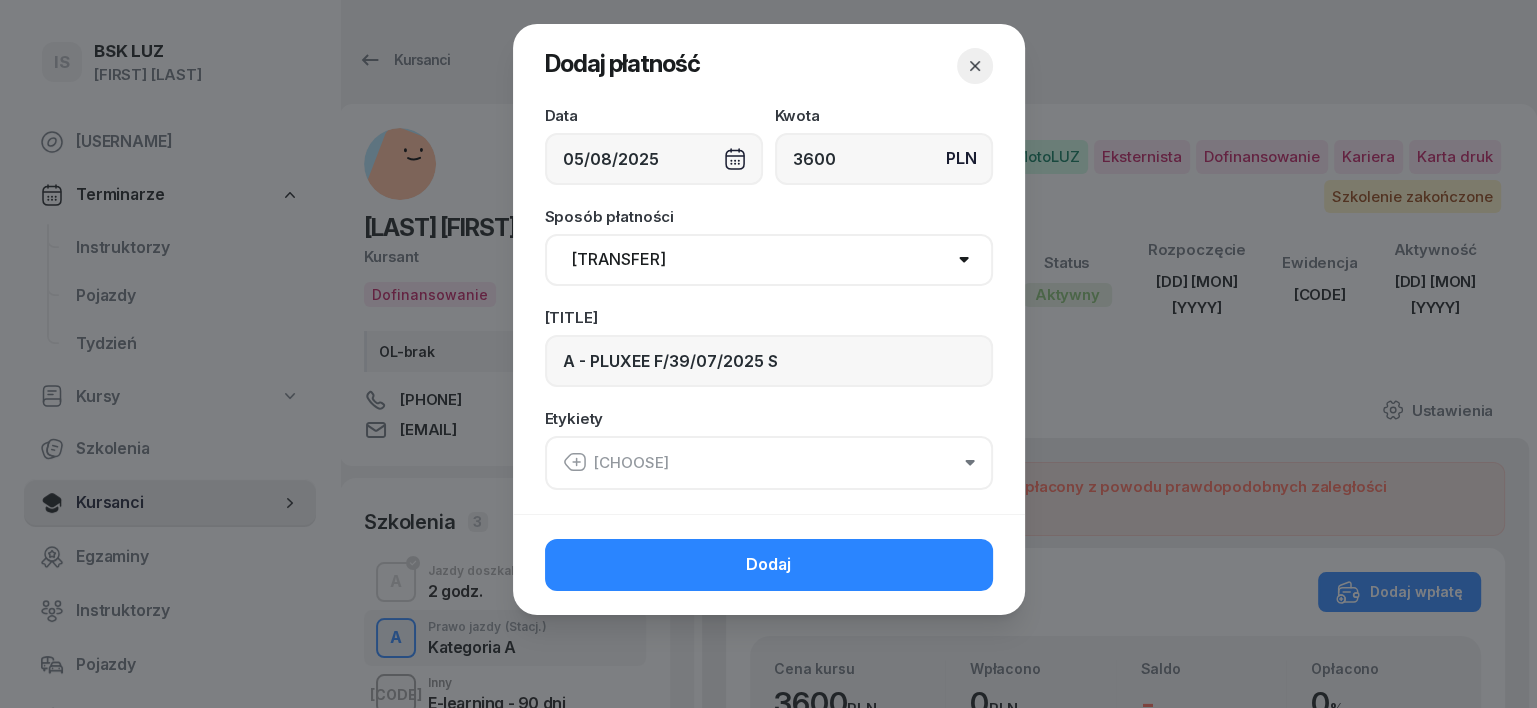click 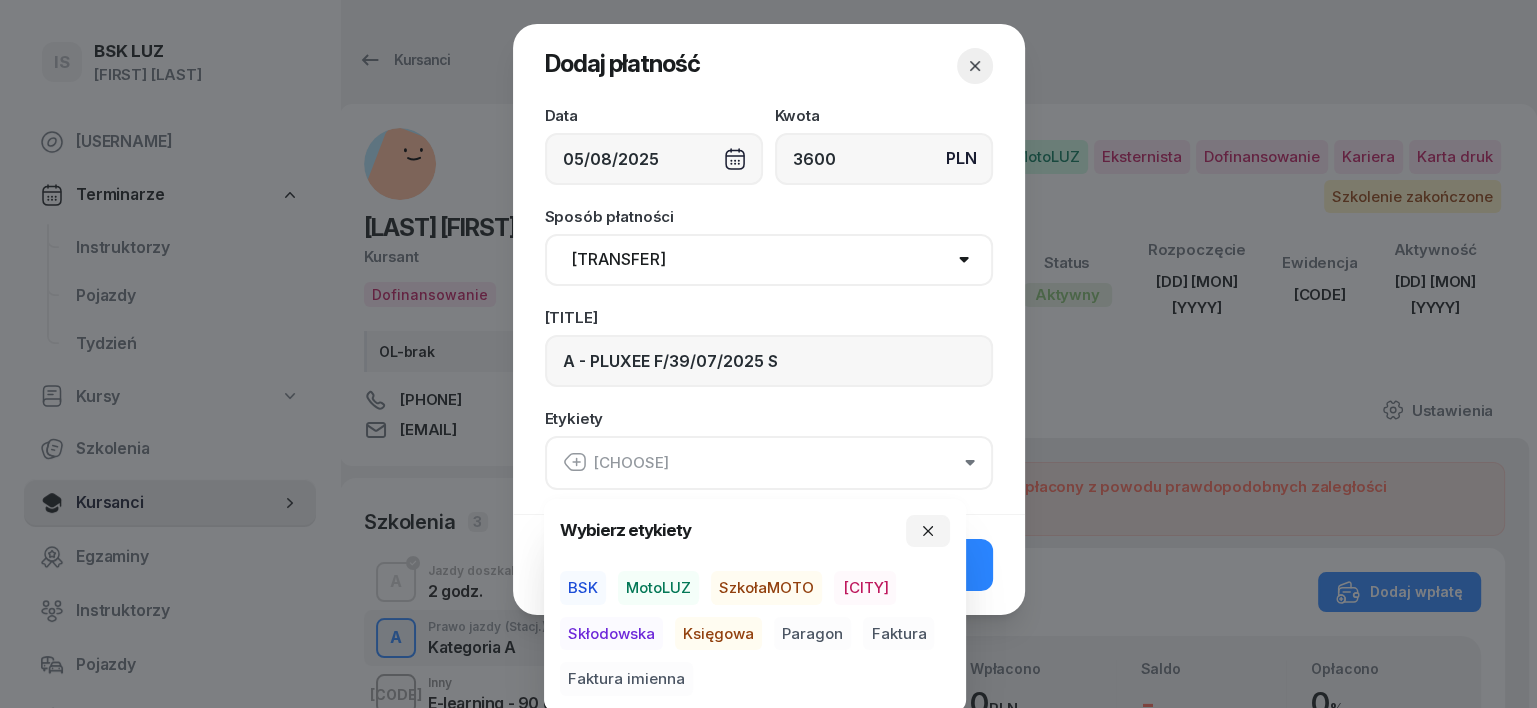 click on "BSK" at bounding box center [583, 588] 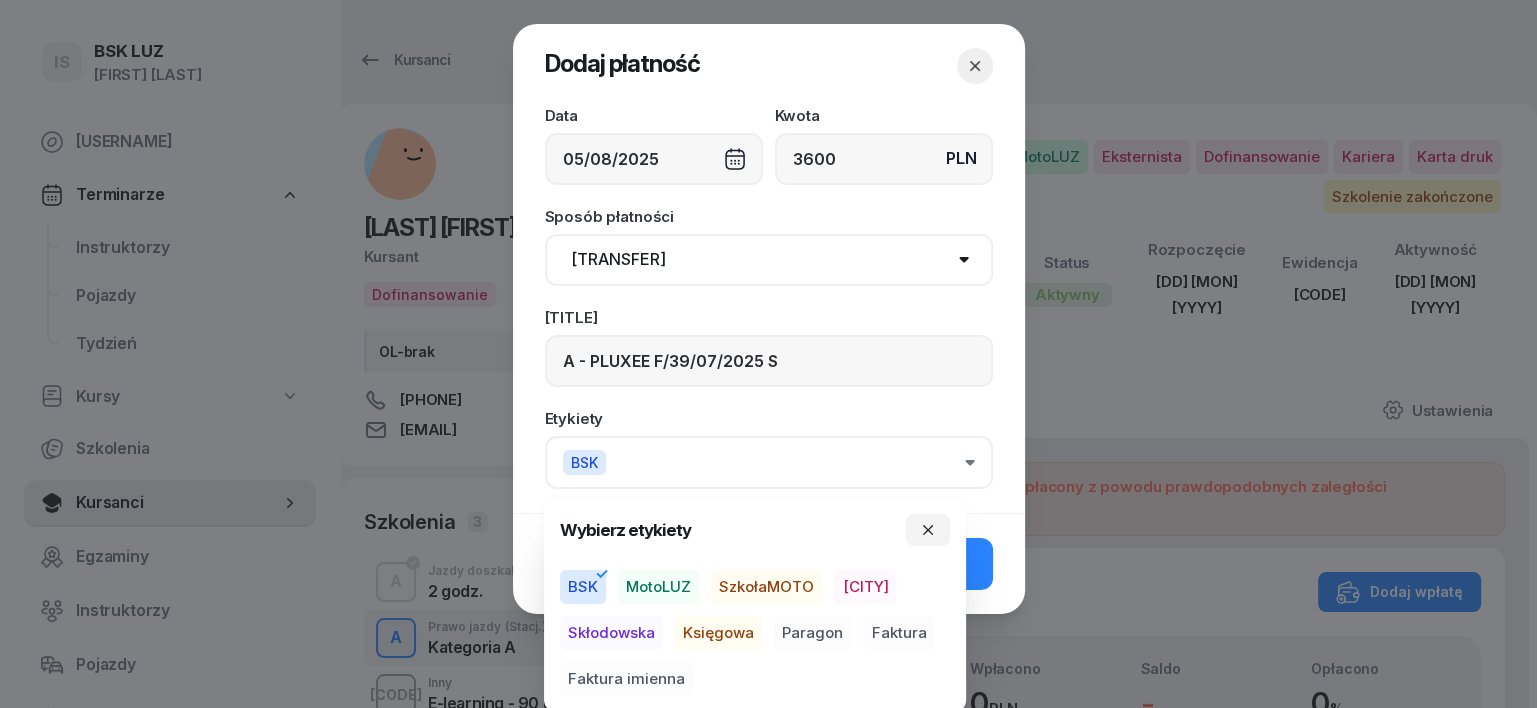 click on "Księgowa" at bounding box center [718, 633] 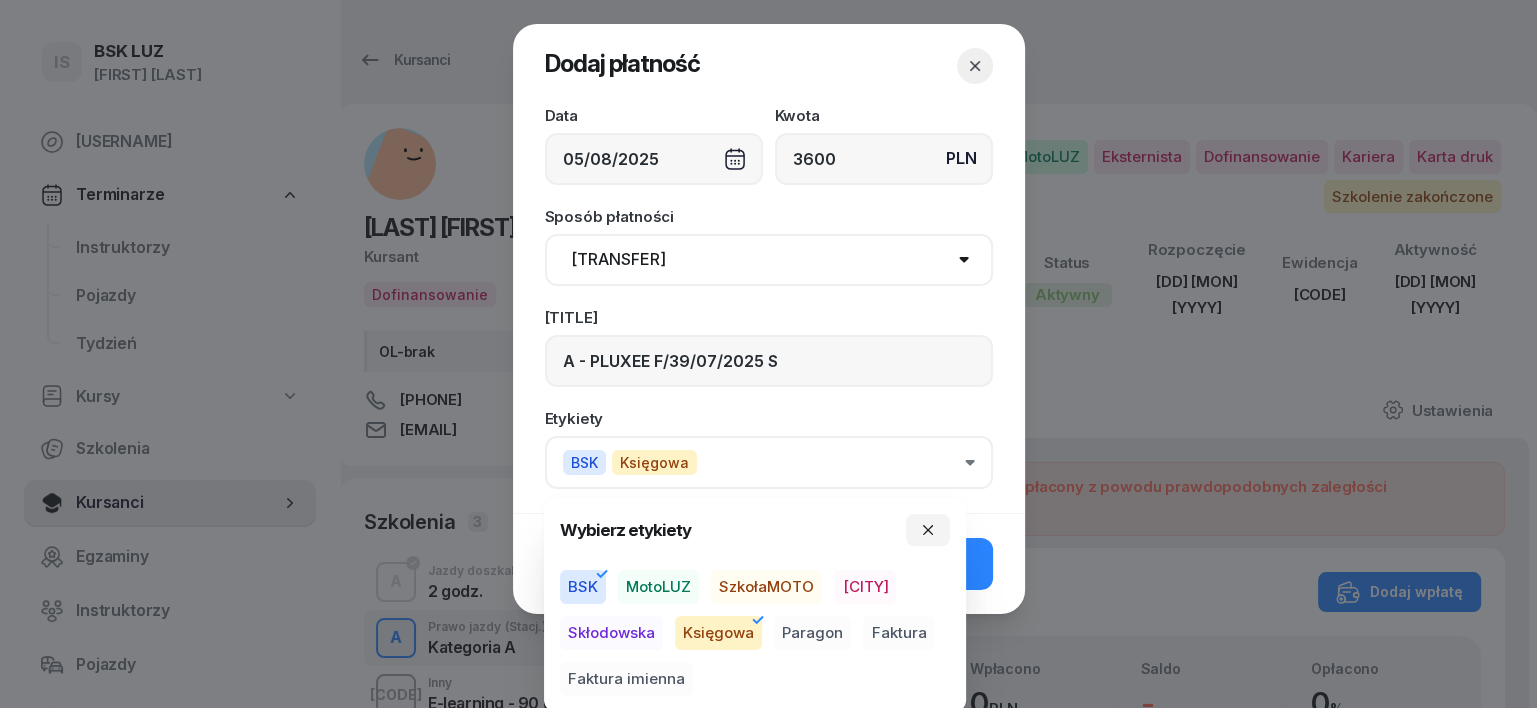 click on "Faktura" at bounding box center (898, 633) 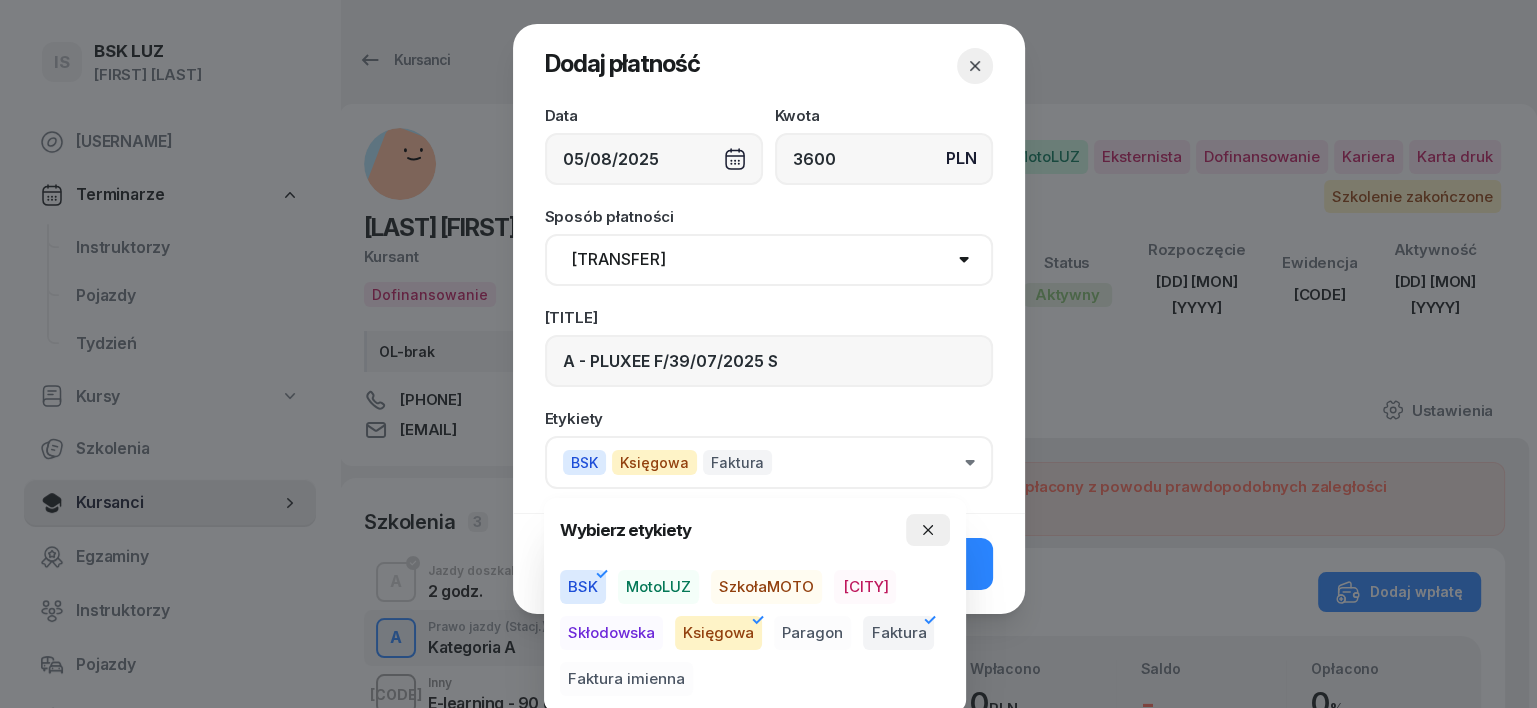 click 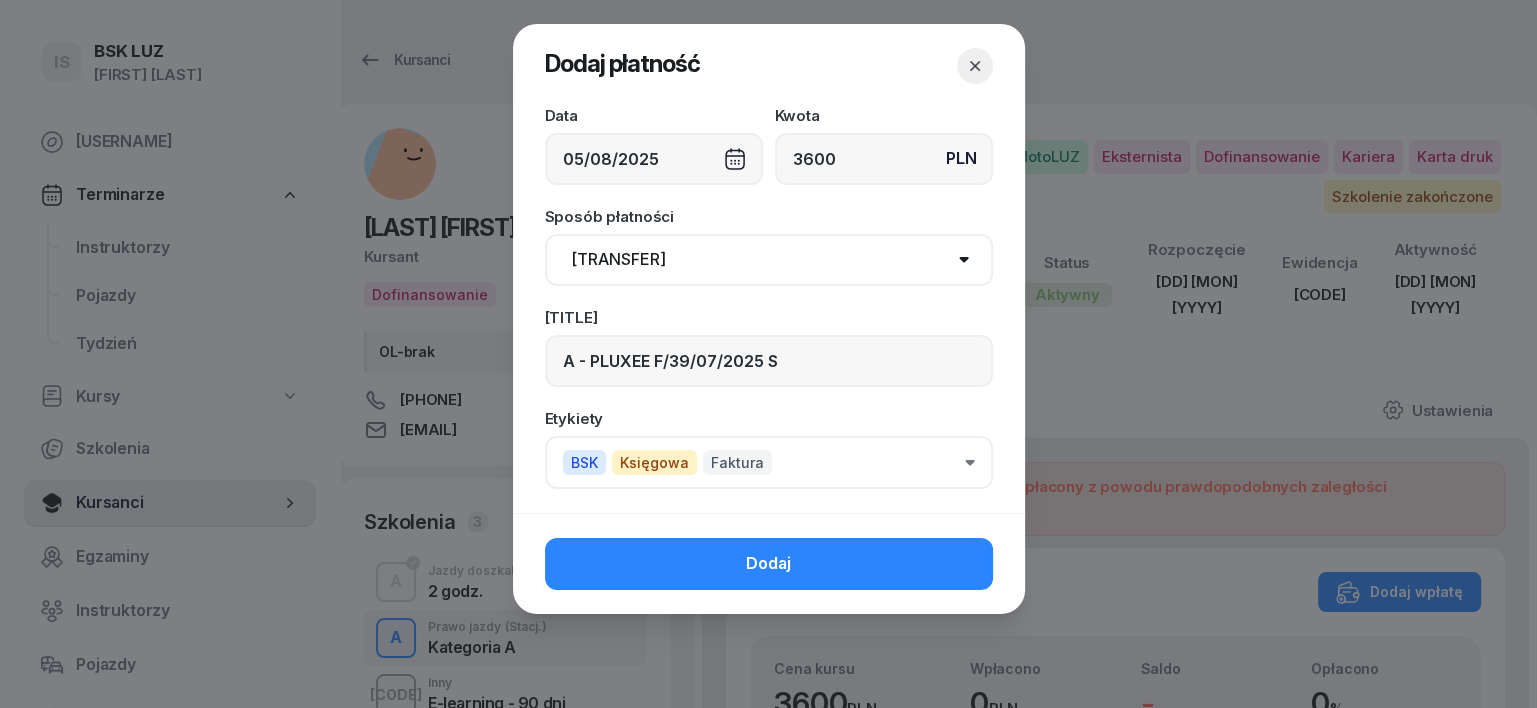 click on "Dodaj" 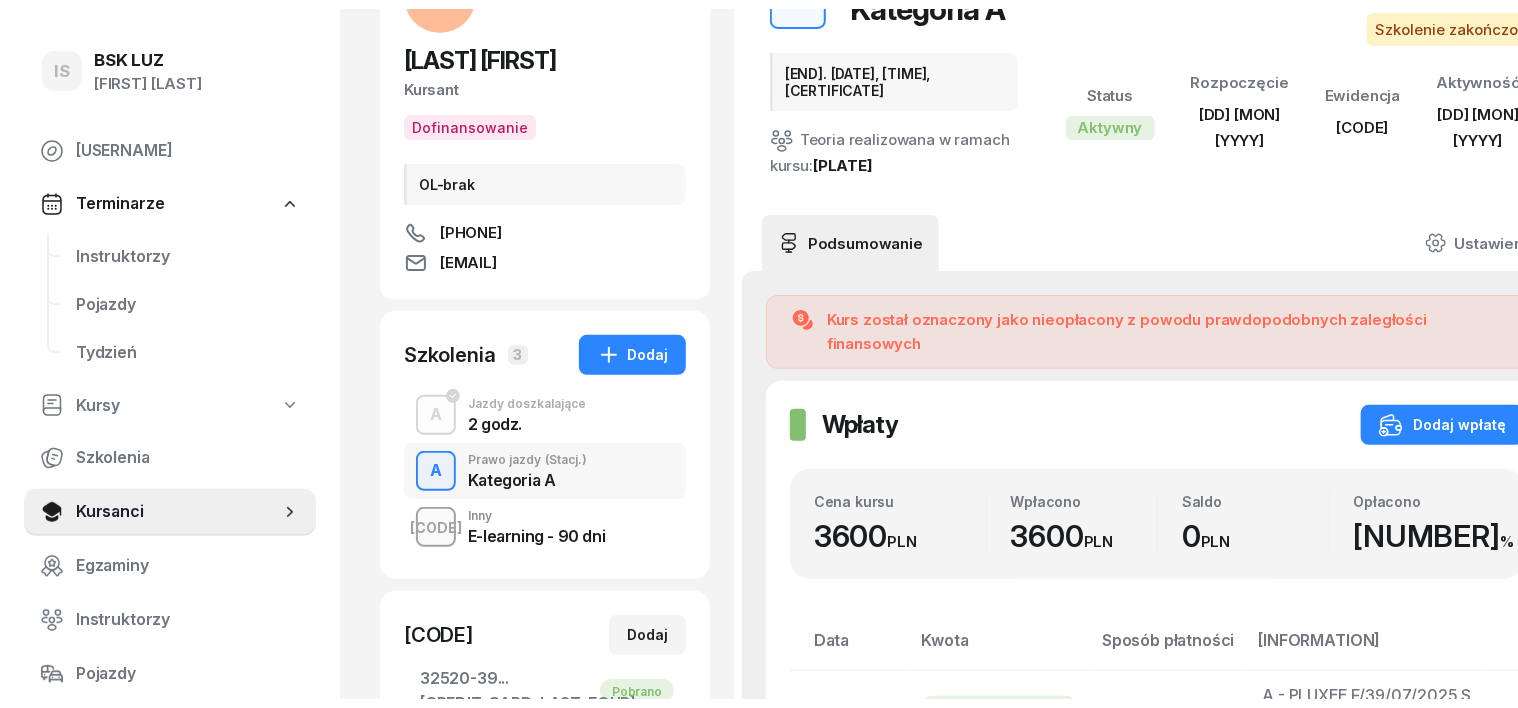 scroll, scrollTop: 0, scrollLeft: 0, axis: both 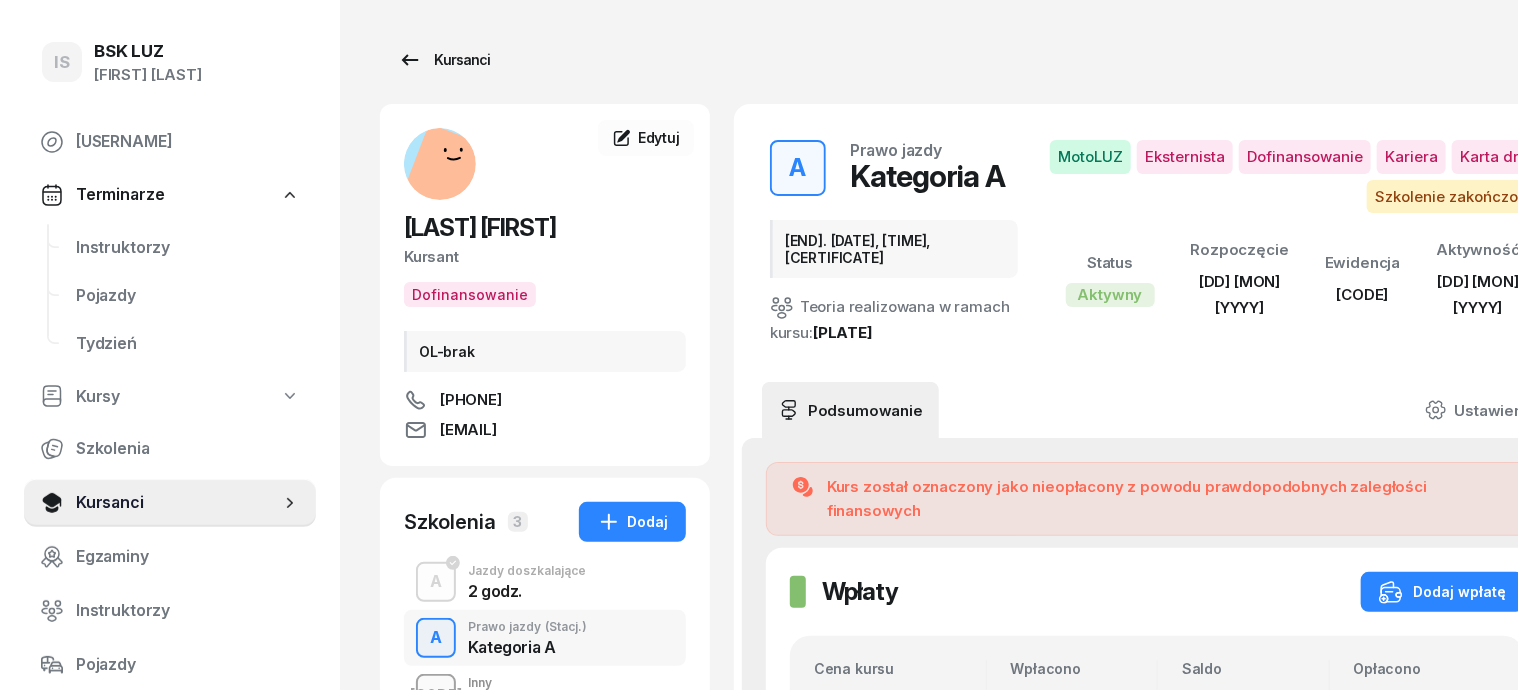 click on "Kursanci" at bounding box center (444, 60) 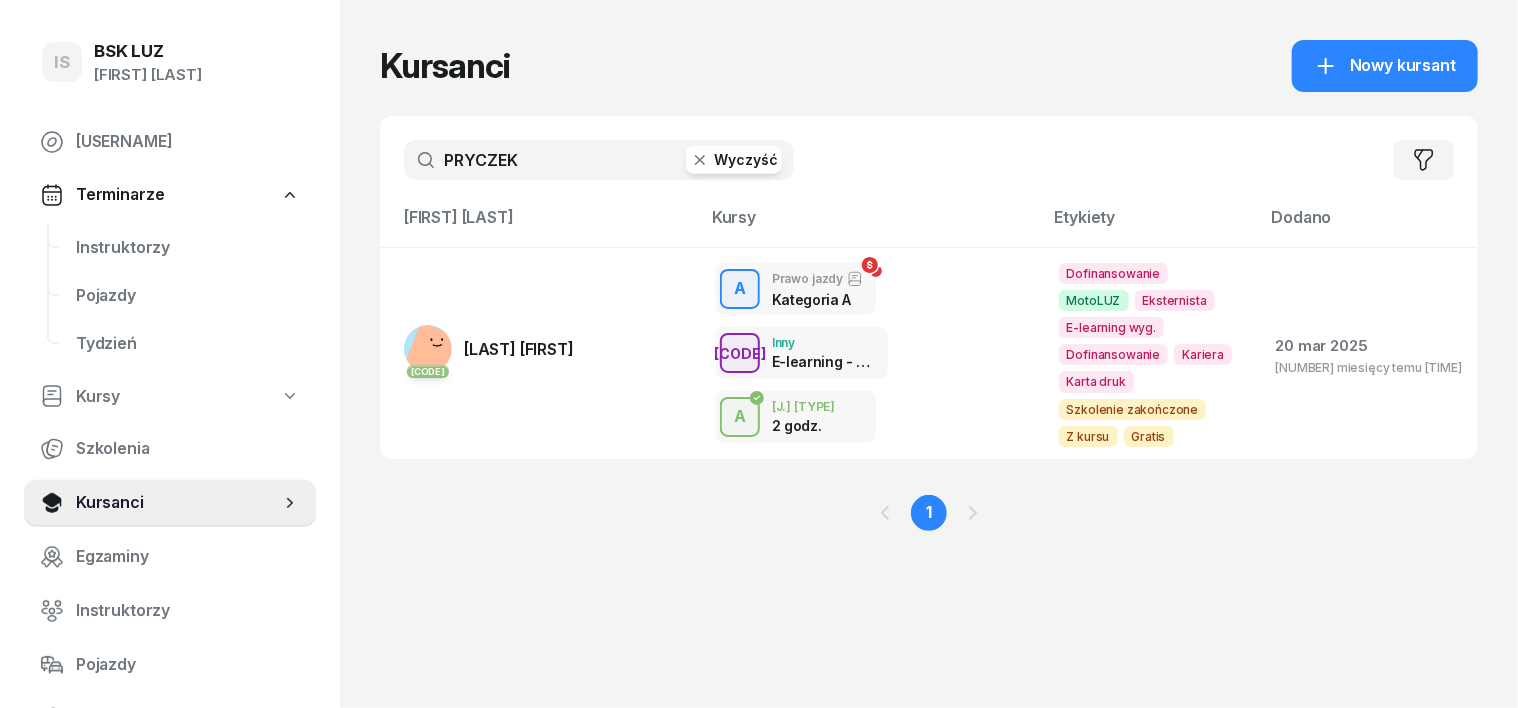 click 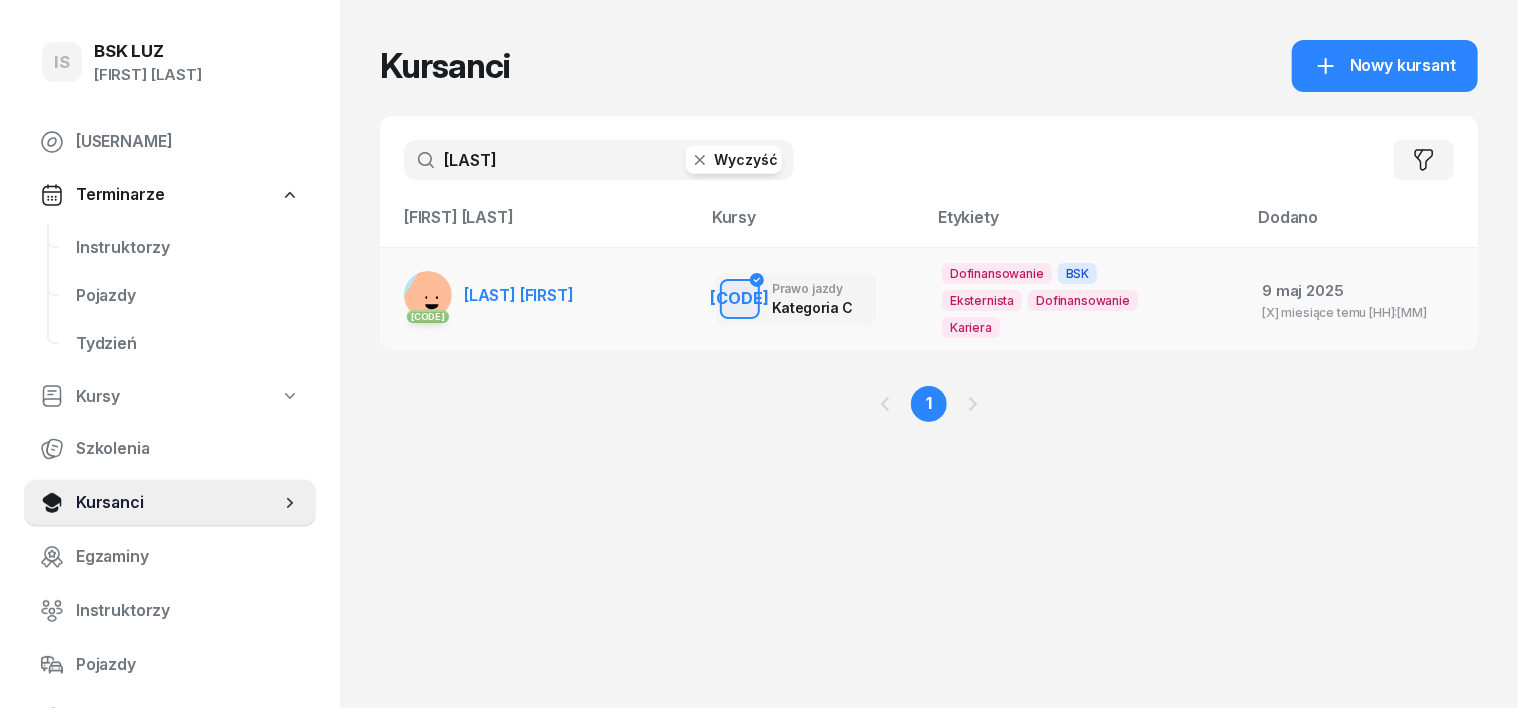type on "[LAST]" 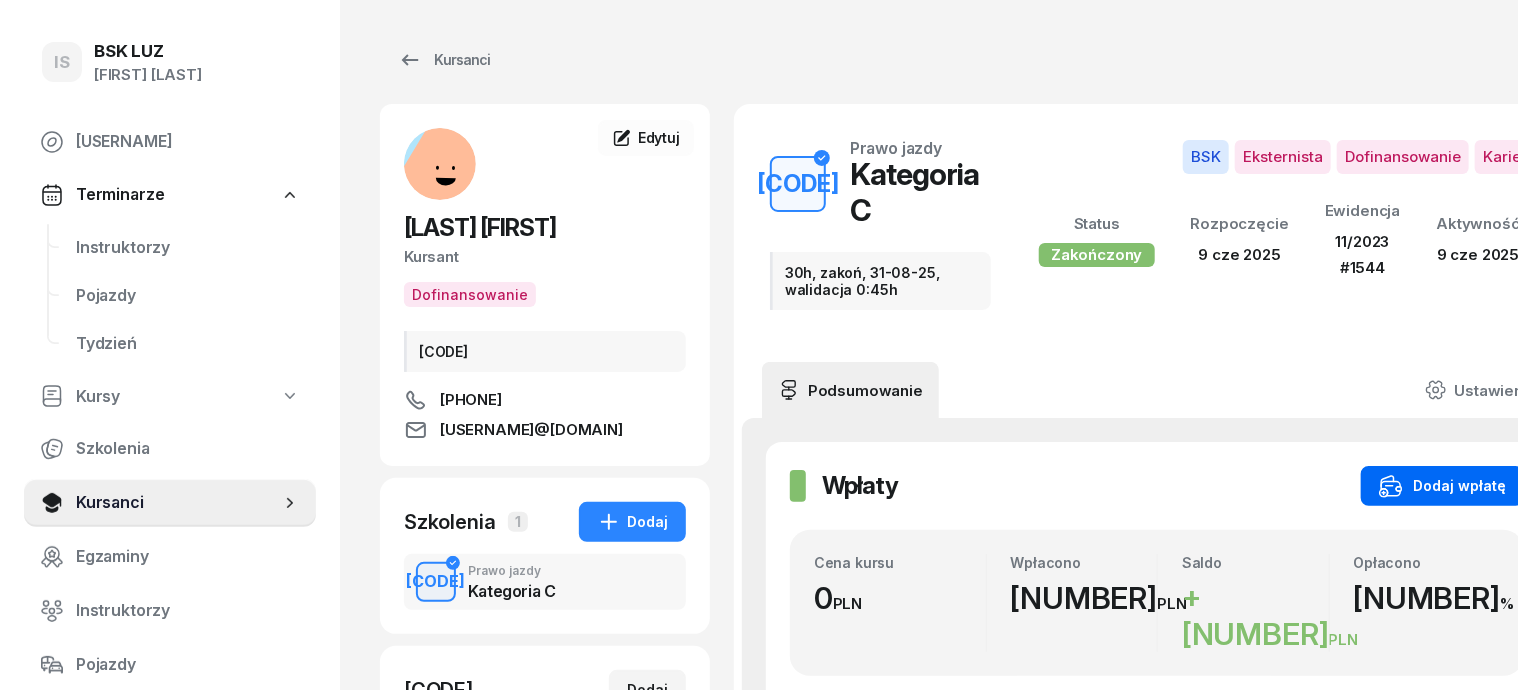 click on "Dodaj wpłatę" at bounding box center (1442, 486) 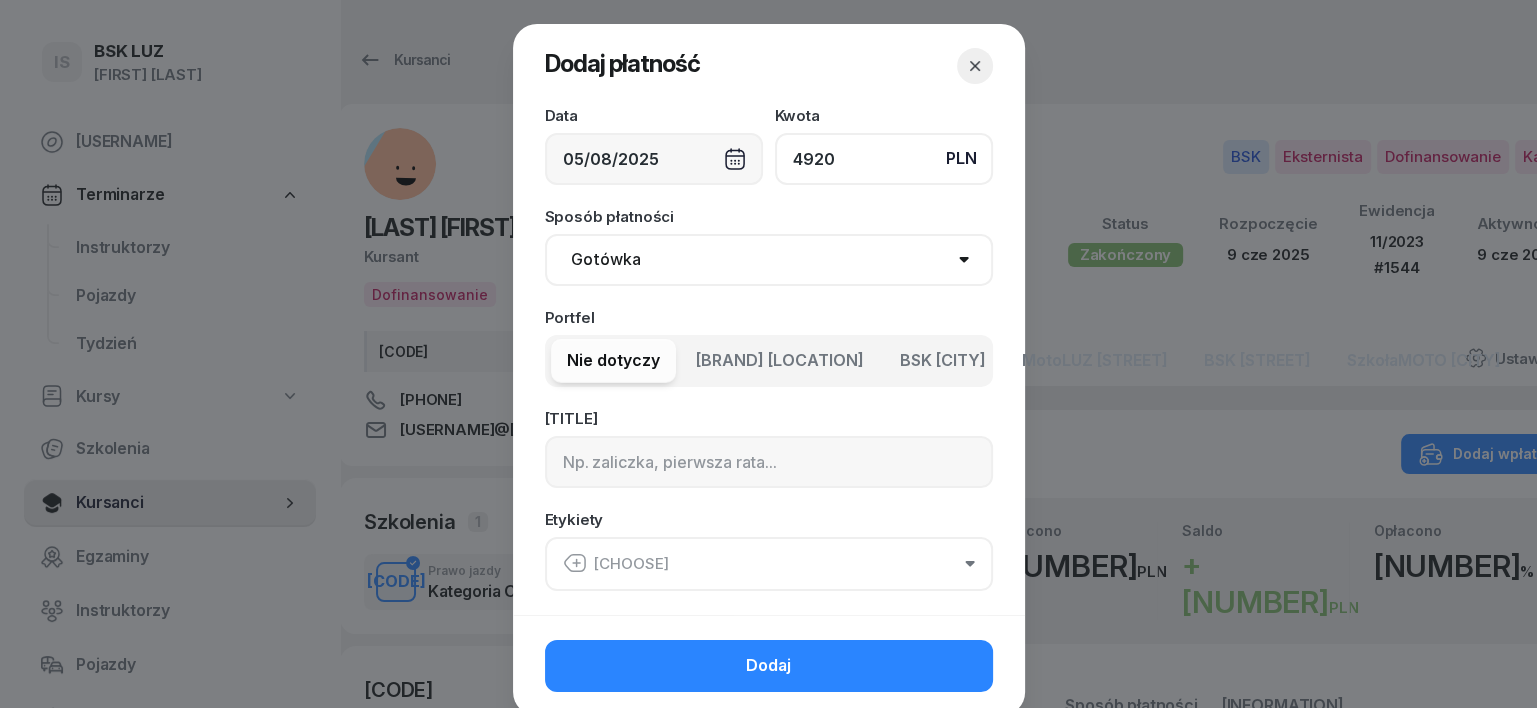 type on "4920" 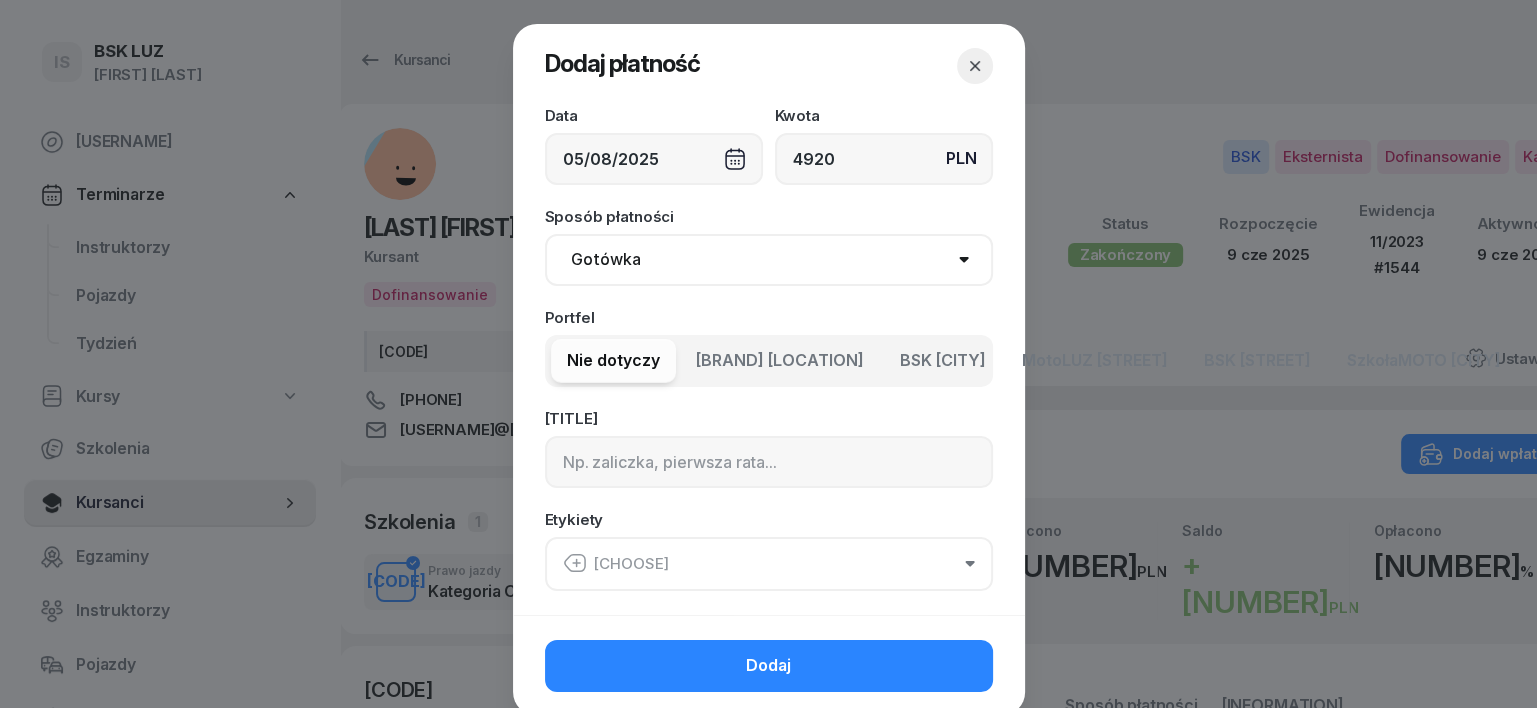 click on "Gotówka Karta Przelew Płatności online BLIK" at bounding box center [769, 260] 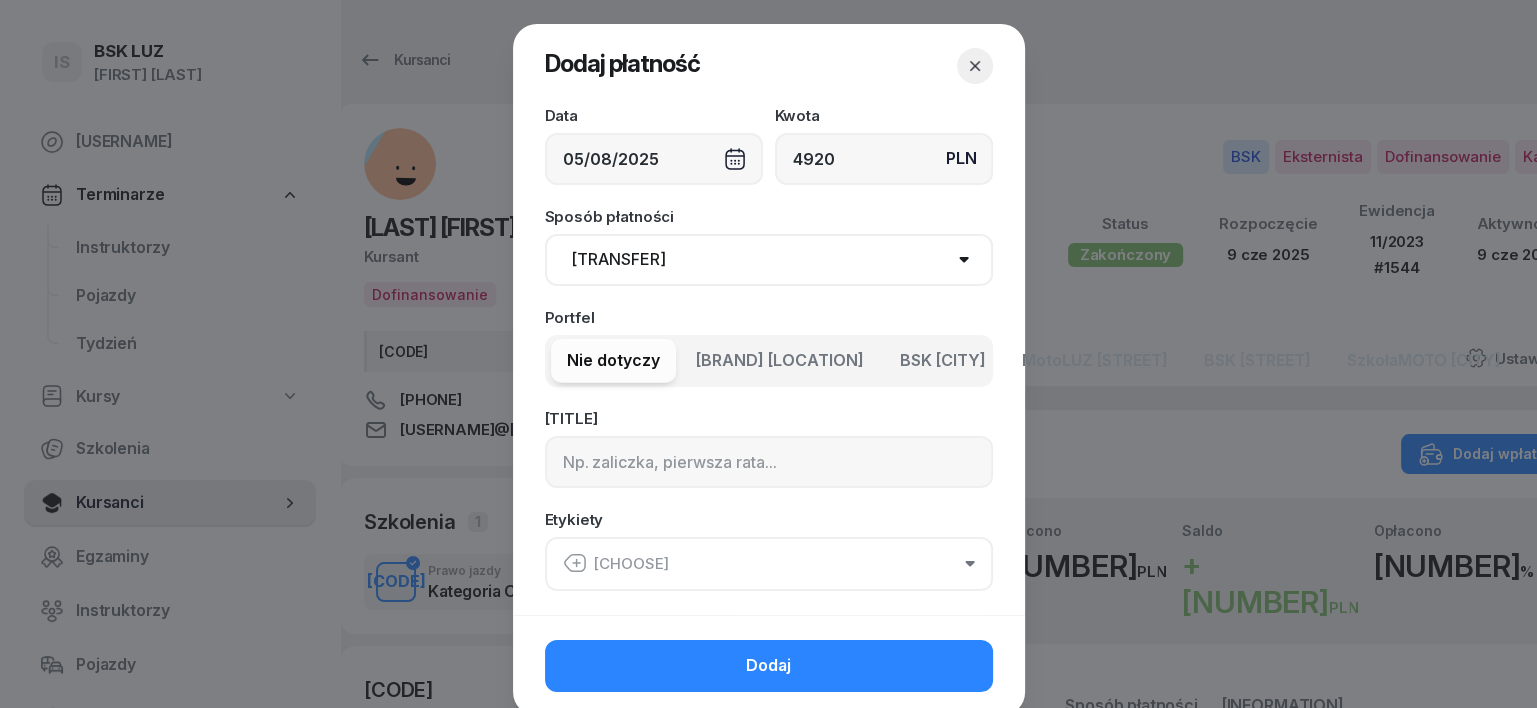 click on "Gotówka Karta Przelew Płatności online BLIK" at bounding box center [769, 260] 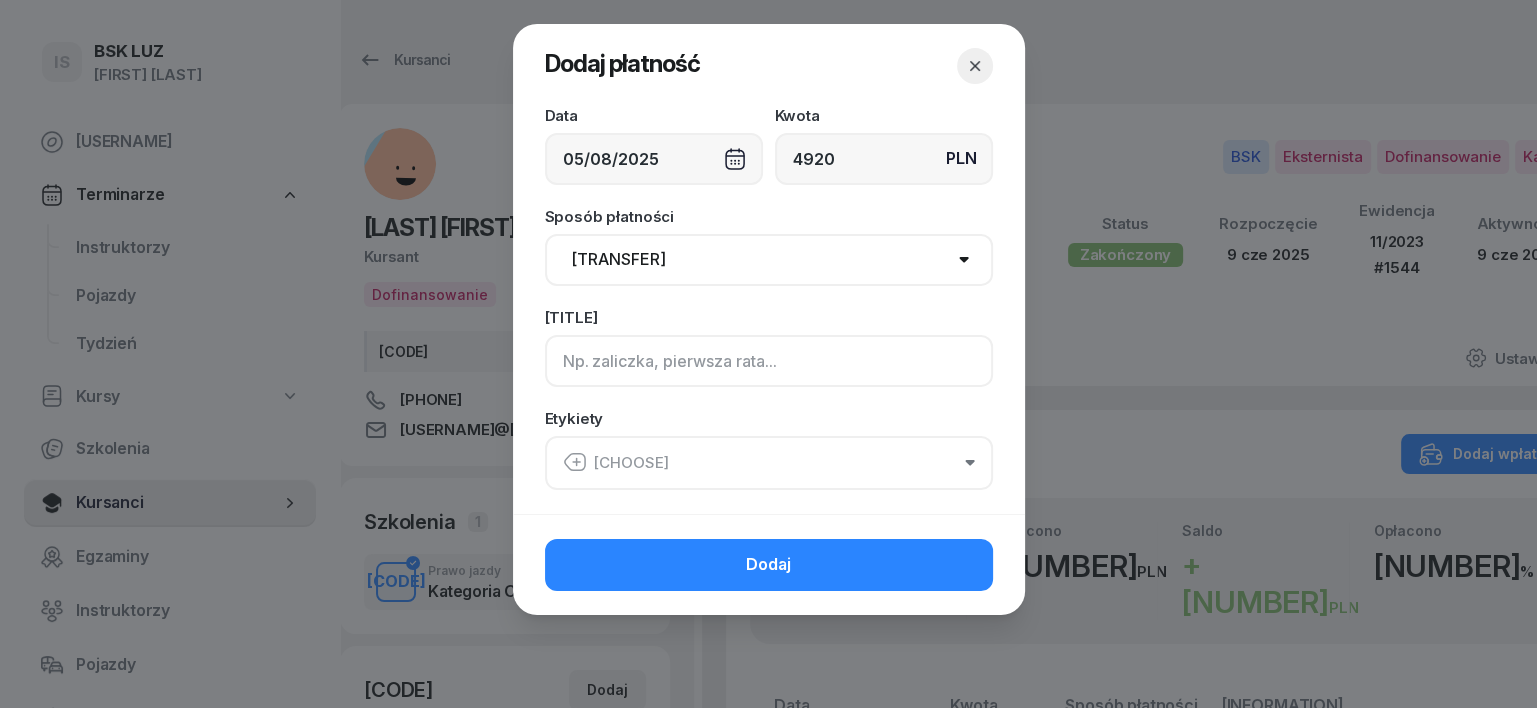 click 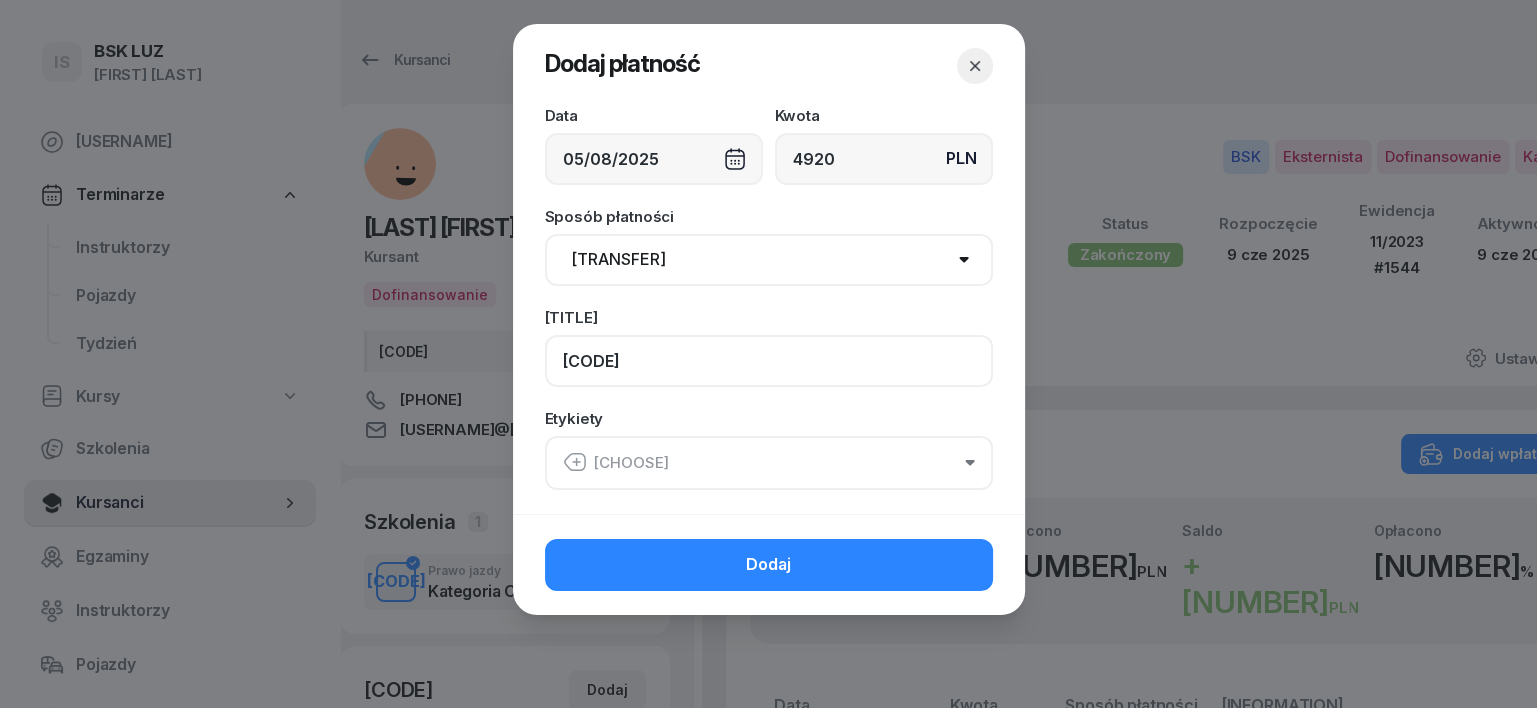type on "[CODE]" 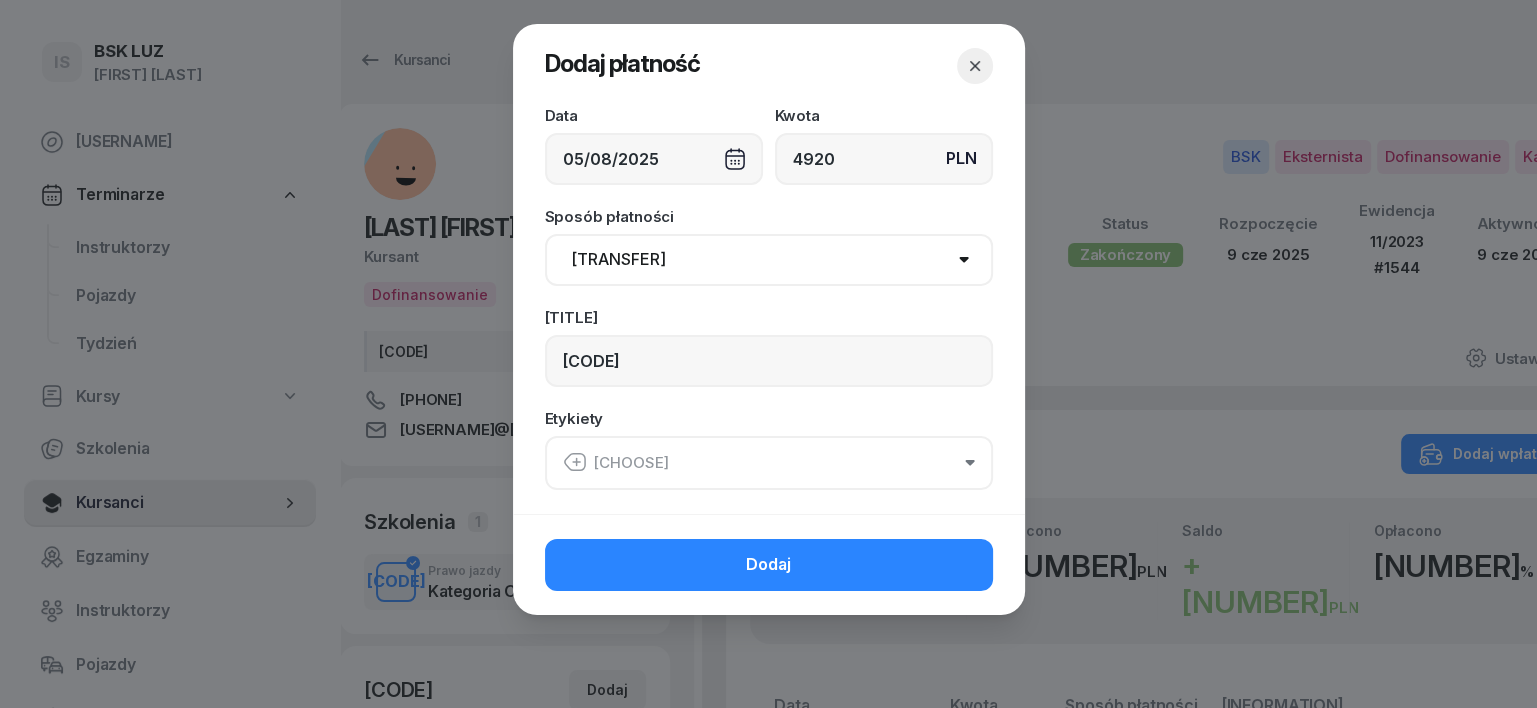 click 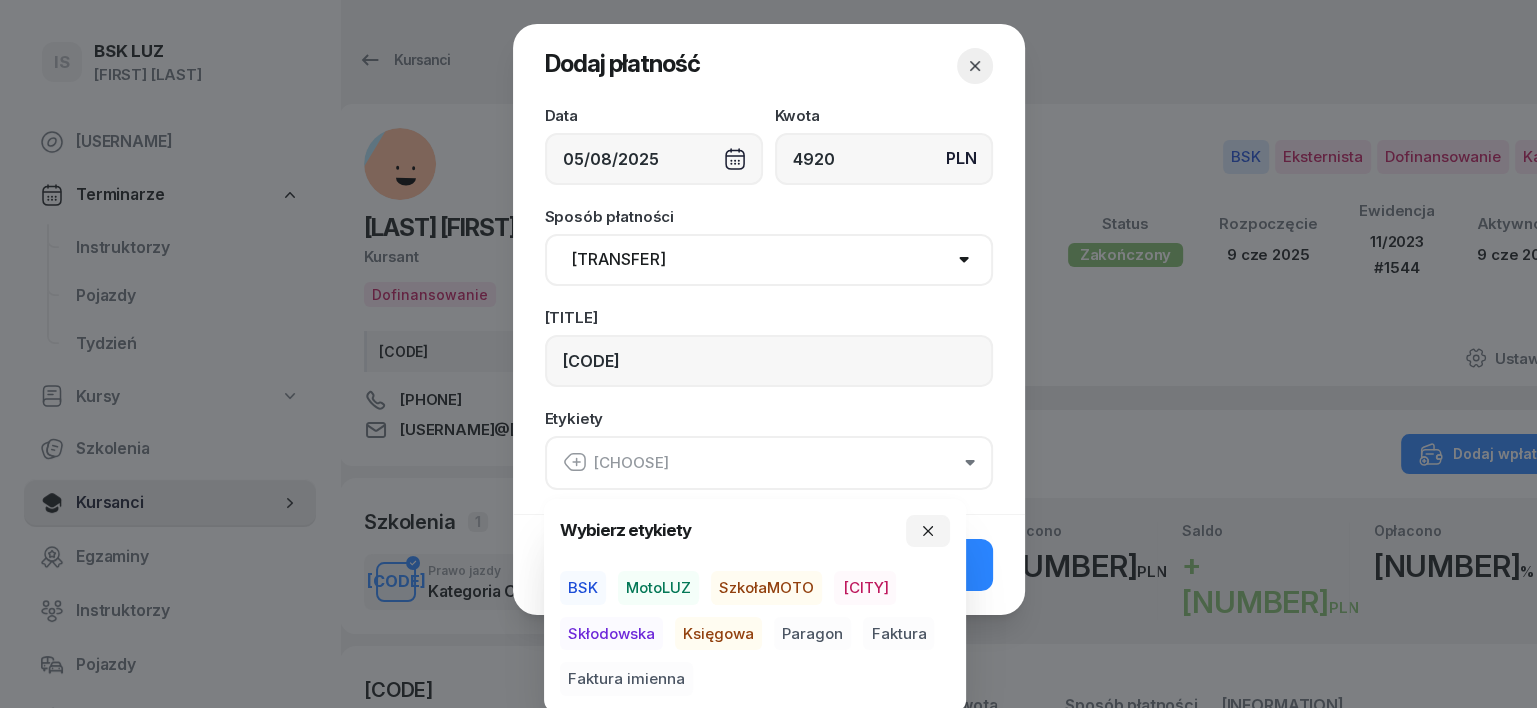 click on "BSK" at bounding box center (583, 588) 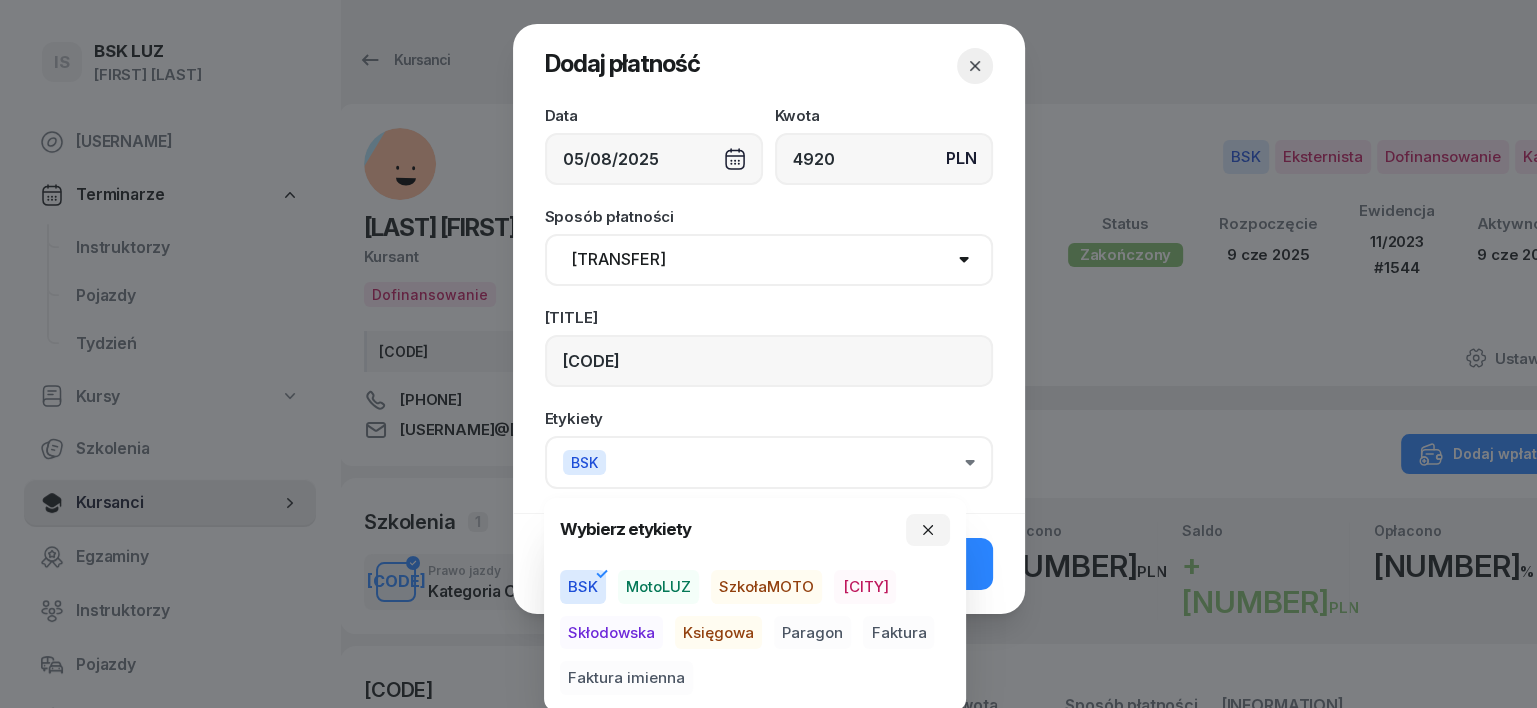 click on "Księgowa" at bounding box center (718, 633) 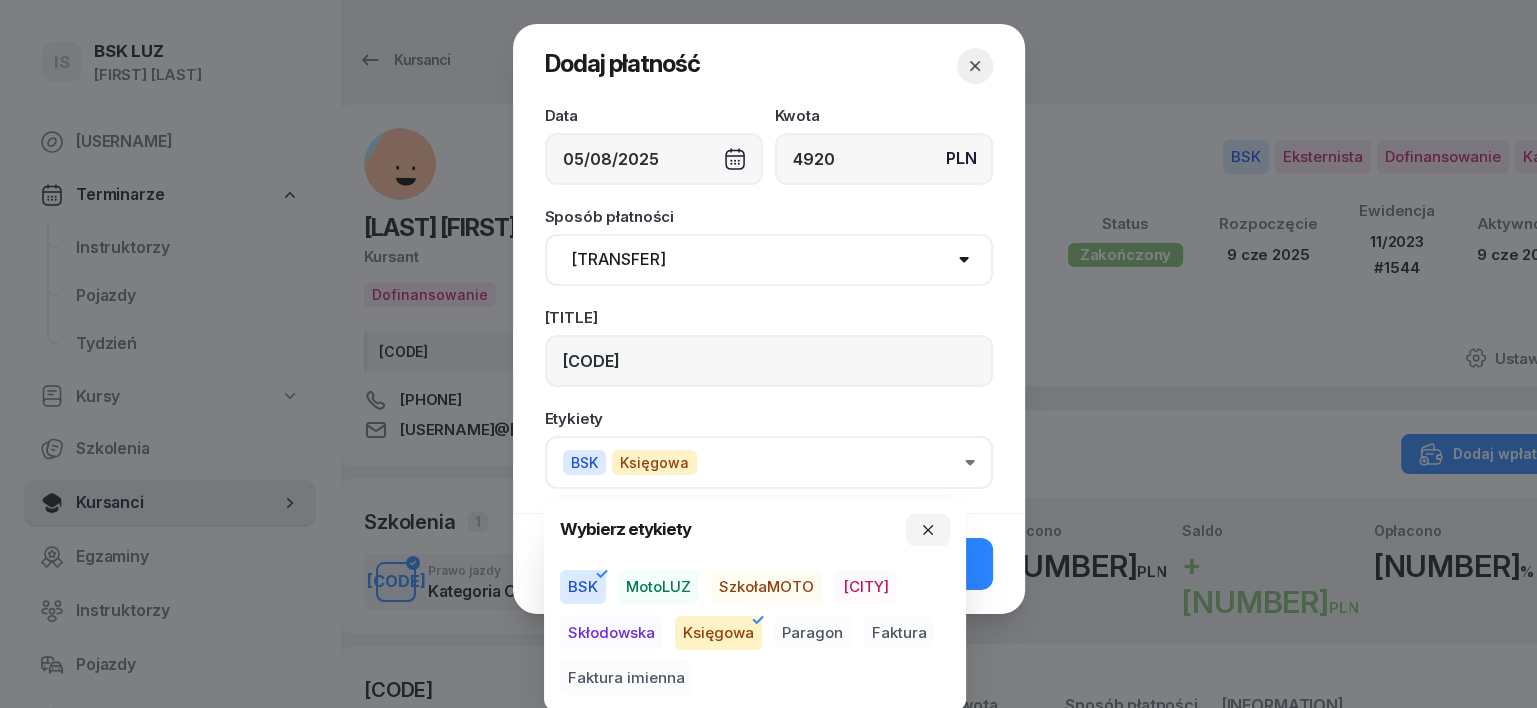 click on "Faktura" at bounding box center (898, 633) 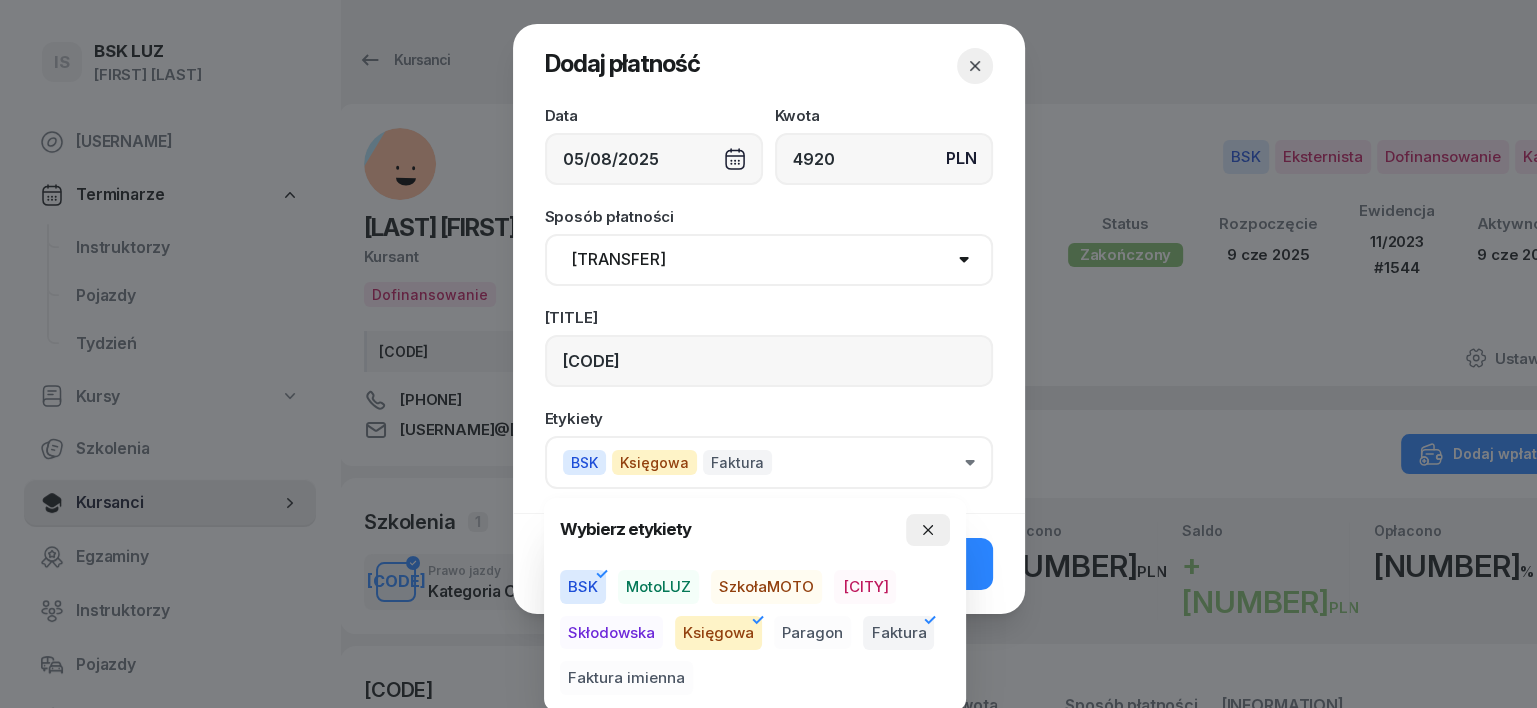 drag, startPoint x: 943, startPoint y: 513, endPoint x: 933, endPoint y: 525, distance: 15.6205 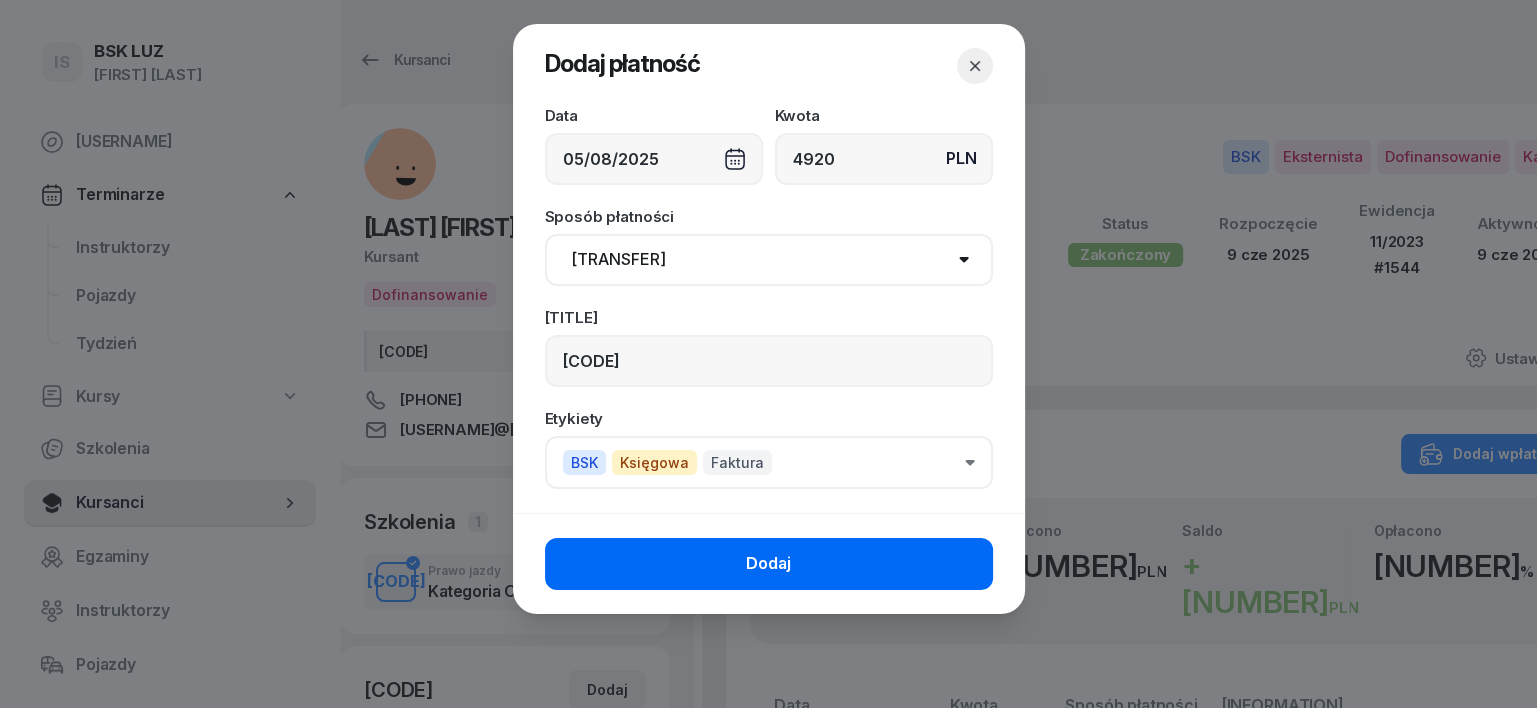 click on "Dodaj" 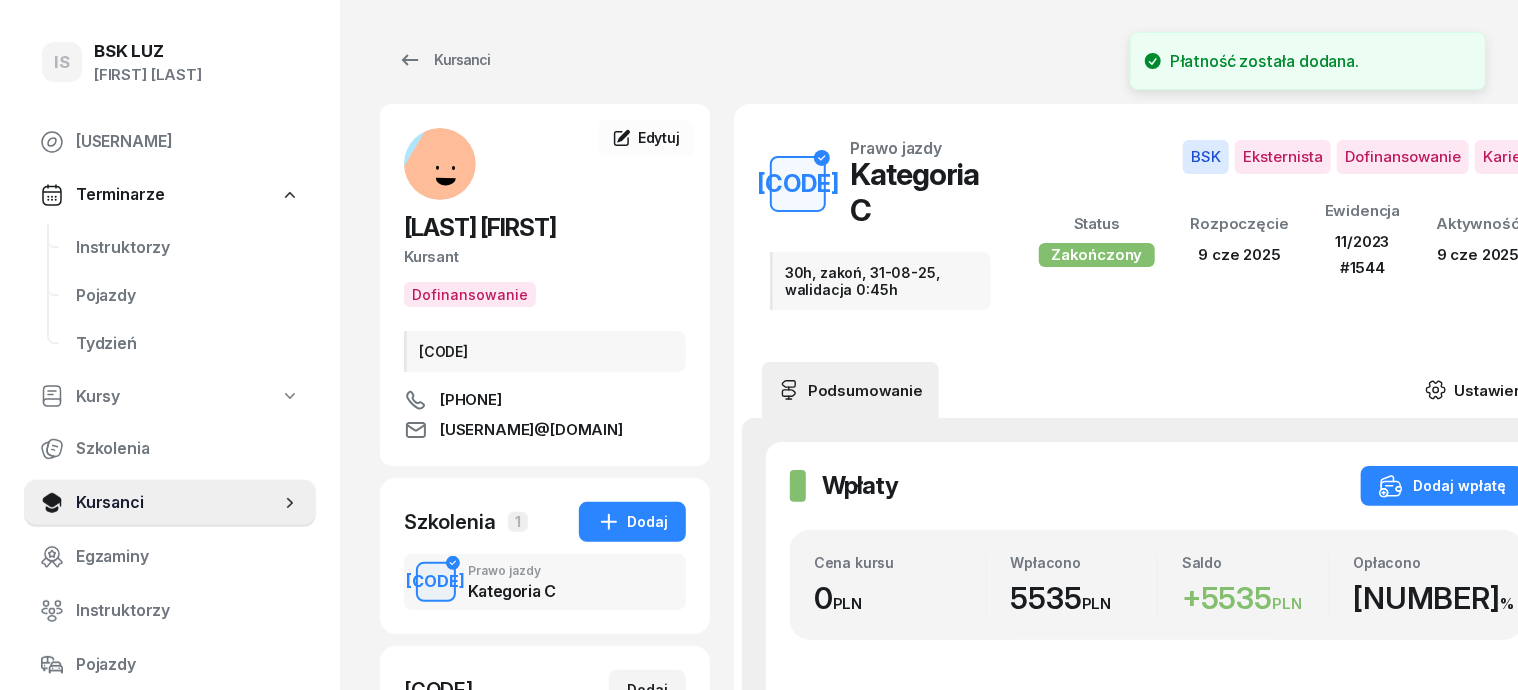 click 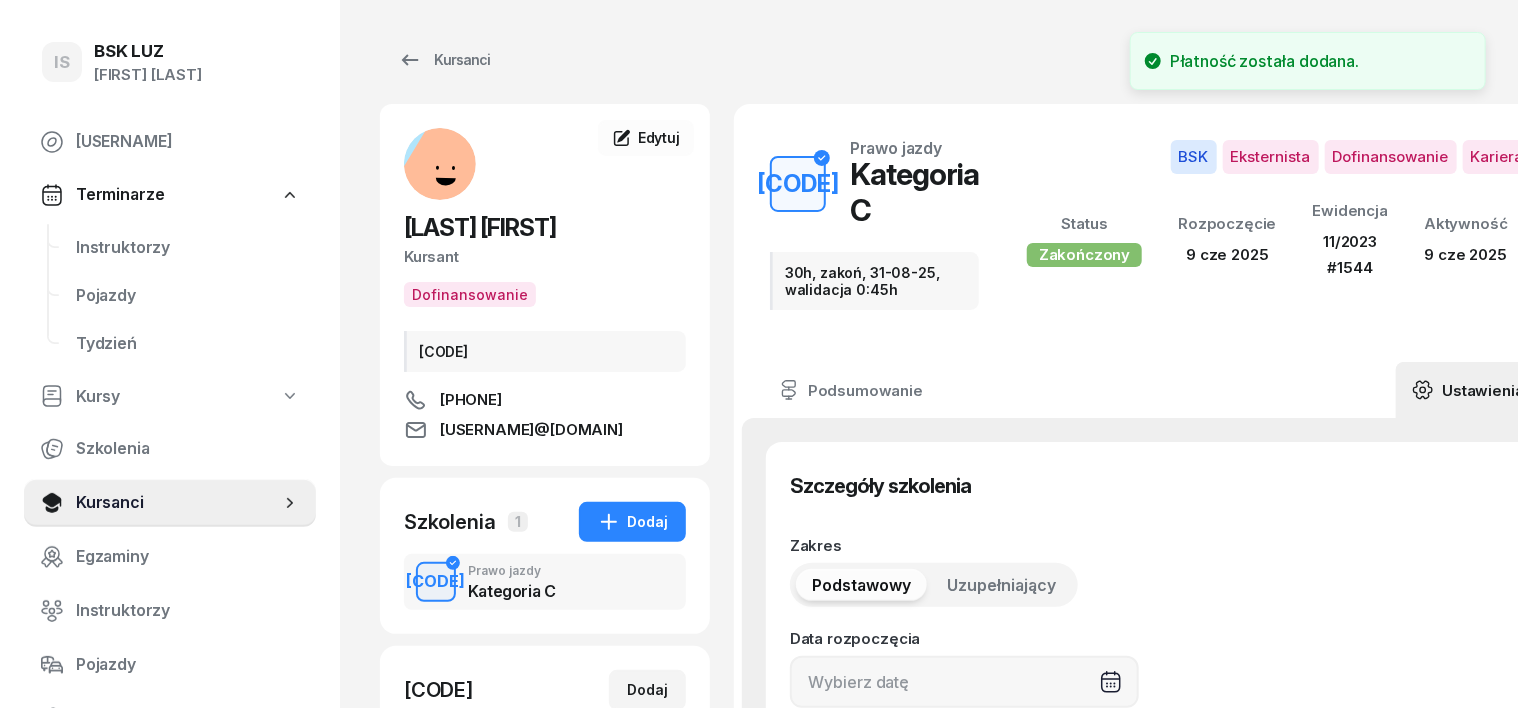 type on "[DD]/[MM]/[YYYY]" 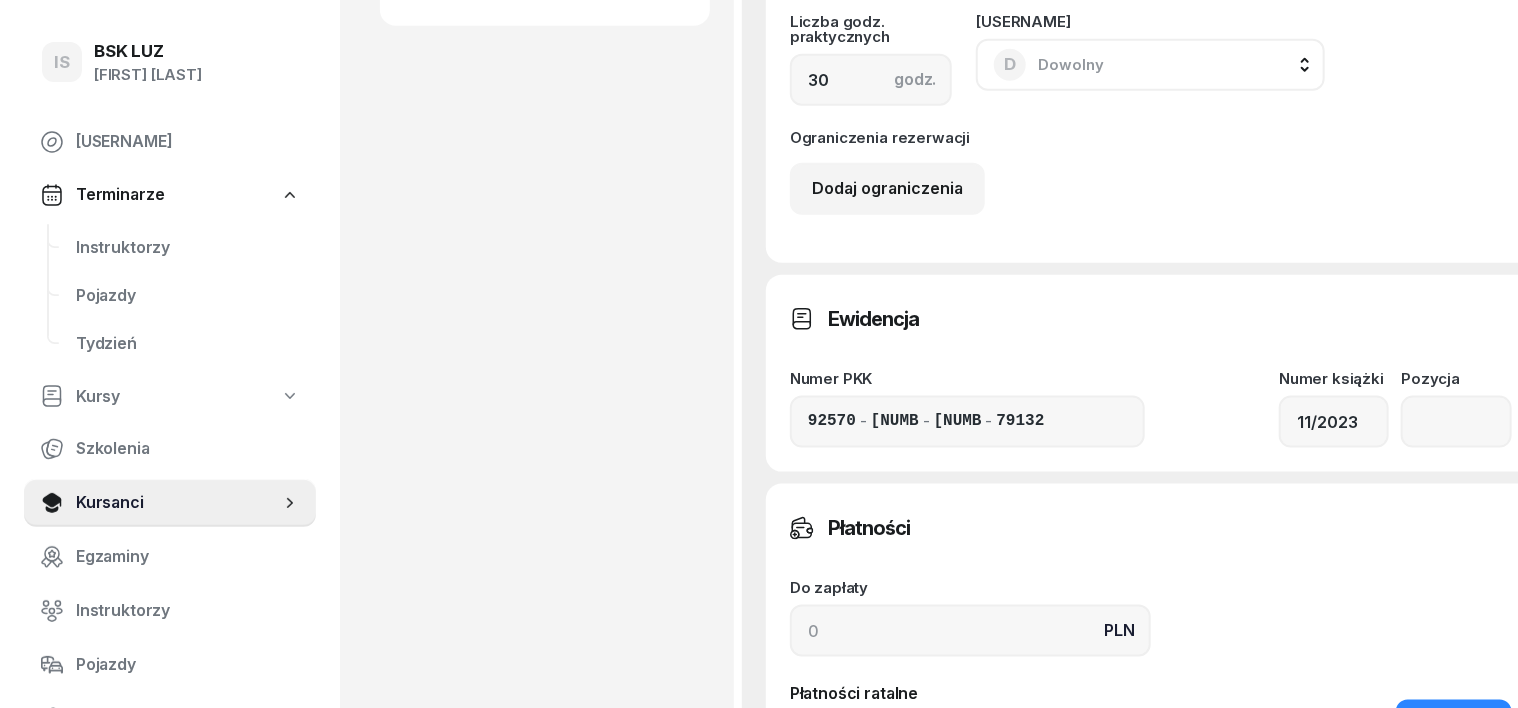 scroll, scrollTop: 1124, scrollLeft: 0, axis: vertical 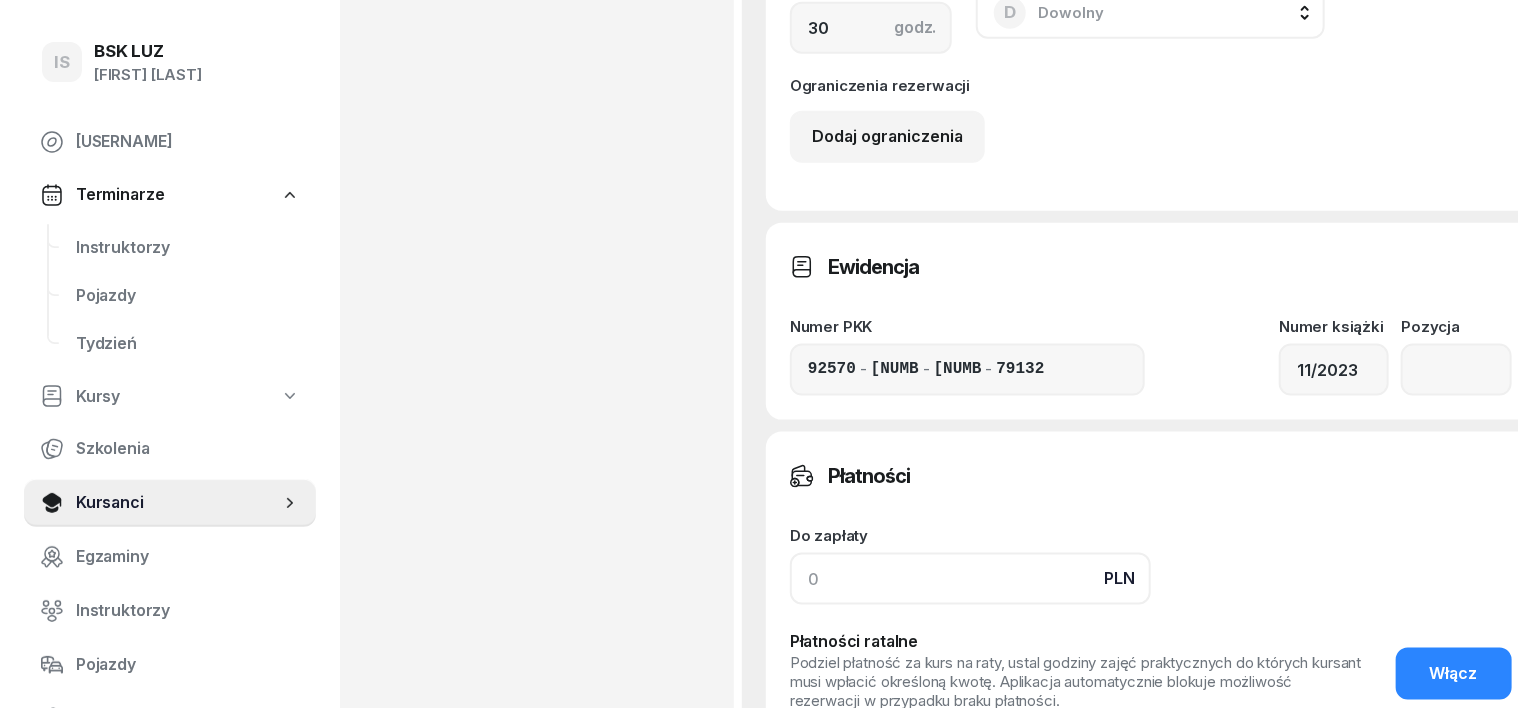 click 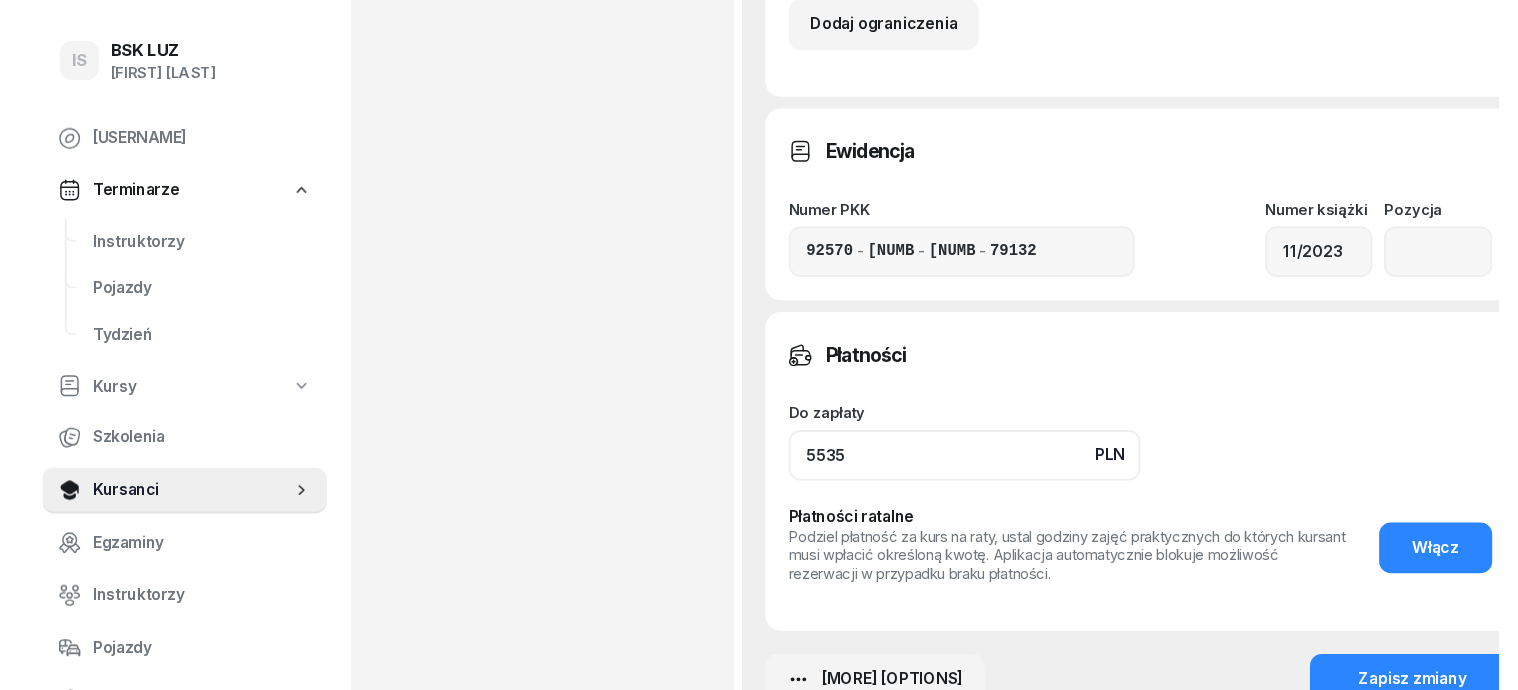 scroll, scrollTop: 1375, scrollLeft: 0, axis: vertical 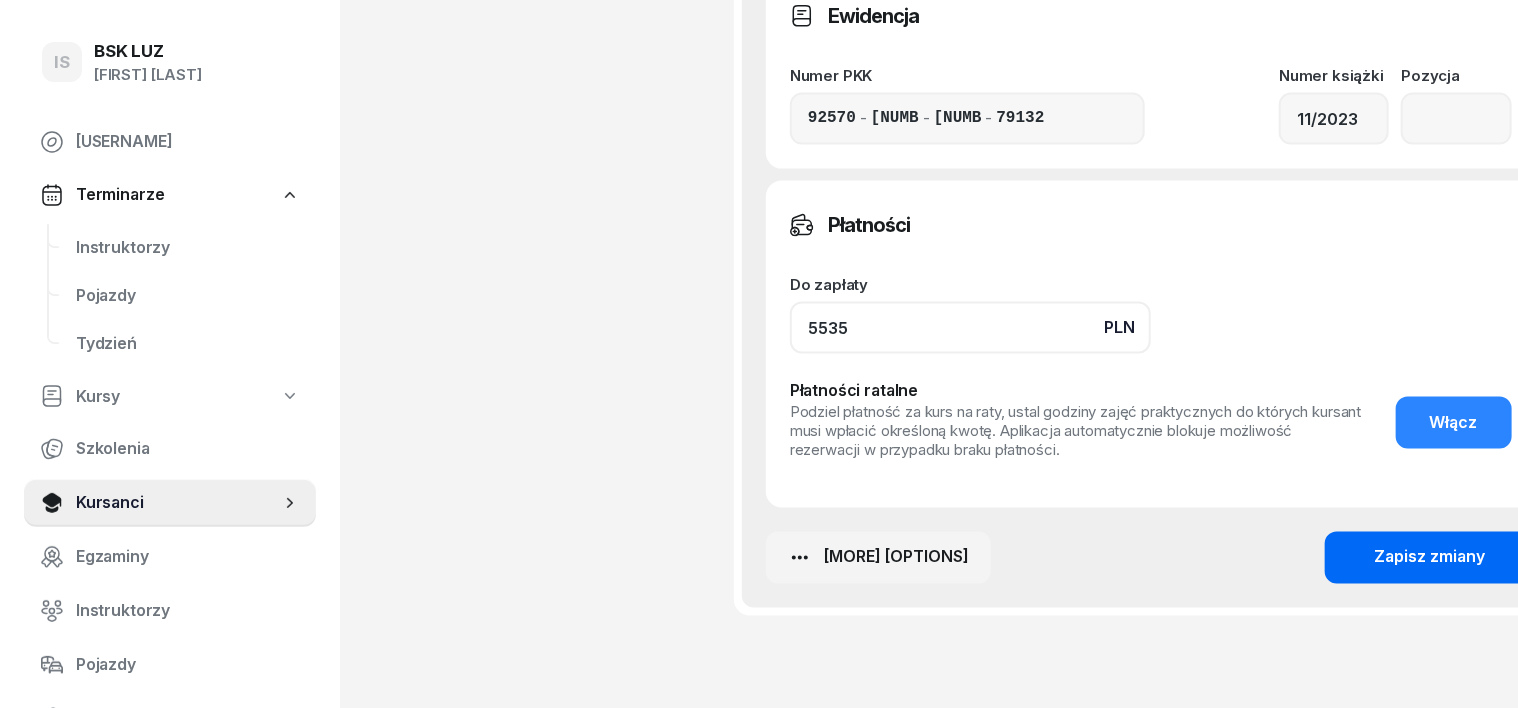 type on "5535" 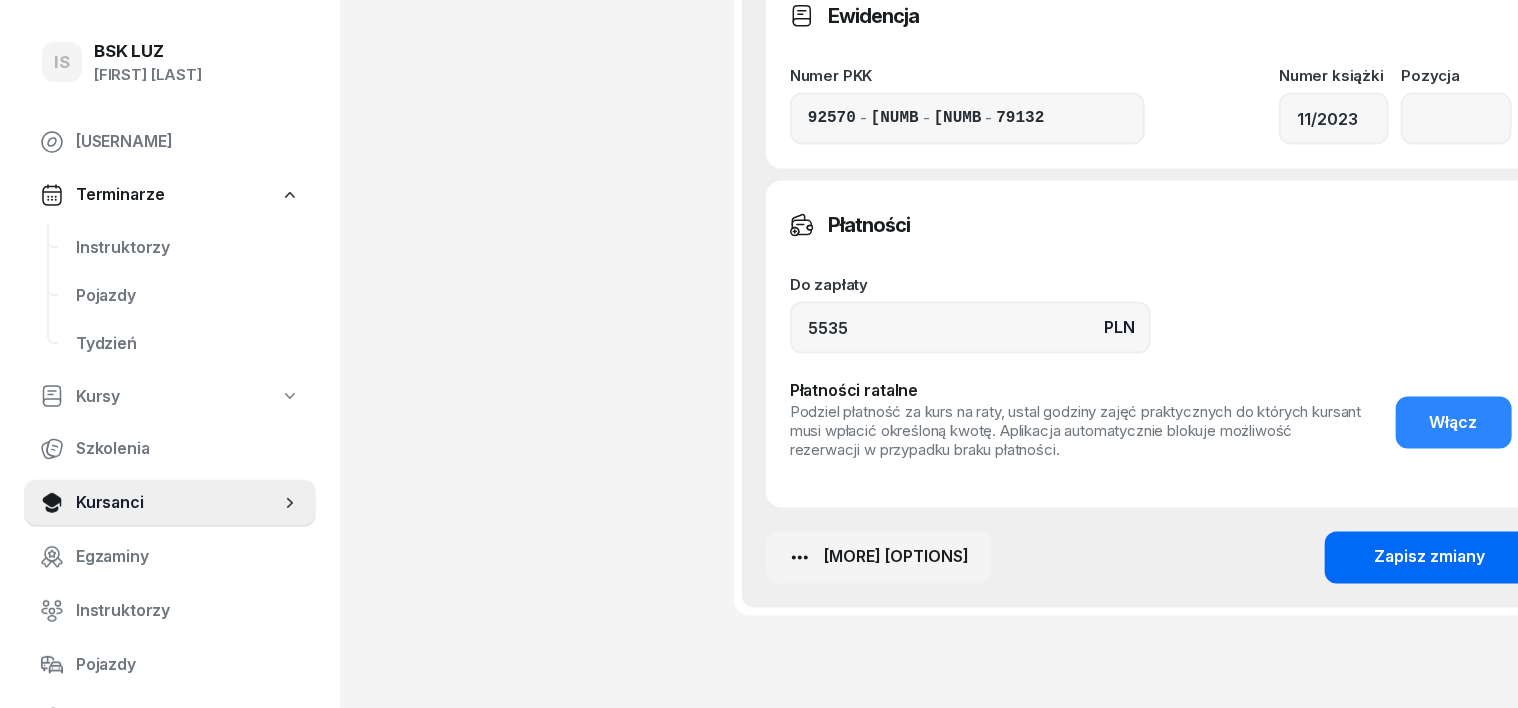 click on "Zapisz zmiany" at bounding box center [1430, 558] 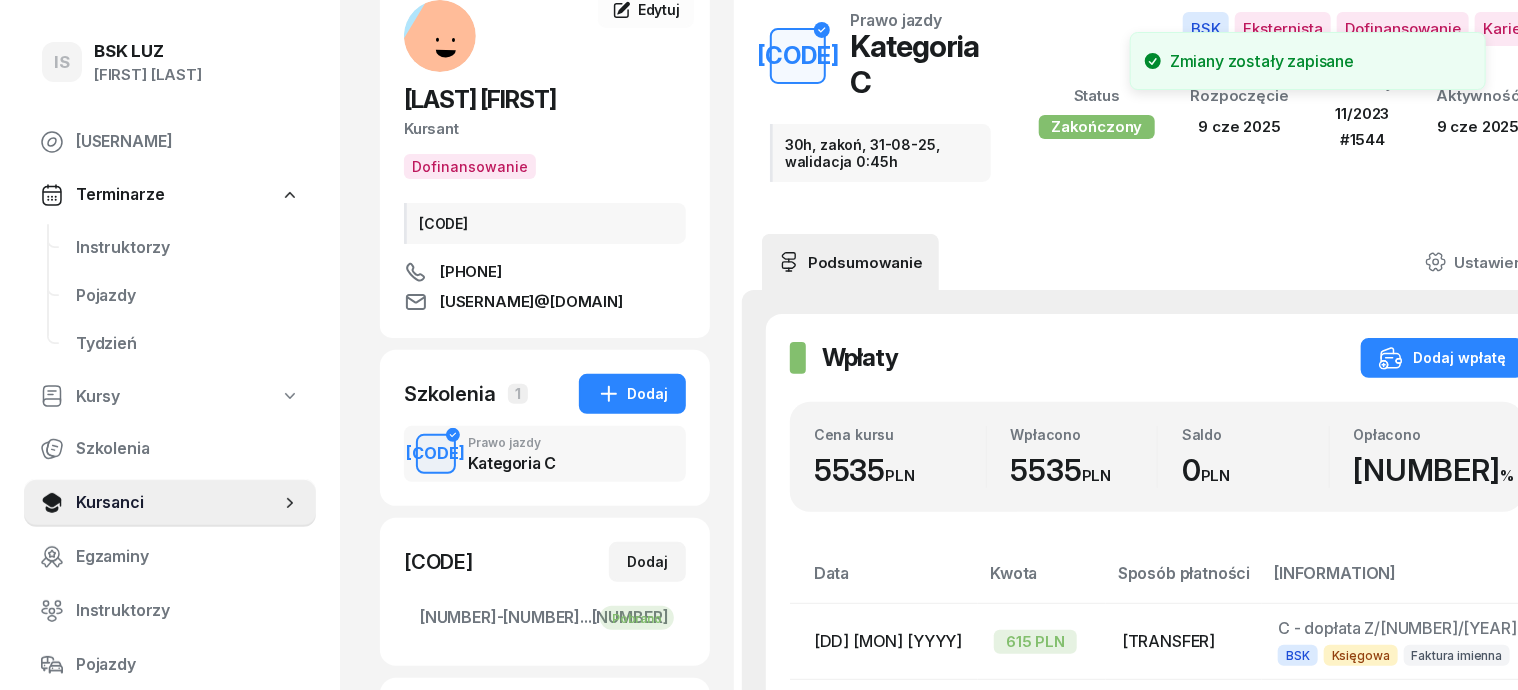 scroll, scrollTop: 124, scrollLeft: 0, axis: vertical 